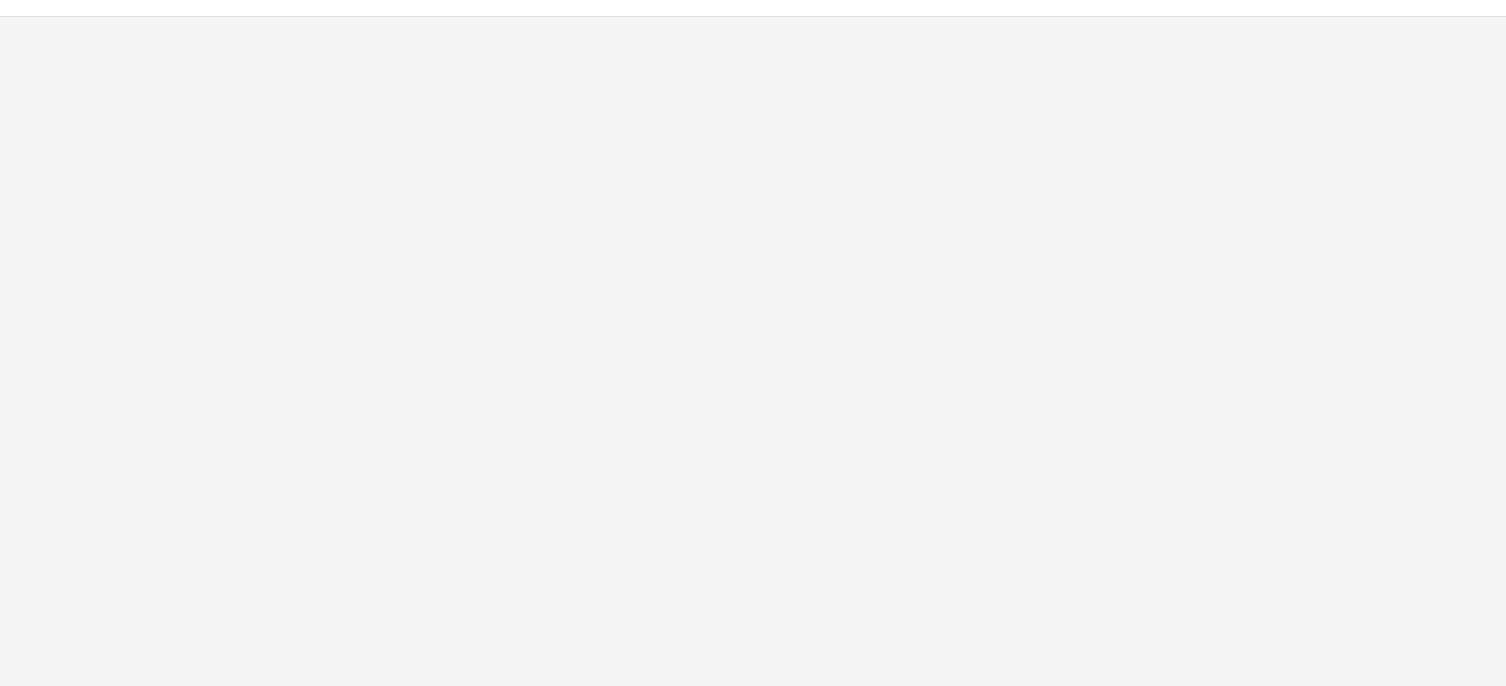 scroll, scrollTop: 0, scrollLeft: 0, axis: both 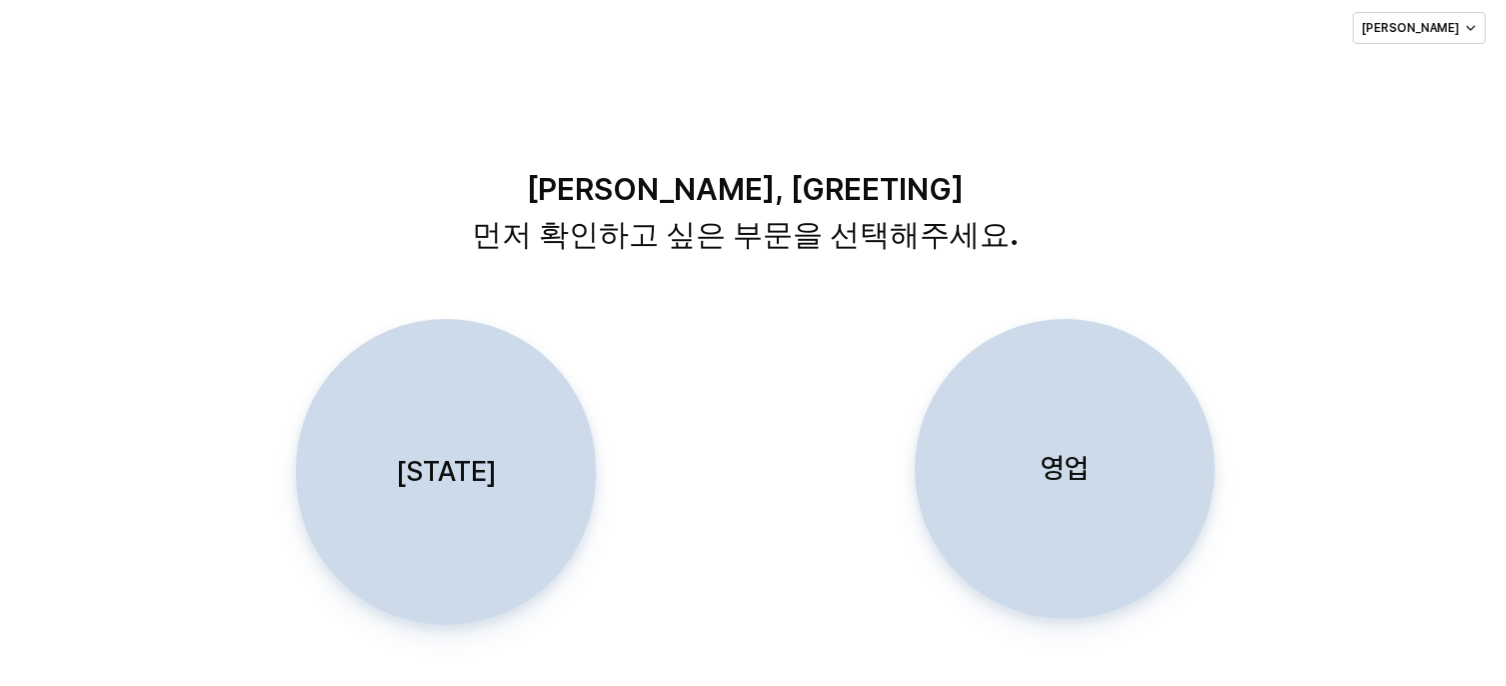click on "영업" at bounding box center (1065, 469) 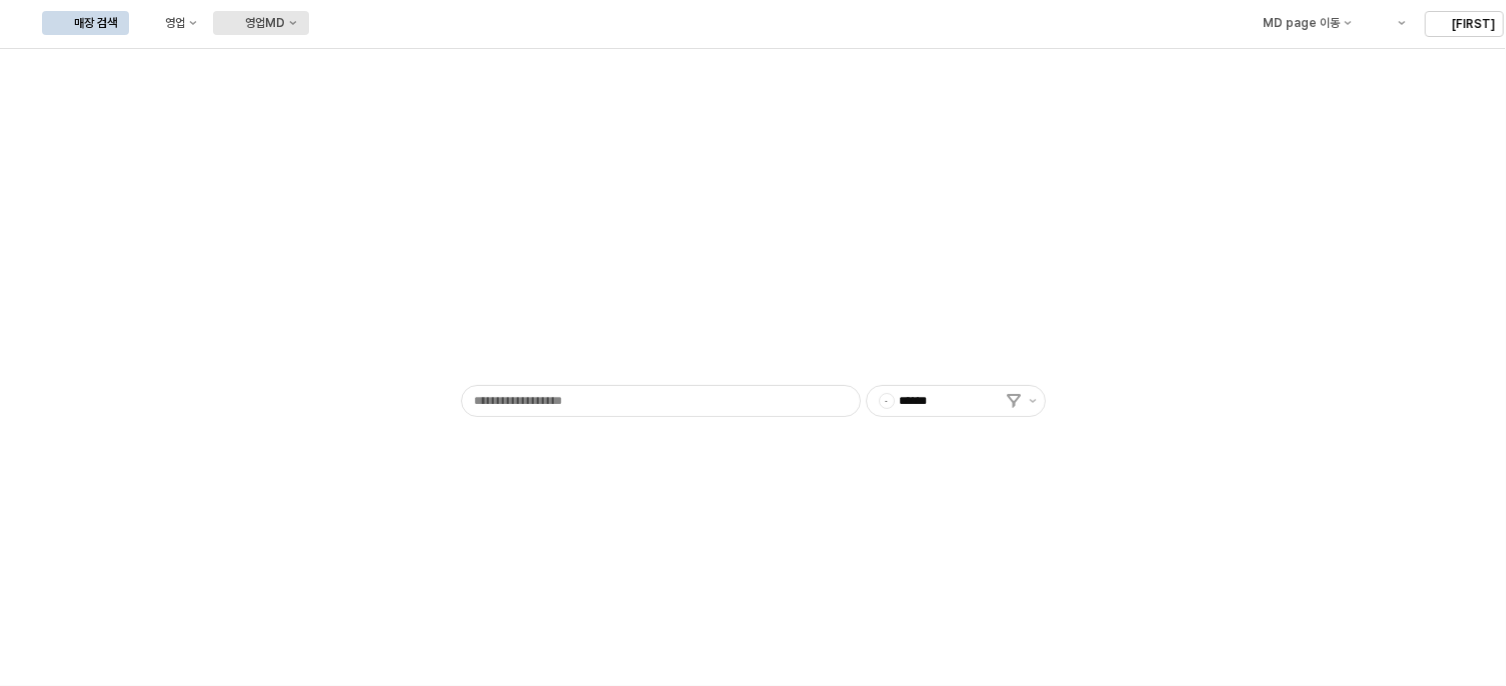 click on "영업MD" at bounding box center [261, 23] 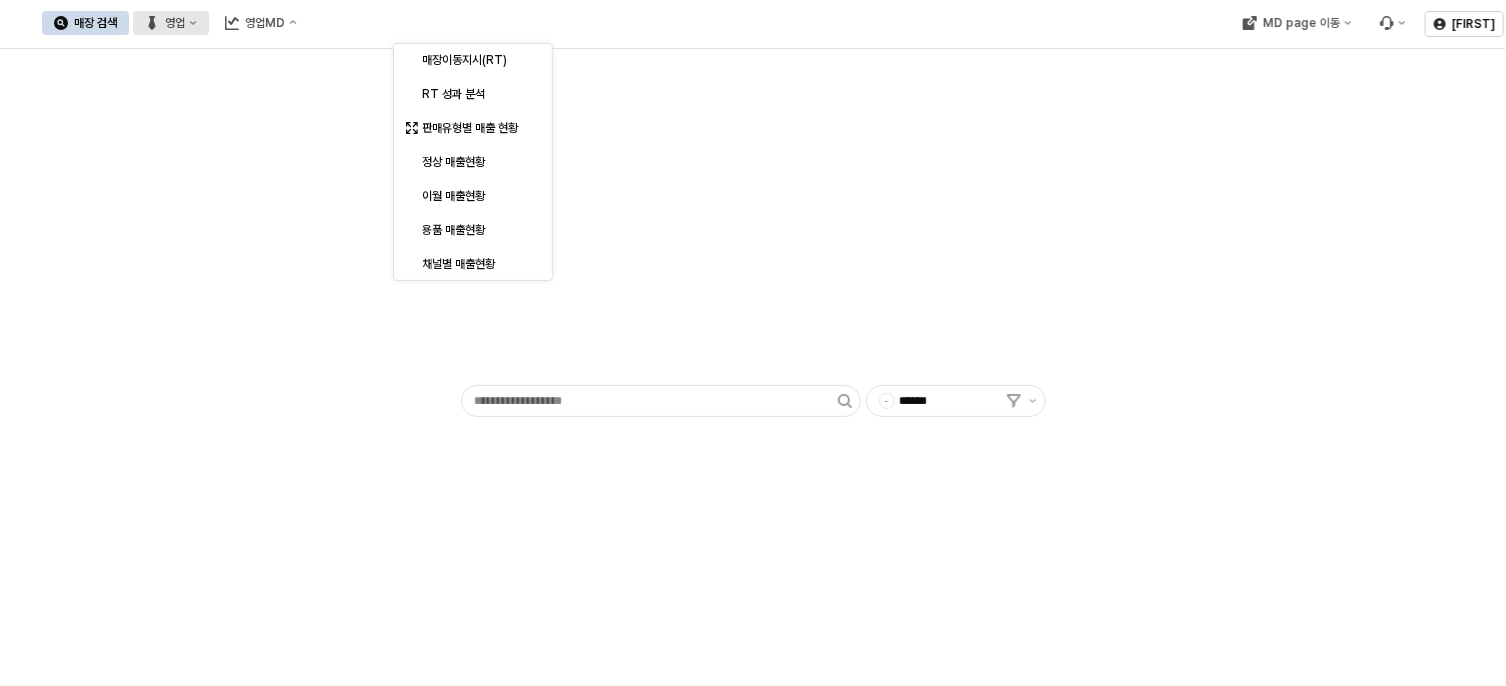 click on "매장 검색 영업 영업MD" at bounding box center (175, 23) 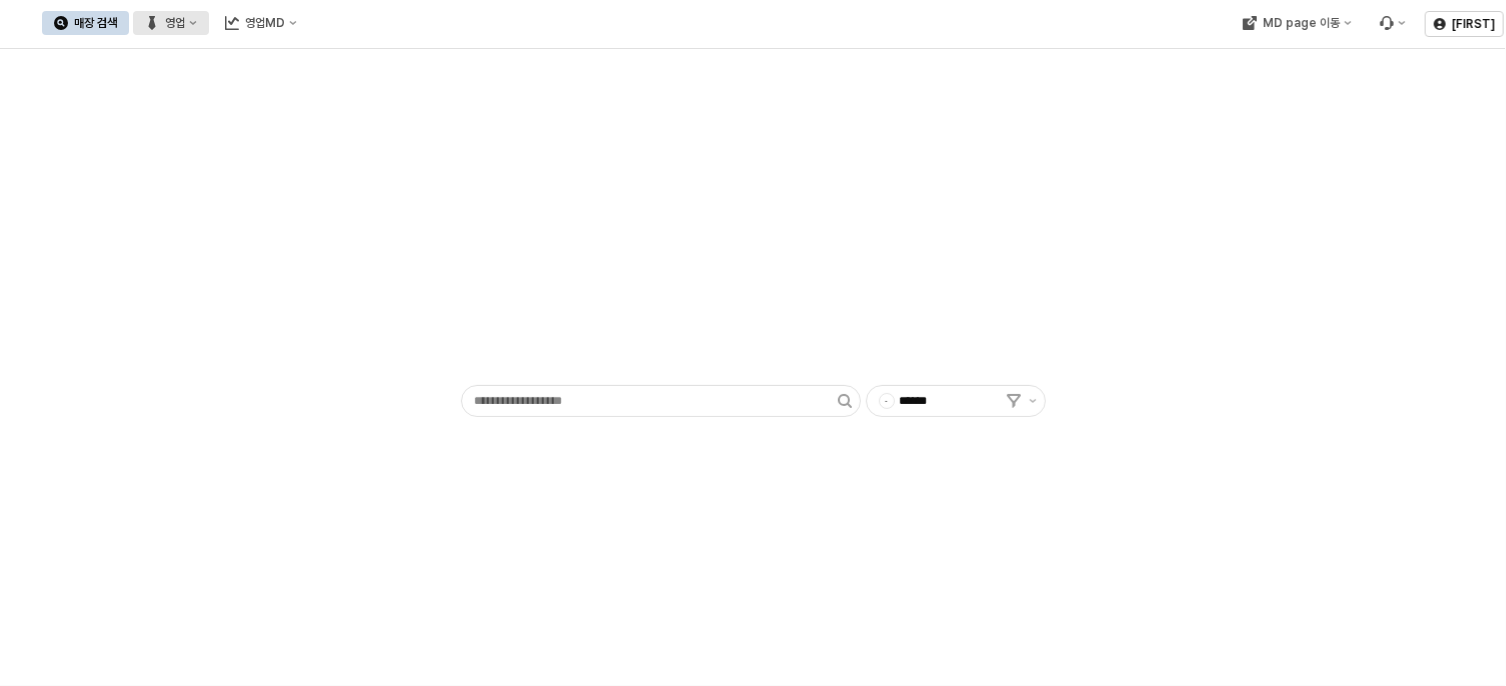click on "영업" at bounding box center (171, 23) 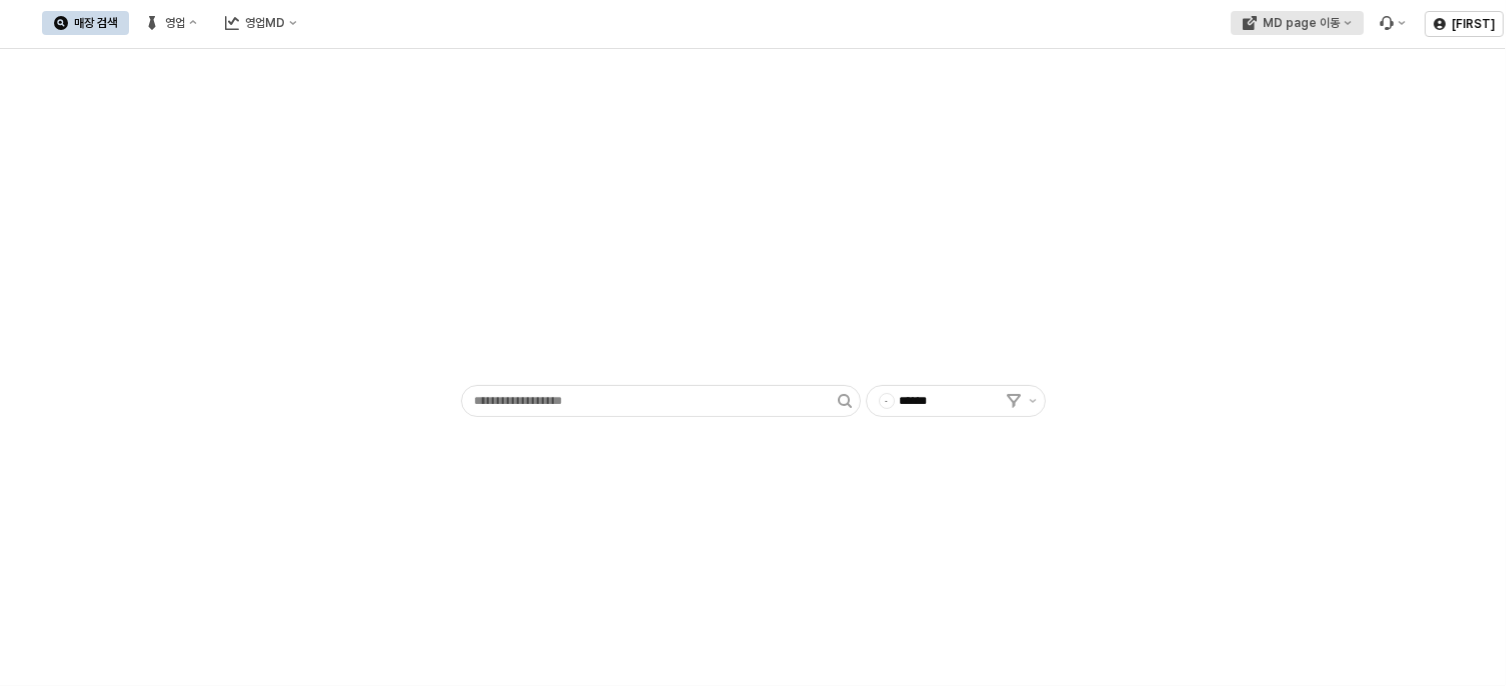 click on "MD page 이동" at bounding box center [1300, 23] 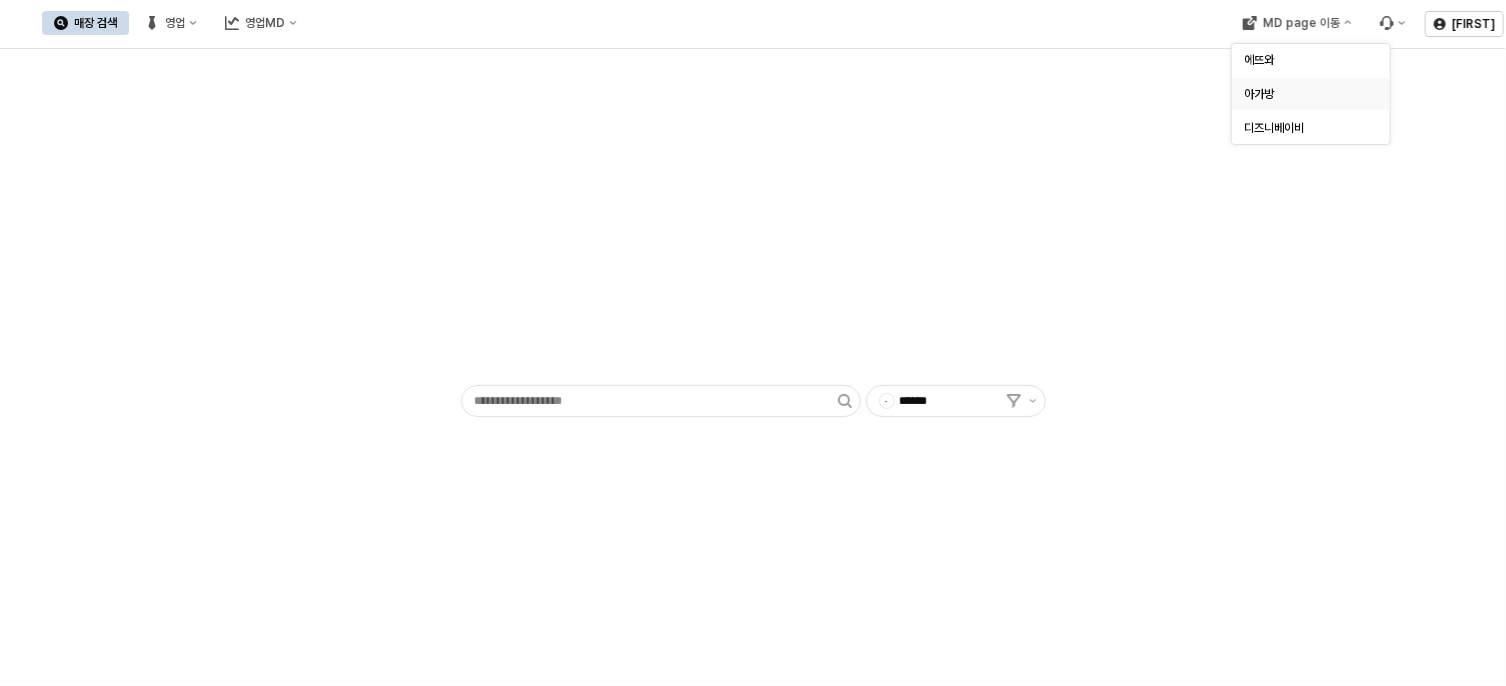 click on "아가방" at bounding box center [1305, 94] 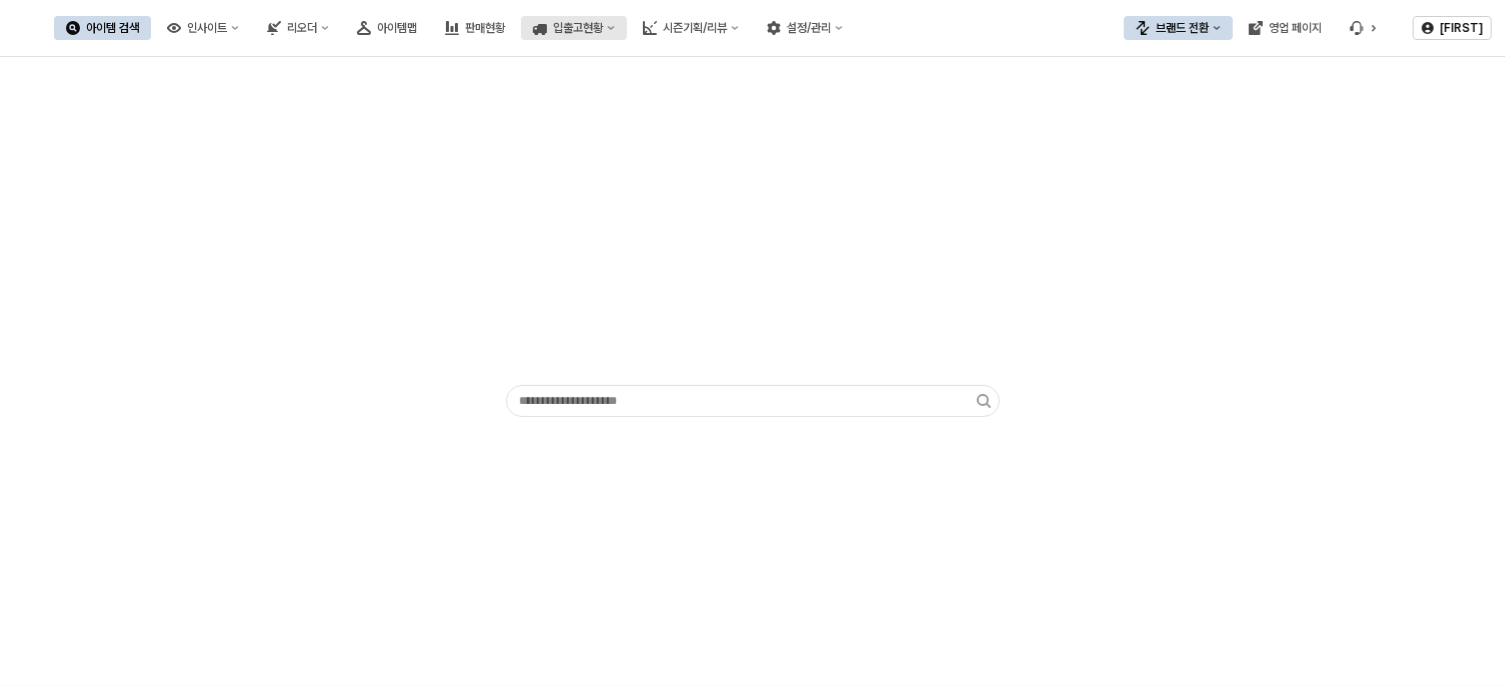 click on "입출고현황" at bounding box center [578, 28] 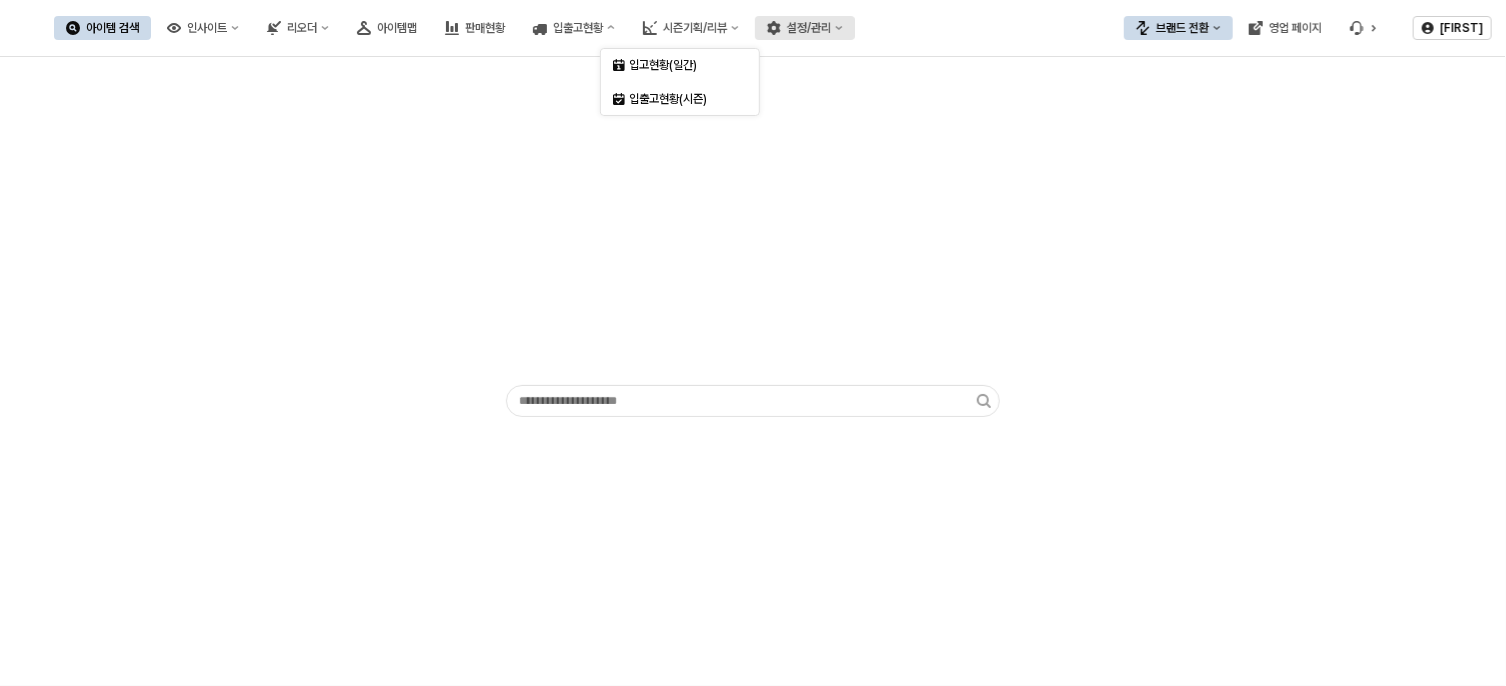 click on "설정/관리" at bounding box center (805, 28) 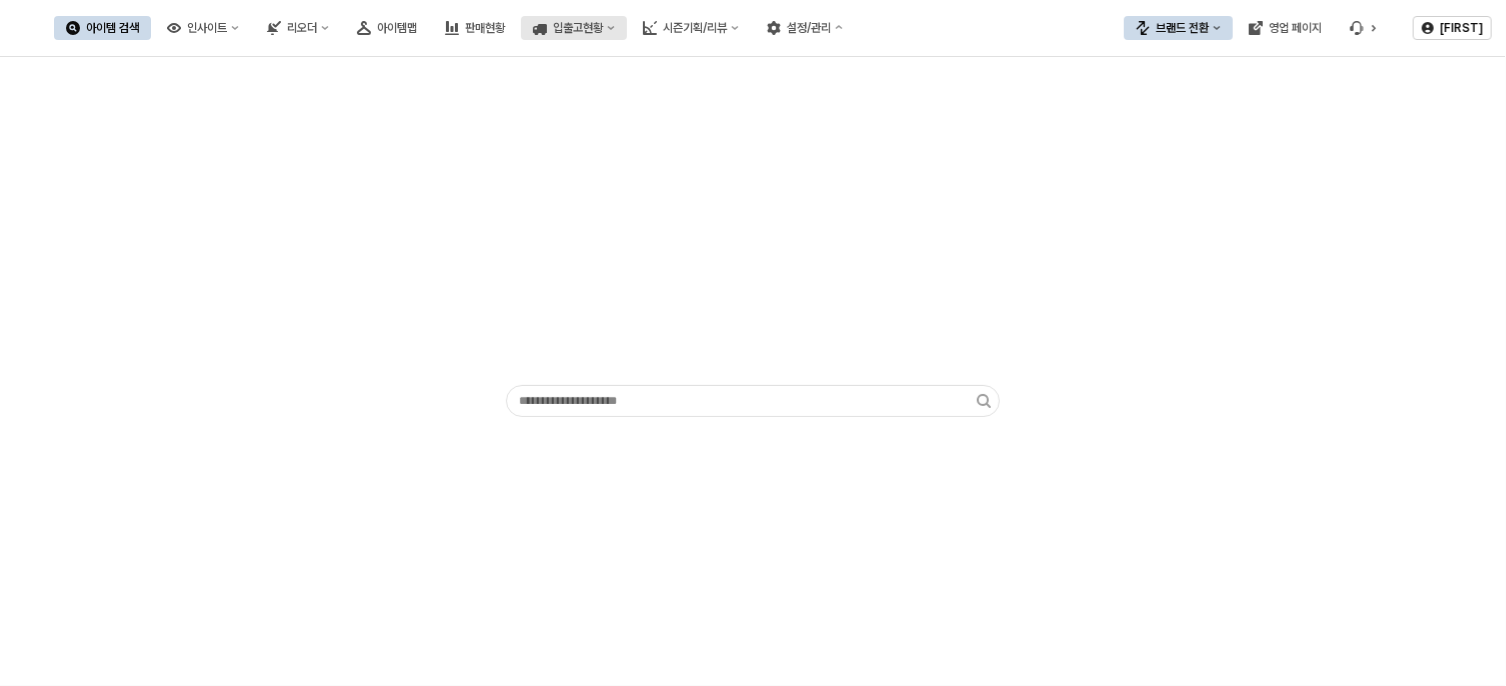 click on "입출고현황" at bounding box center (574, 28) 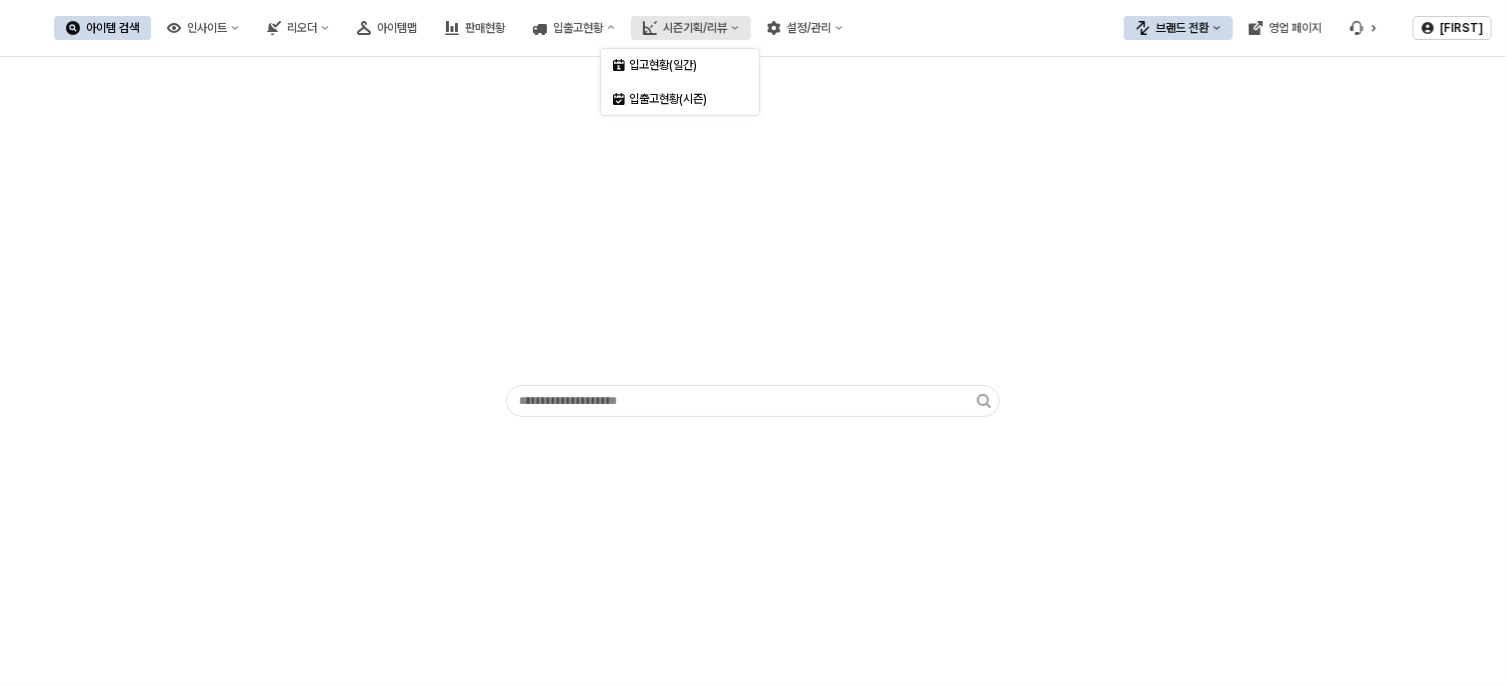 click on "시즌기획/리뷰" at bounding box center [695, 28] 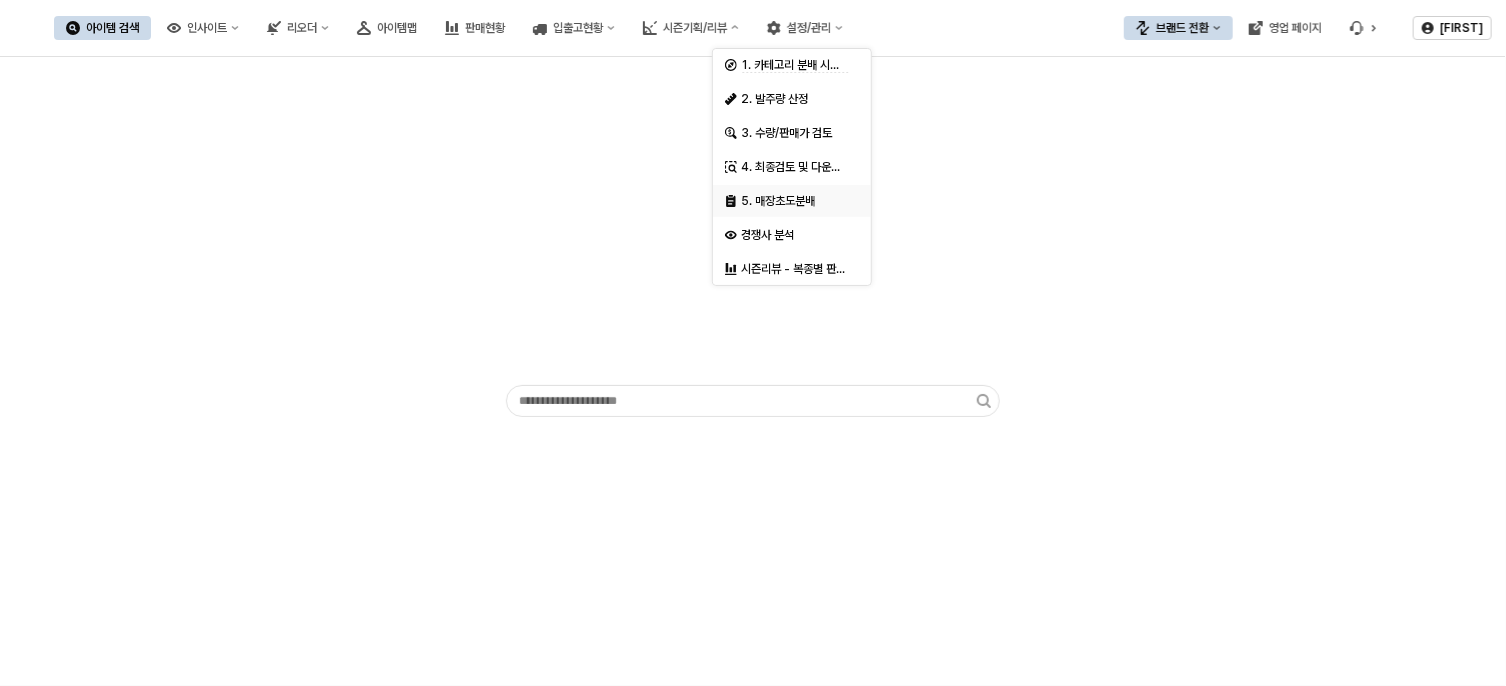 click on "5. 매장초도분배" at bounding box center [794, 201] 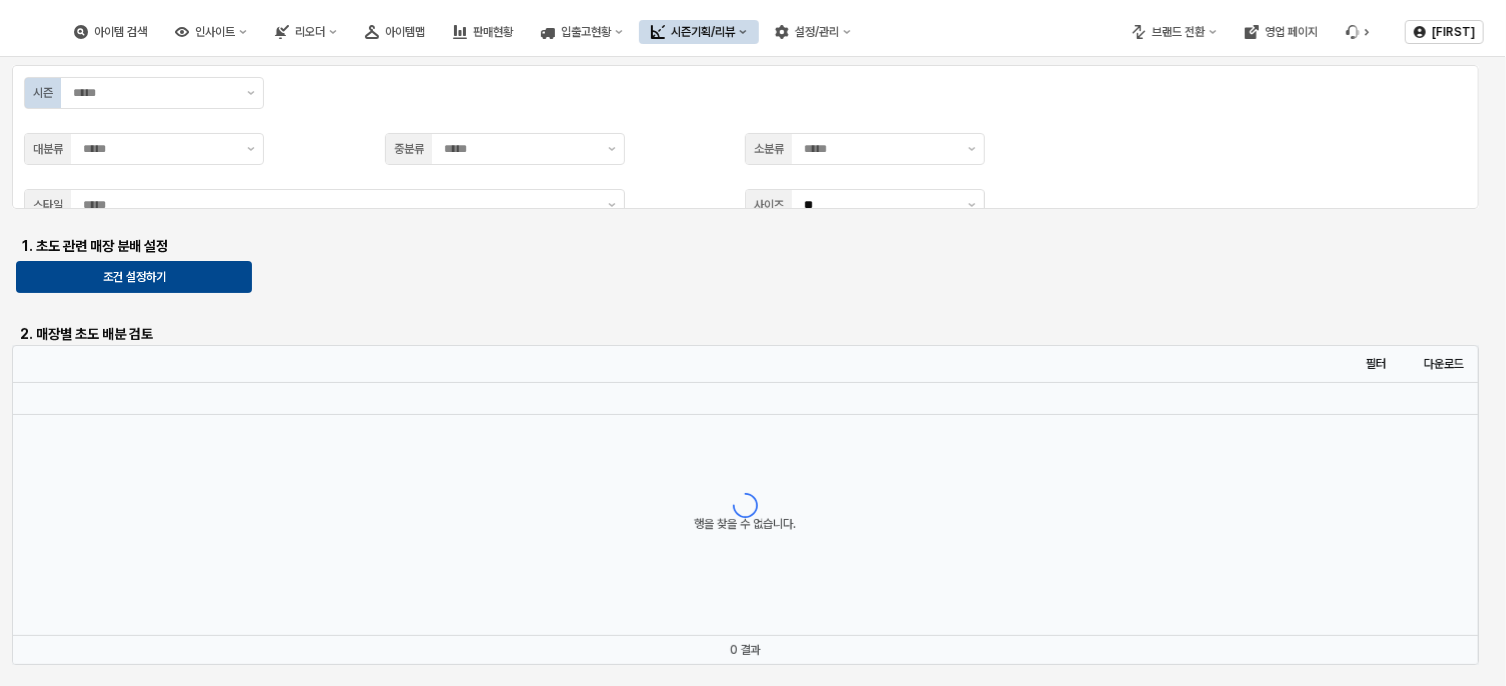 type on "**" 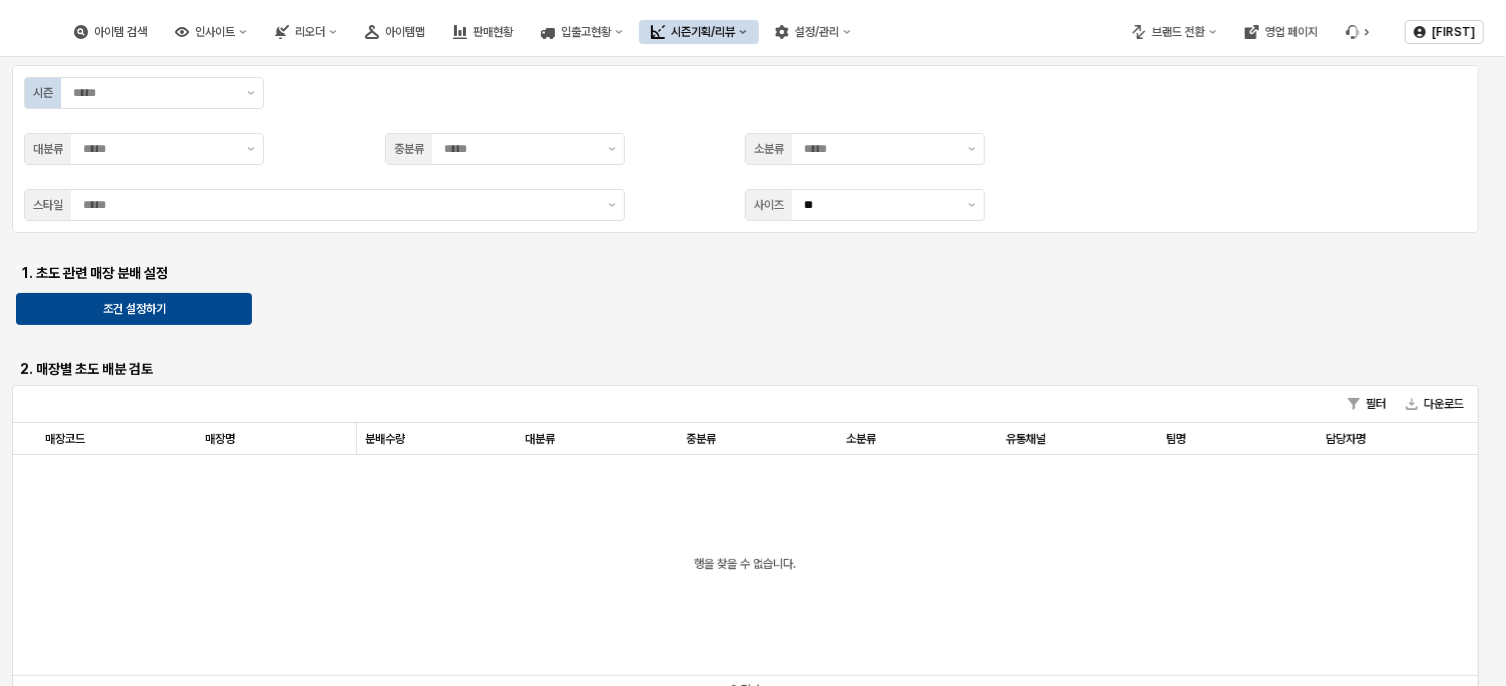click on "시즌 대분류 중분류 소분류 스타일 사이즈 ** 1. 초도 관련 매장 분배 설정 조건 설정하기 2. 매장별 초도 배분 검토 필터 다운로드 매장코드 매장코드 매장명 매장명 분배수량 분배수량 대분류 대분류 중분류 중분류 소분류 소분류 유통채널 유통채널 팀명 팀명 담당자명 담당자명 행을 찾을 수 없습니다. 0 결과 3. 스타일별 초도 배분 검토 필터 다운로드 대분류 대분류 중분류 중분류 소분류 소분류 스타일코드 스타일코드 스타일명 스타일명 색상명 색상명 색상코드 색상코드 사이즈코드 사이즈코드 사이즈명 사이즈명 기획일자 기획일자 기획수량 기획수량 매칭상품 매칭상품 행을 찾을 수 없습니다. 3. 최종 검토 및 엑셀 다운 엑셀 출력하기" at bounding box center [753, 521] 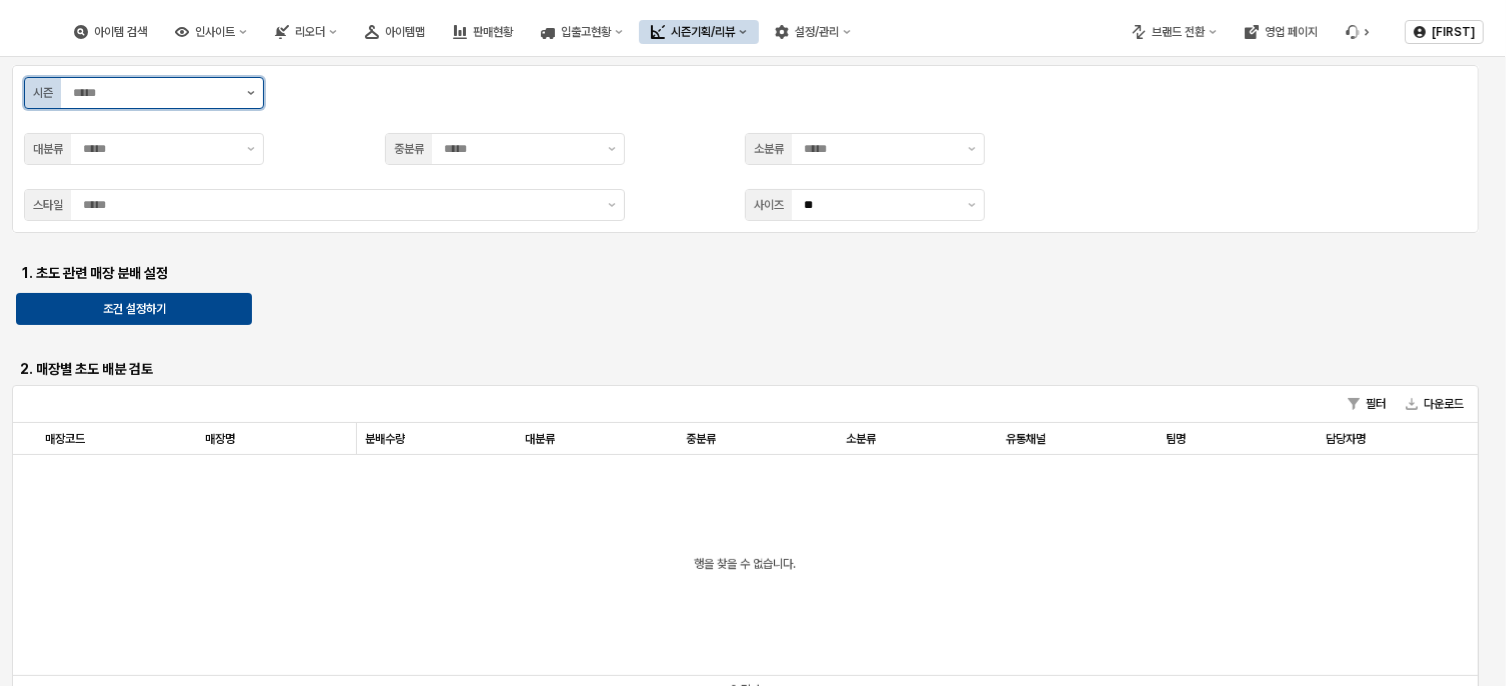 click at bounding box center [251, 93] 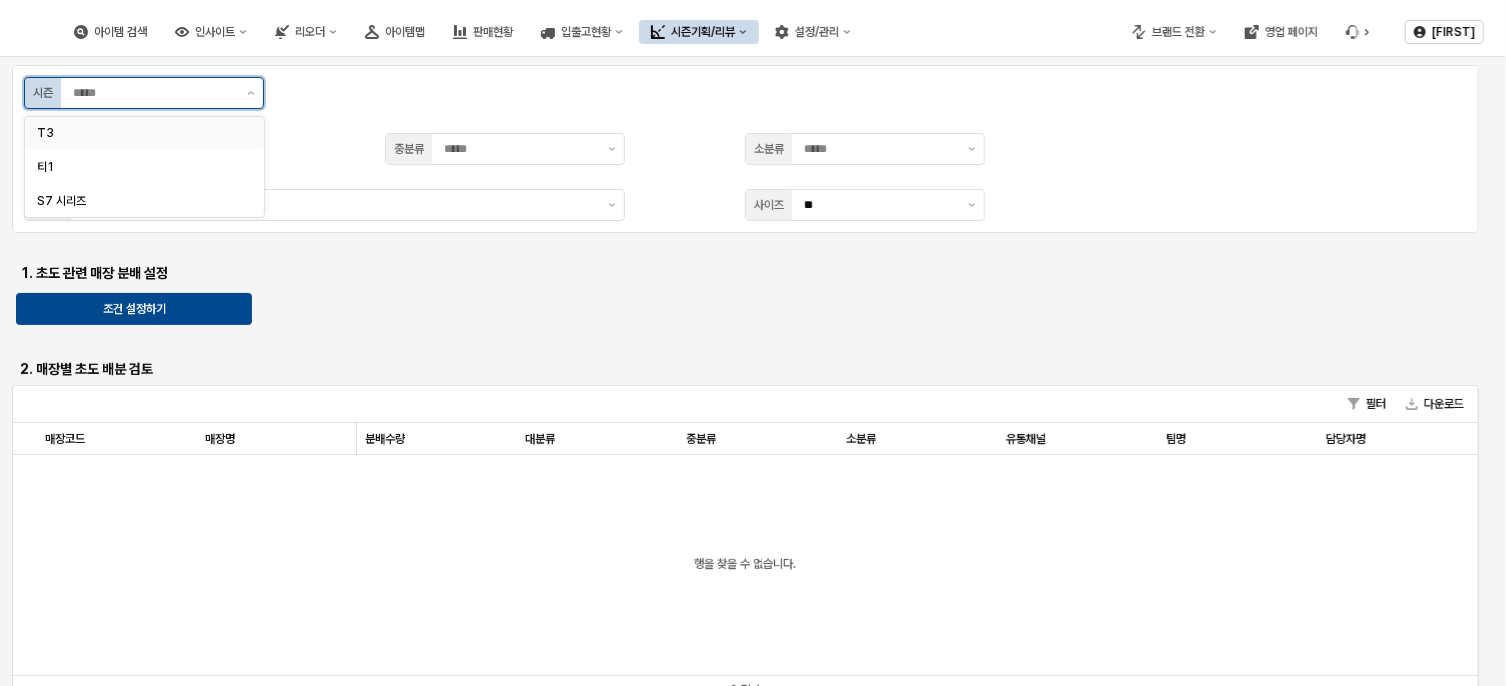 click on "T3" at bounding box center (138, 133) 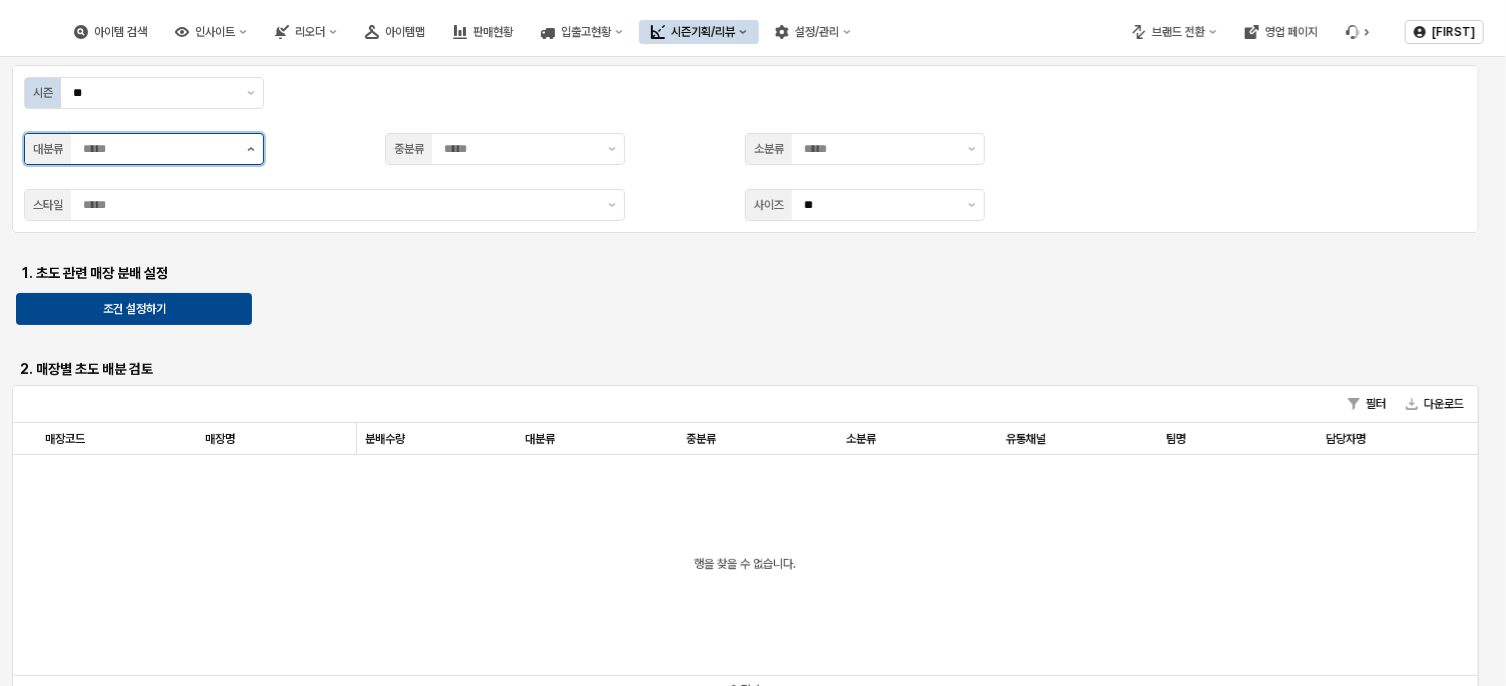 click at bounding box center [251, 149] 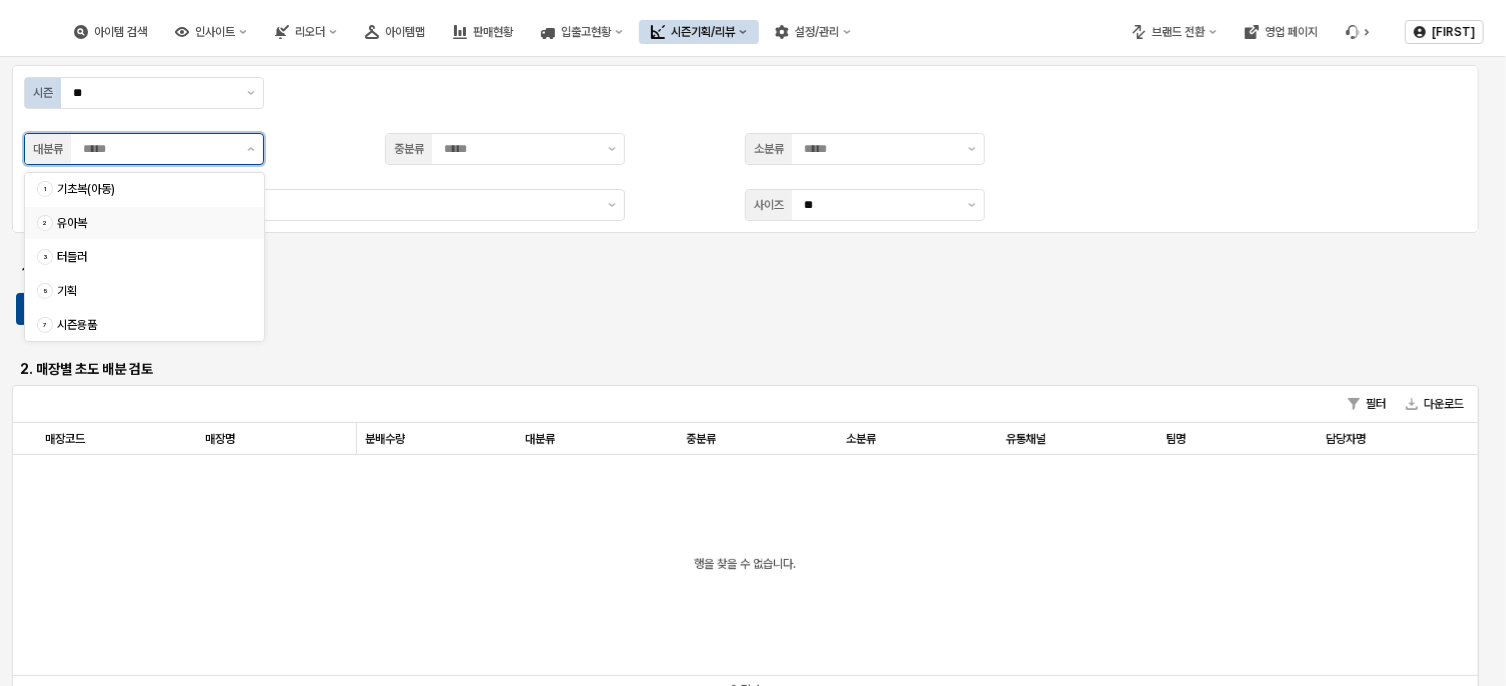 click on "유아복" at bounding box center (148, 223) 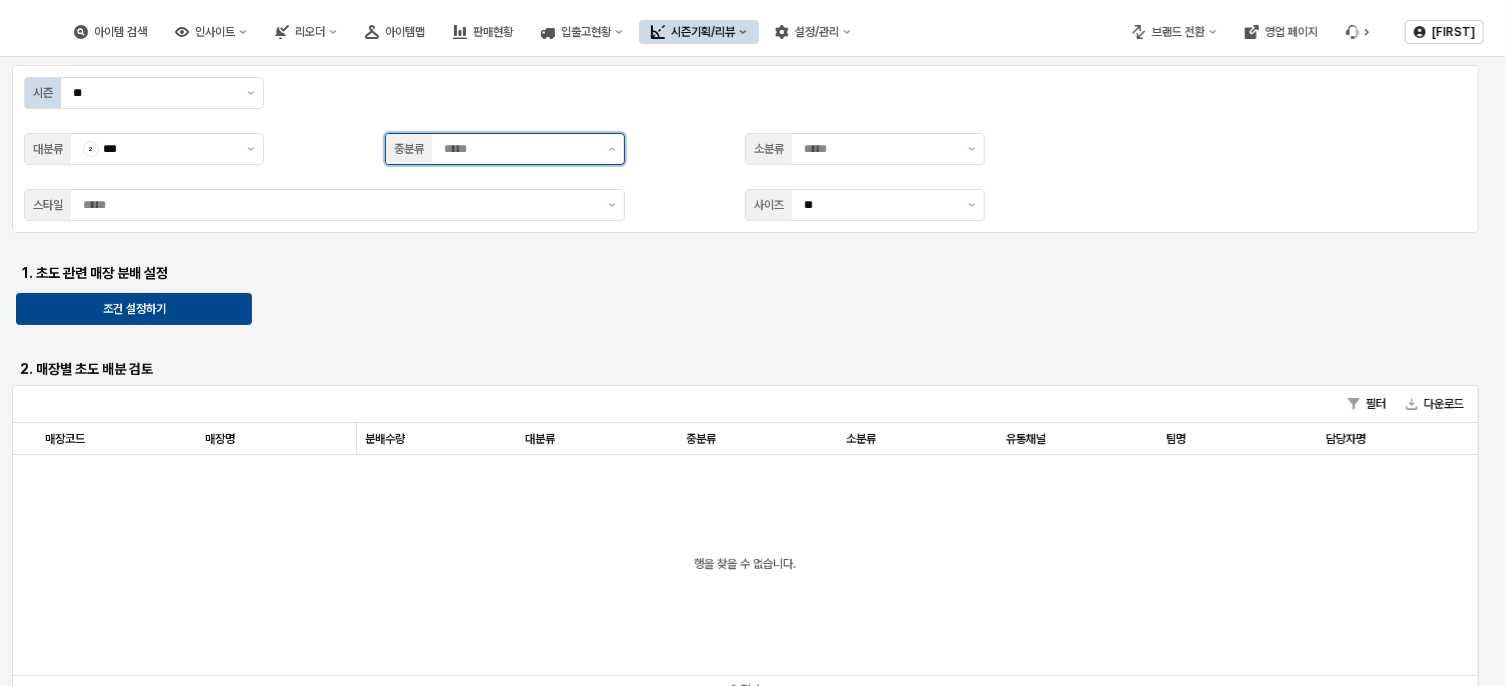 click at bounding box center (520, 149) 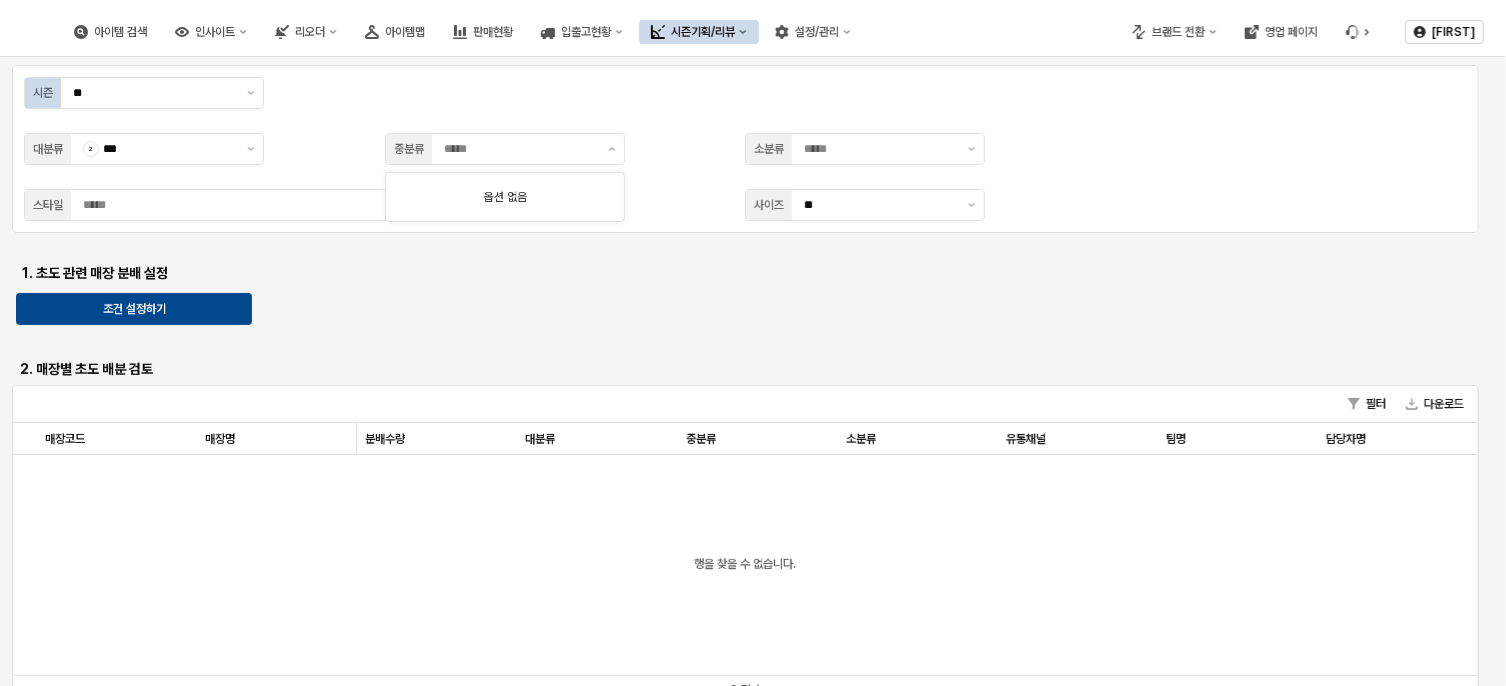 click on "옵션 없음" at bounding box center [505, 197] 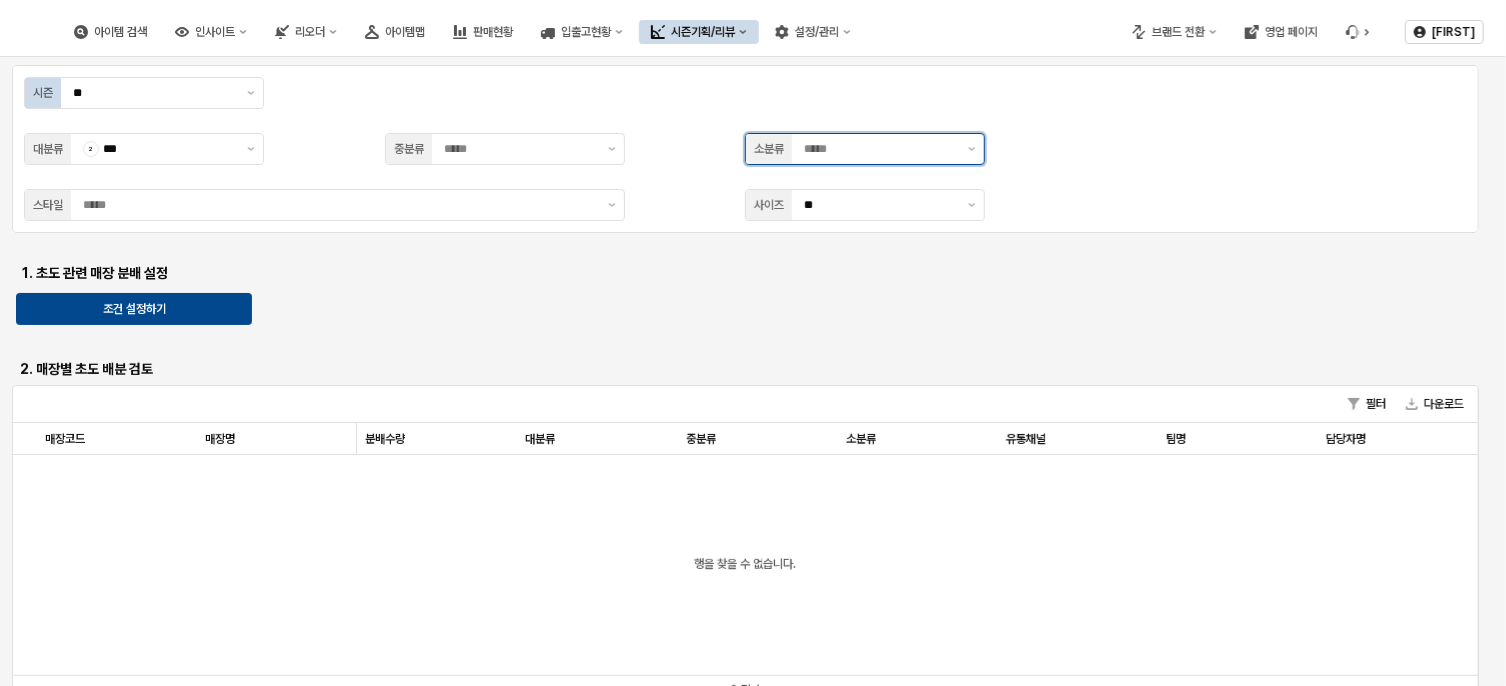 click at bounding box center (876, 149) 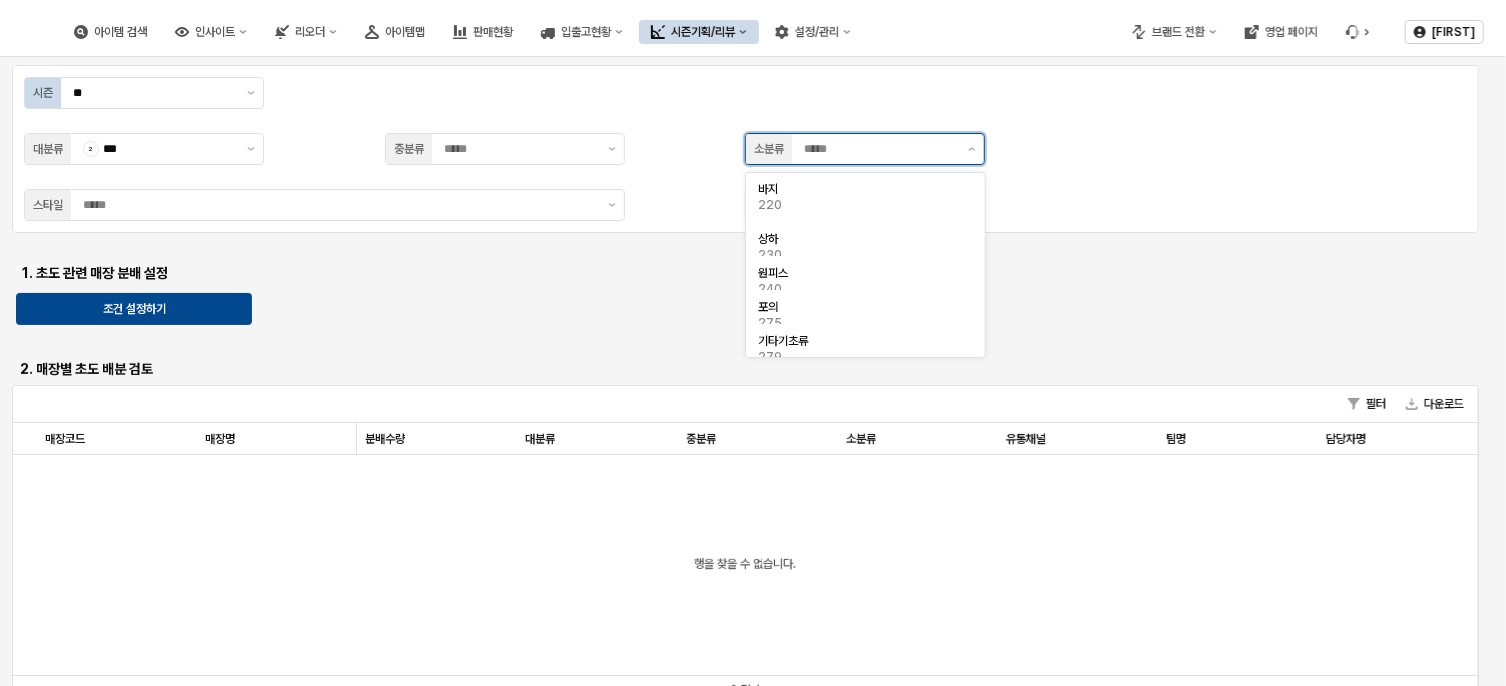 drag, startPoint x: 888, startPoint y: 161, endPoint x: 842, endPoint y: 164, distance: 46.09772 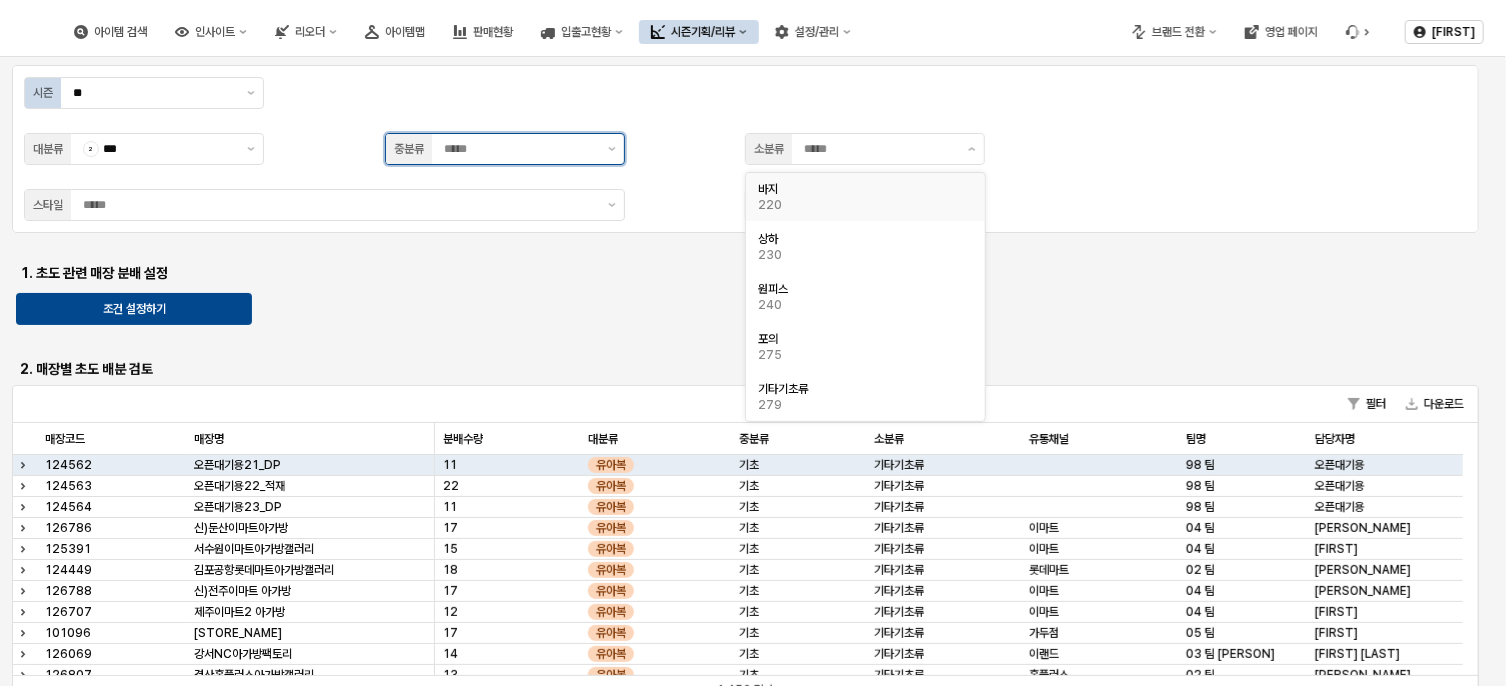 click at bounding box center [520, 149] 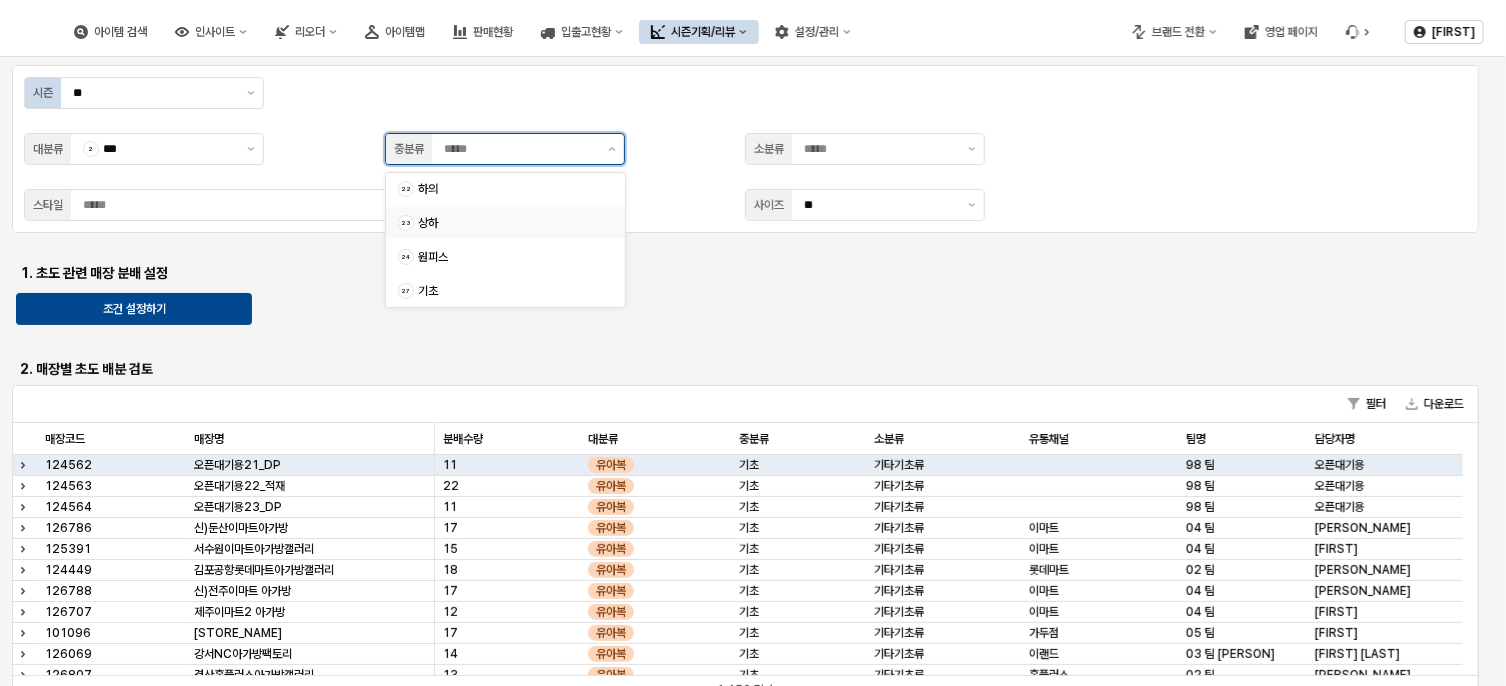 click on "상하" at bounding box center (509, 223) 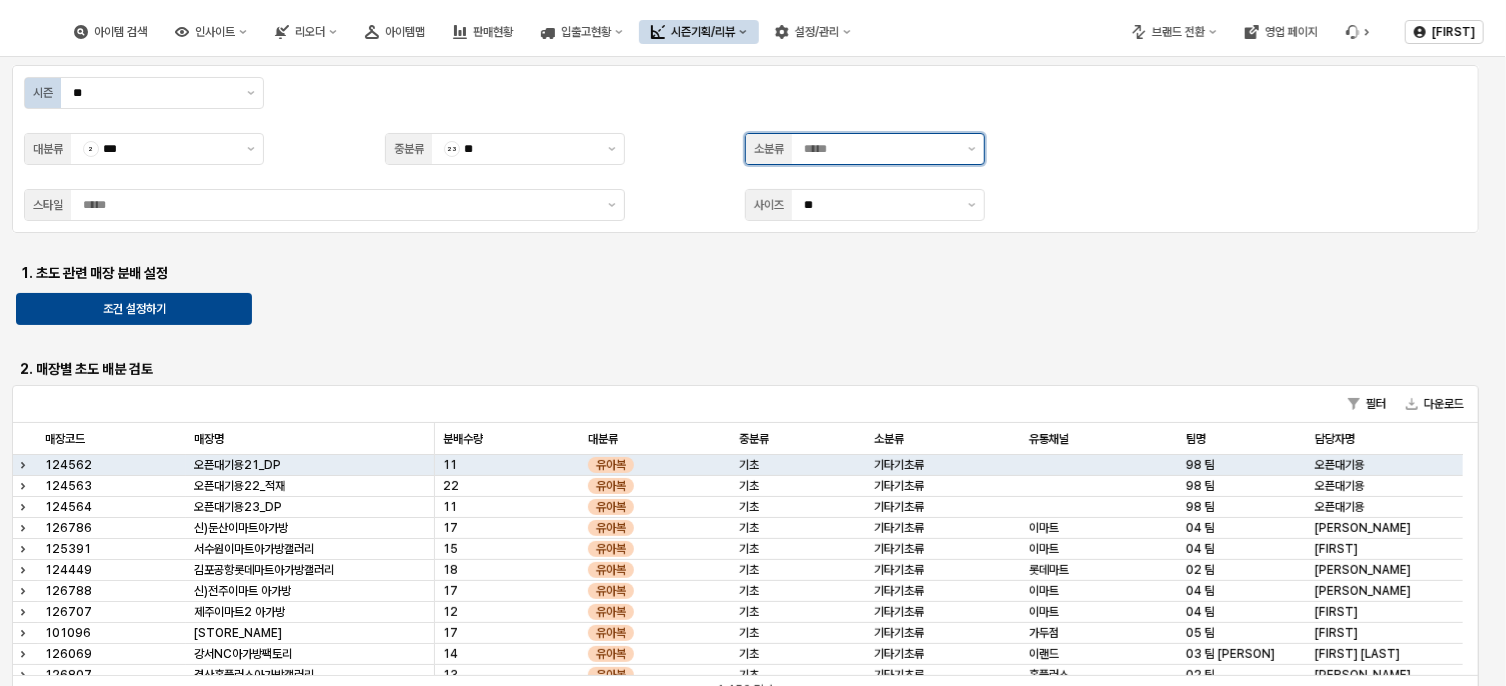 click at bounding box center (880, 149) 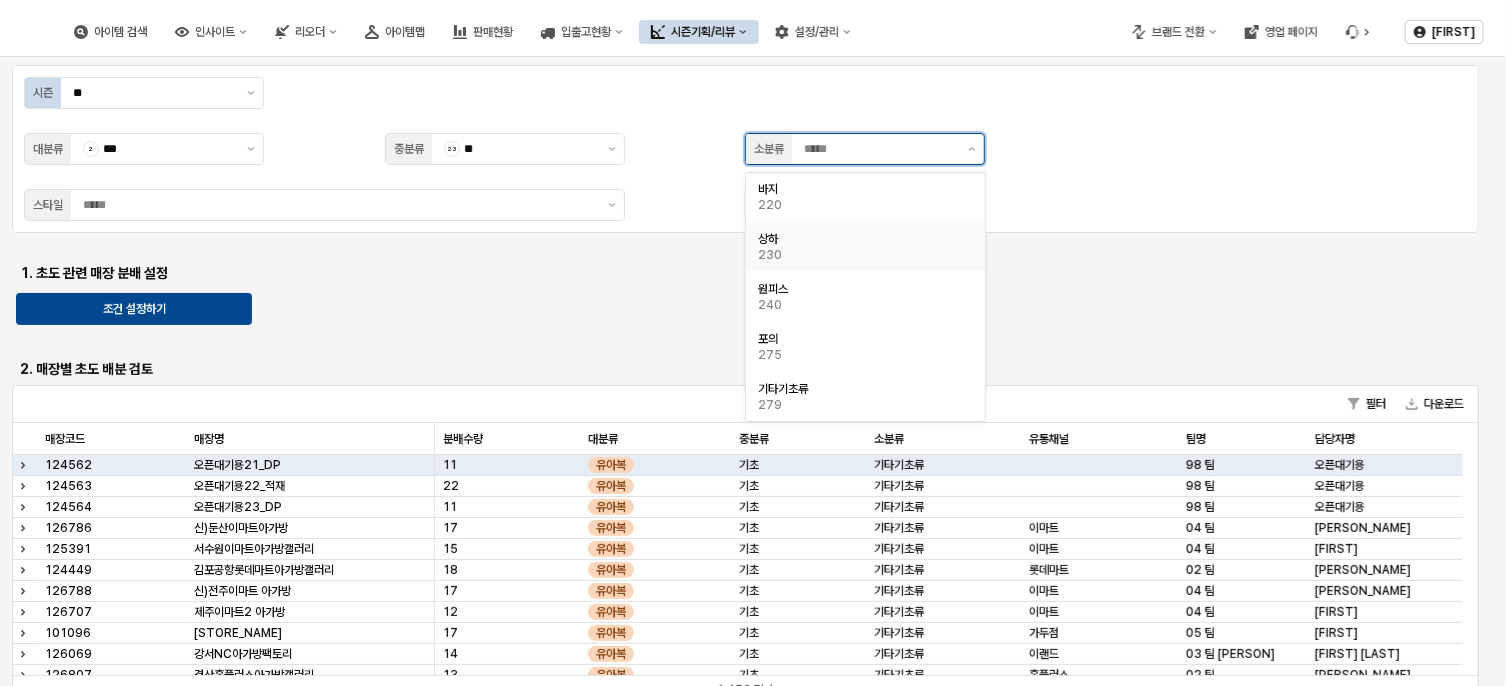 click on "230" at bounding box center (859, 255) 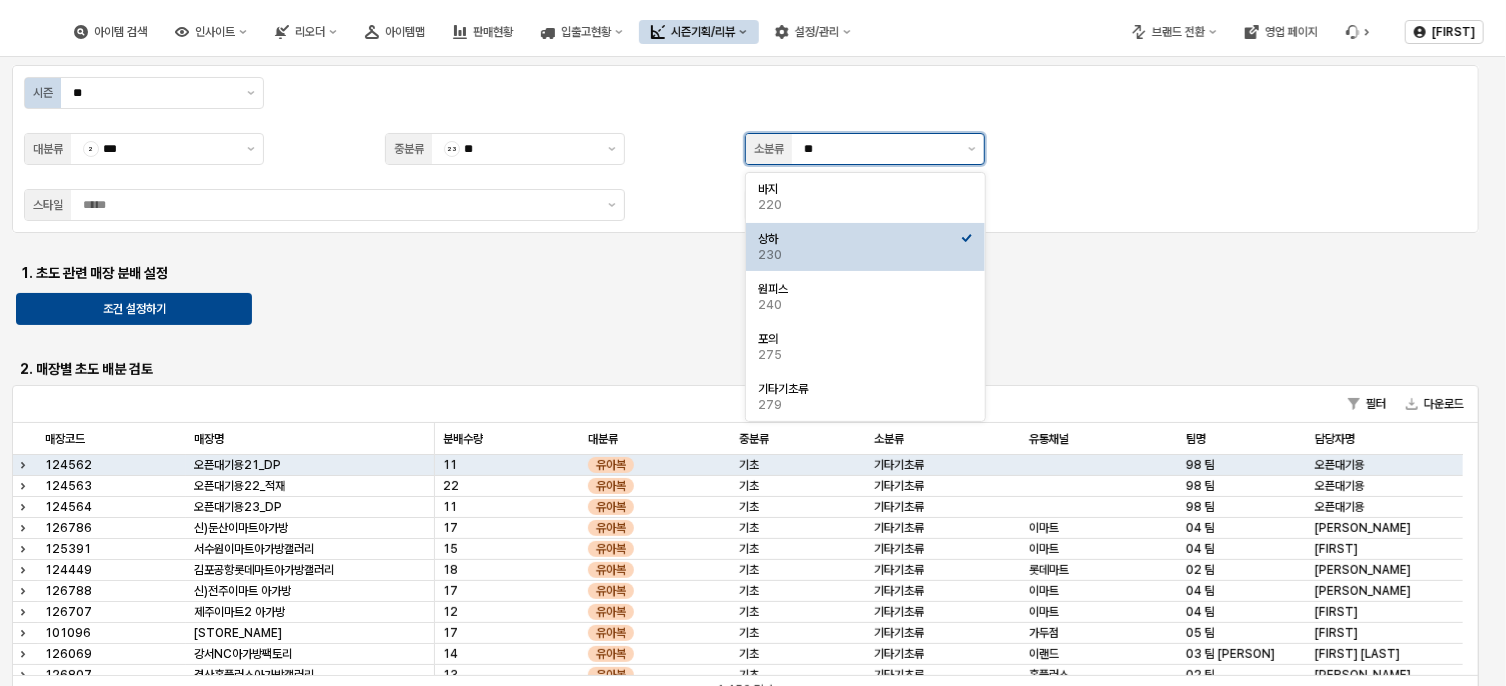 type on "**" 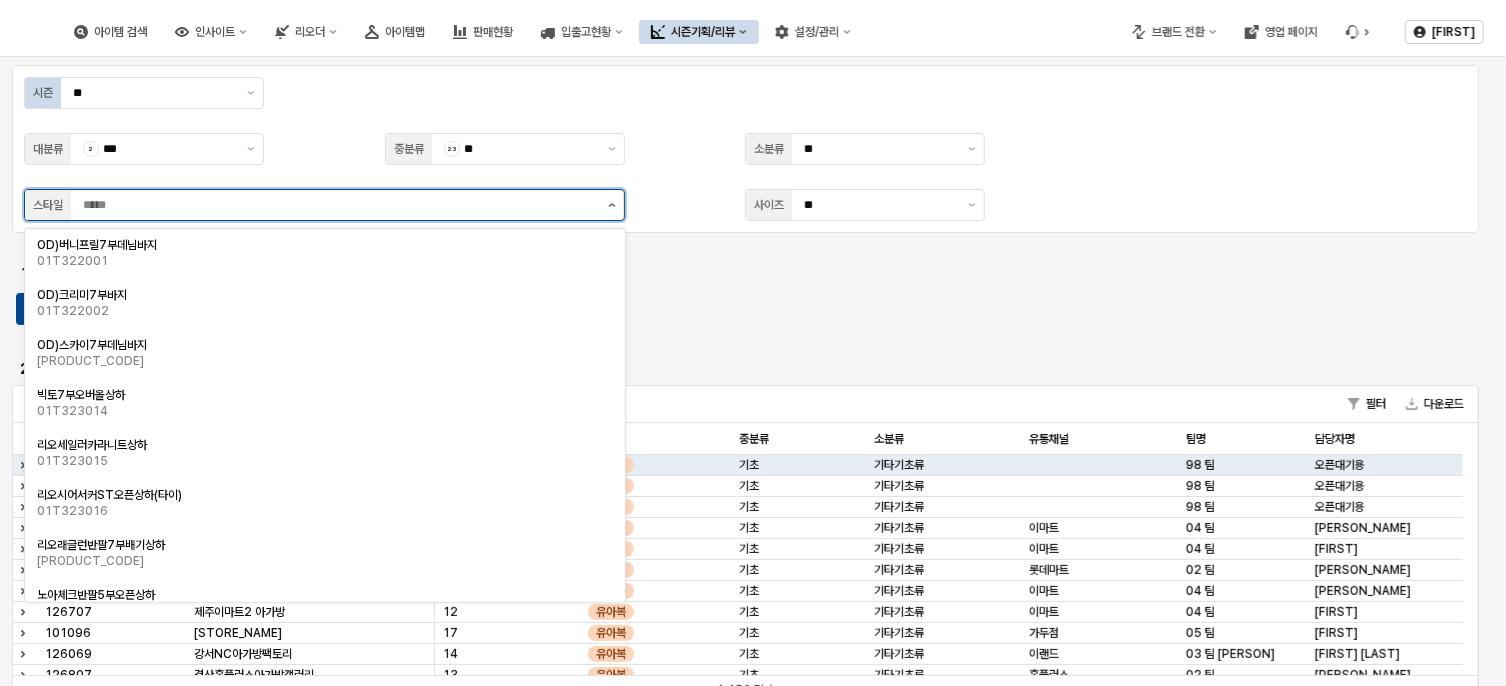 click at bounding box center (612, 205) 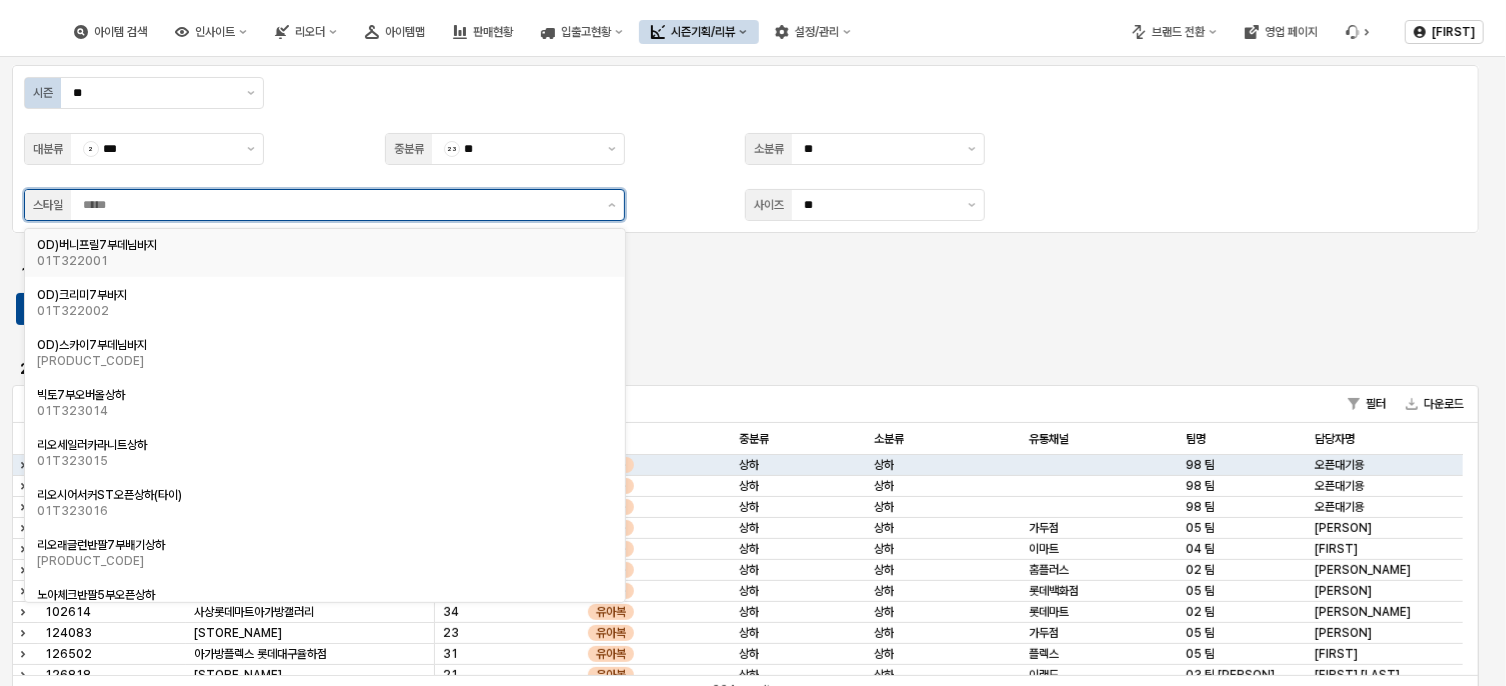 click on "OD)버니프릴7부데님바지" at bounding box center (319, 245) 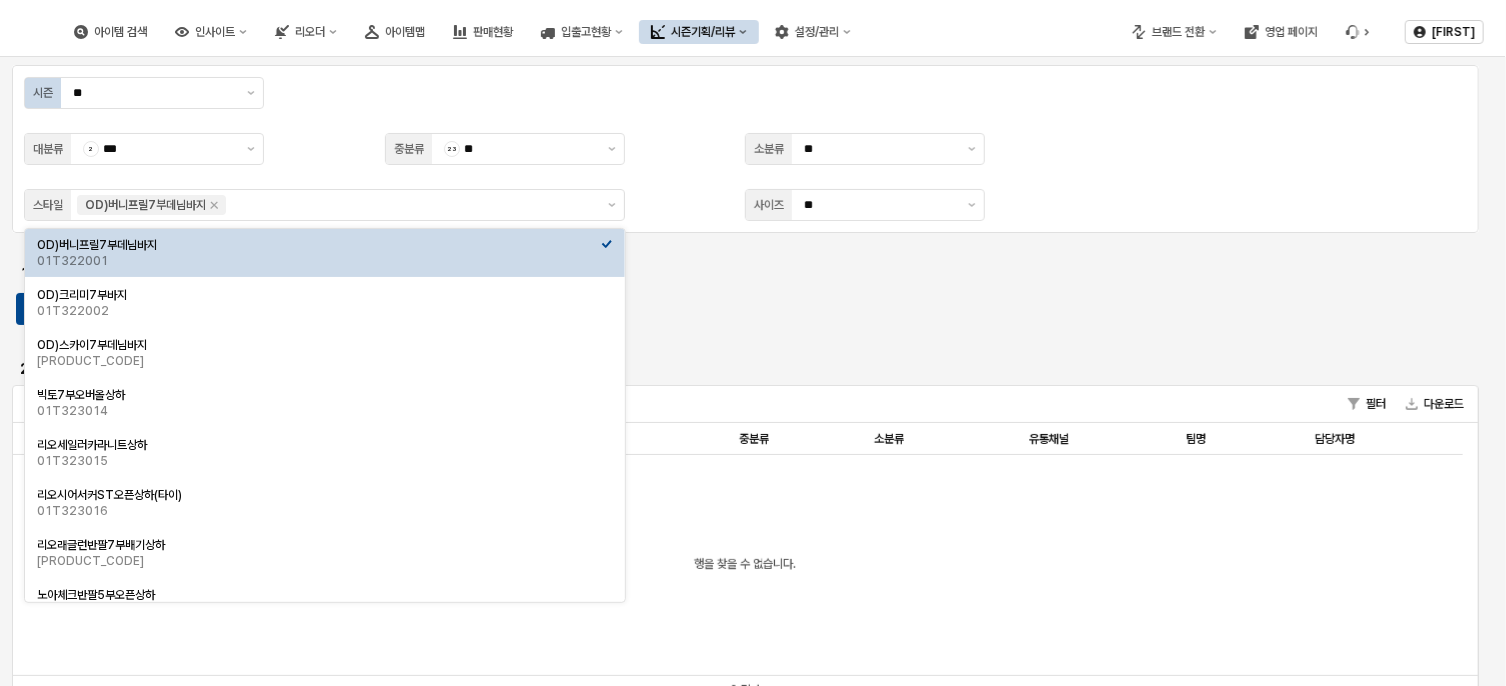 click on "시즌 ** 대분류 2 *** 중분류 23 ** 소분류 ** 스타일 OD)버니프릴7부데님바지 사이즈 ** 1. 초도 관련 매장 분배 설정 조건 설정하기 2. 매장별 초도 배분 검토 필터 다운로드 매장코드 매장코드 매장명 매장명 분배수량 분배수량 대분류 대분류 중분류 중분류 소분류 소분류 유통채널 유통채널 팀명 팀명 담당자명 담당자명 행을 찾을 수 없습니다. 0 결과 3. 스타일별 초도 배분 검토 필터 다운로드 대분류 대분류 중분류 중분류 소분류 소분류 스타일코드 스타일코드 스타일명 스타일명 색상명 색상명 색상코드 색상코드 사이즈코드 사이즈코드 사이즈명 사이즈명 기획일자 기획일자 기획수량 기획수량 매칭상품 매칭상품 행을 찾을 수 없습니다. 3. 최종 검토 및 엑셀 다운 엑셀 출력하기" at bounding box center [753, 521] 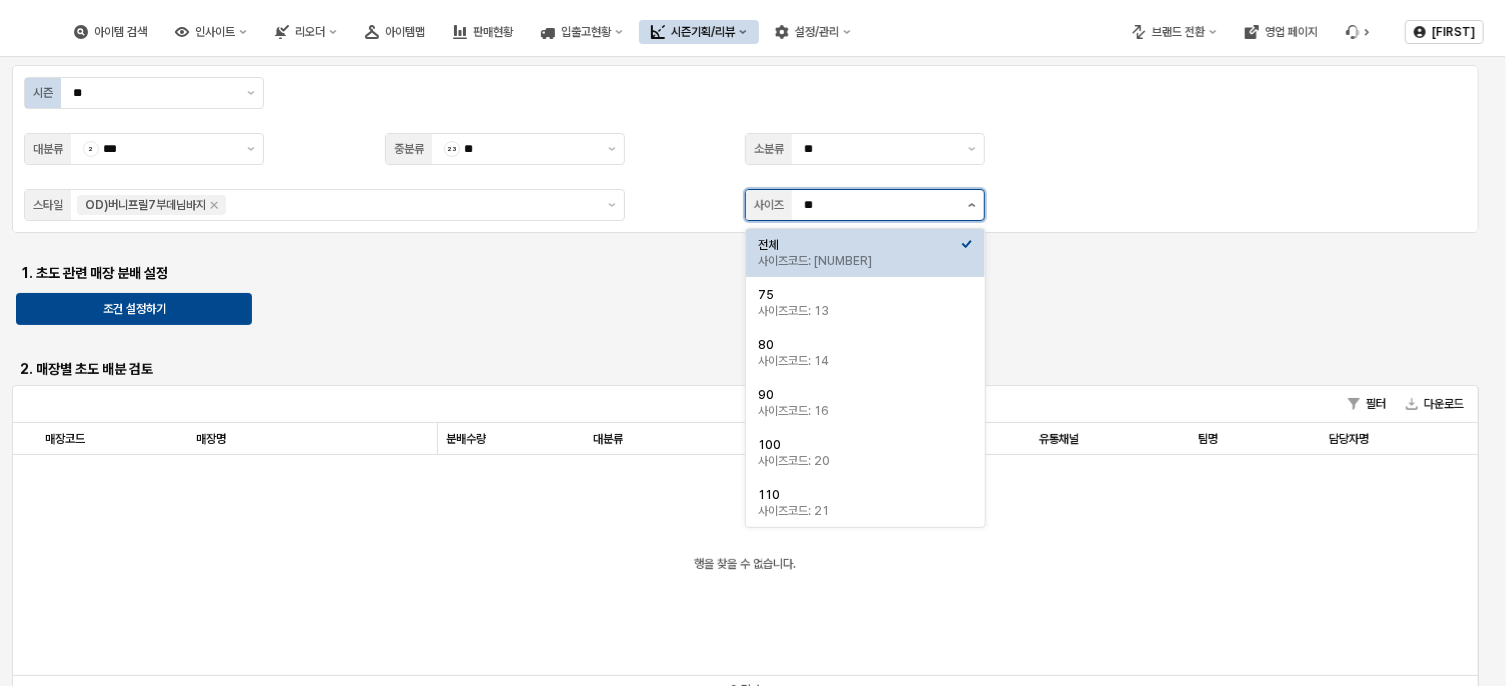 click at bounding box center [972, 205] 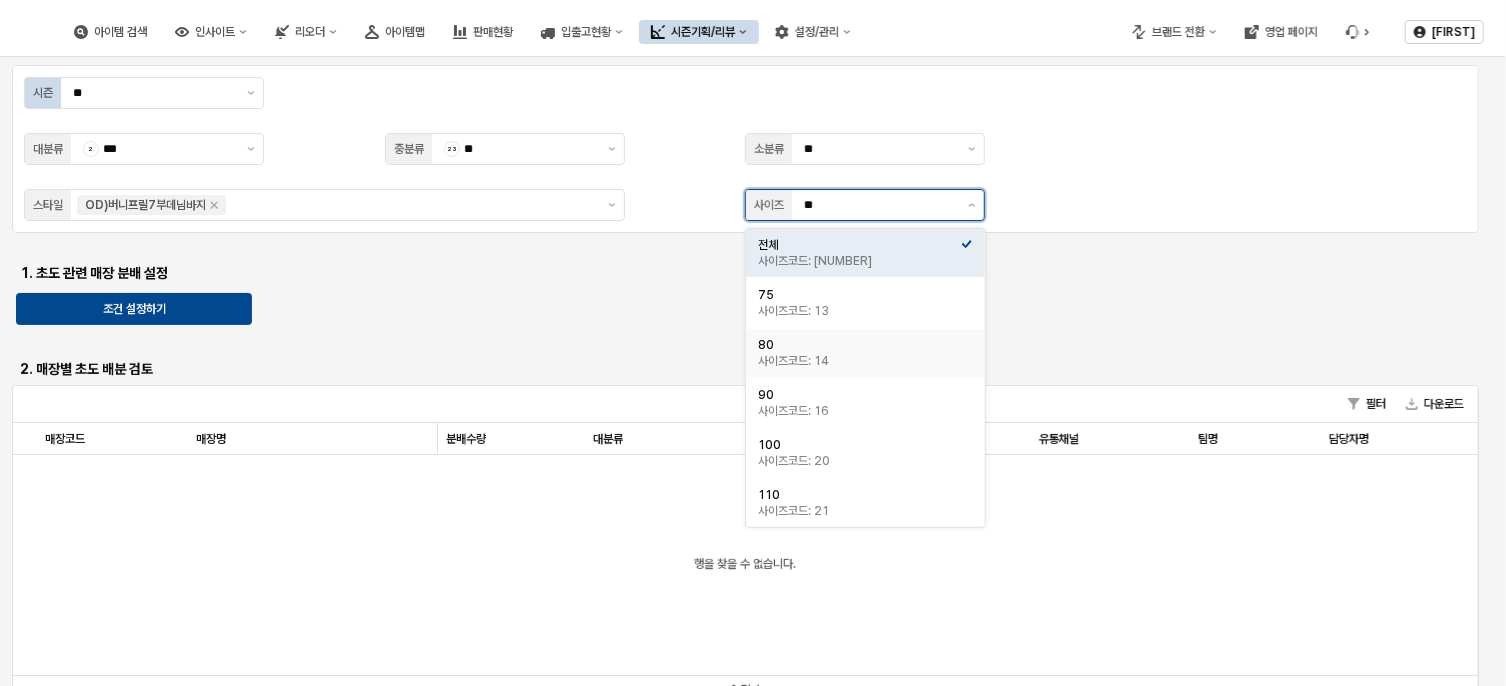 click on "80" at bounding box center [859, 345] 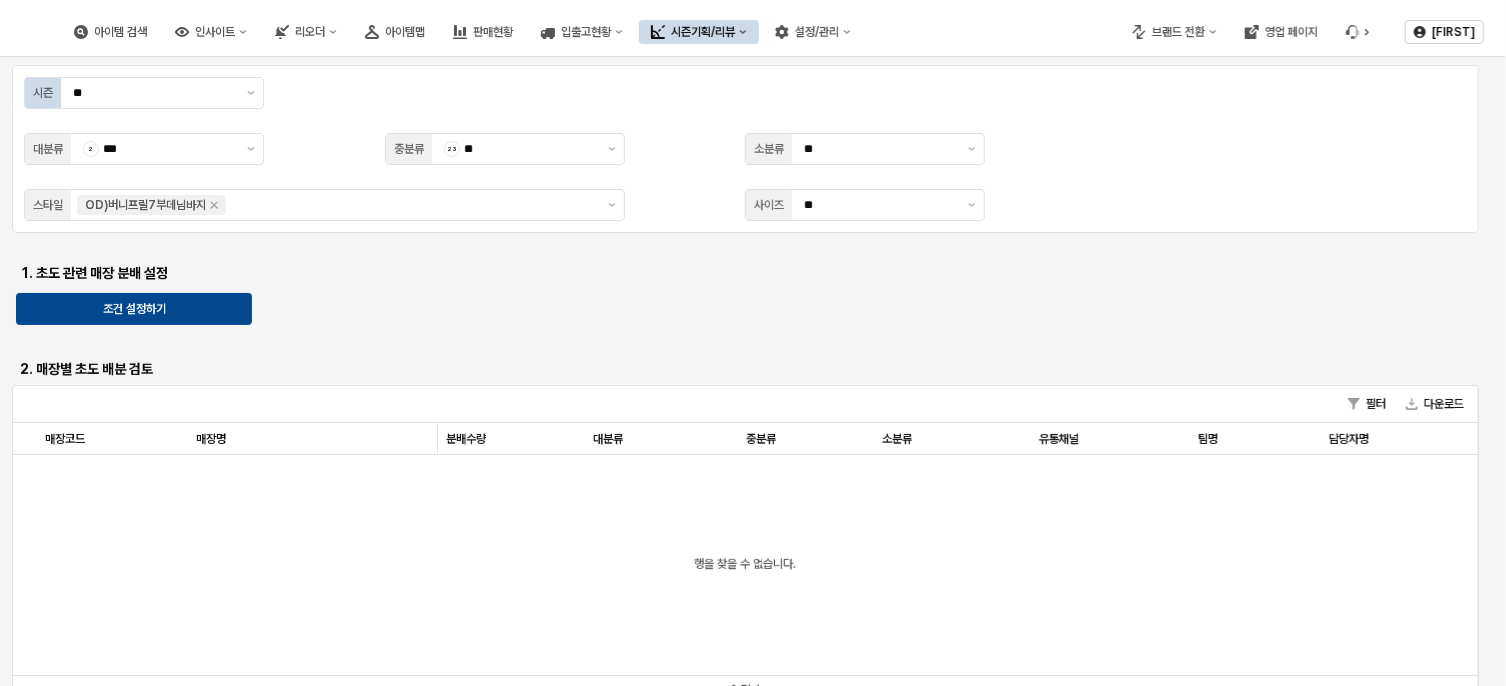 click on "시즌 ** 대분류 2 *** 중분류 23 ** 소분류 ** 스타일 OD)버니프릴7부데님바지 사이즈 ** 1. 초도 관련 매장 분배 설정 조건 설정하기 2. 매장별 초도 배분 검토 필터 다운로드 매장코드 매장코드 매장명 매장명 분배수량 분배수량 대분류 대분류 중분류 중분류 소분류 소분류 유통채널 유통채널 팀명 팀명 담당자명 담당자명 행을 찾을 수 없습니다. 0 결과 3. 스타일별 초도 배분 검토 필터 다운로드 대분류 대분류 중분류 중분류 소분류 소분류 스타일코드 스타일코드 스타일명 스타일명 색상명 색상명 색상코드 색상코드 사이즈코드 사이즈코드 사이즈명 사이즈명 기획일자 기획일자 기획수량 기획수량 매칭상품 매칭상품 행을 찾을 수 없습니다. 3. 최종 검토 및 엑셀 다운 엑셀 출력하기" at bounding box center (753, 521) 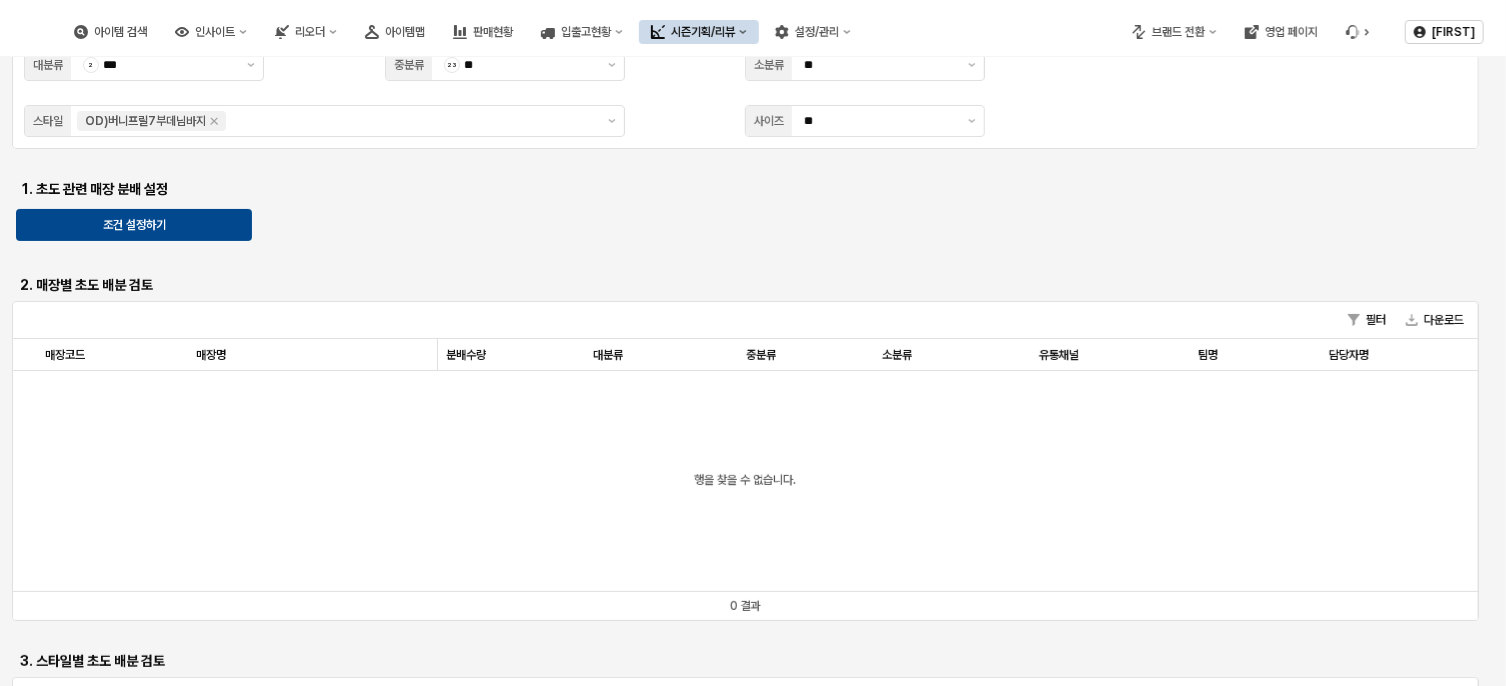 scroll, scrollTop: 0, scrollLeft: 0, axis: both 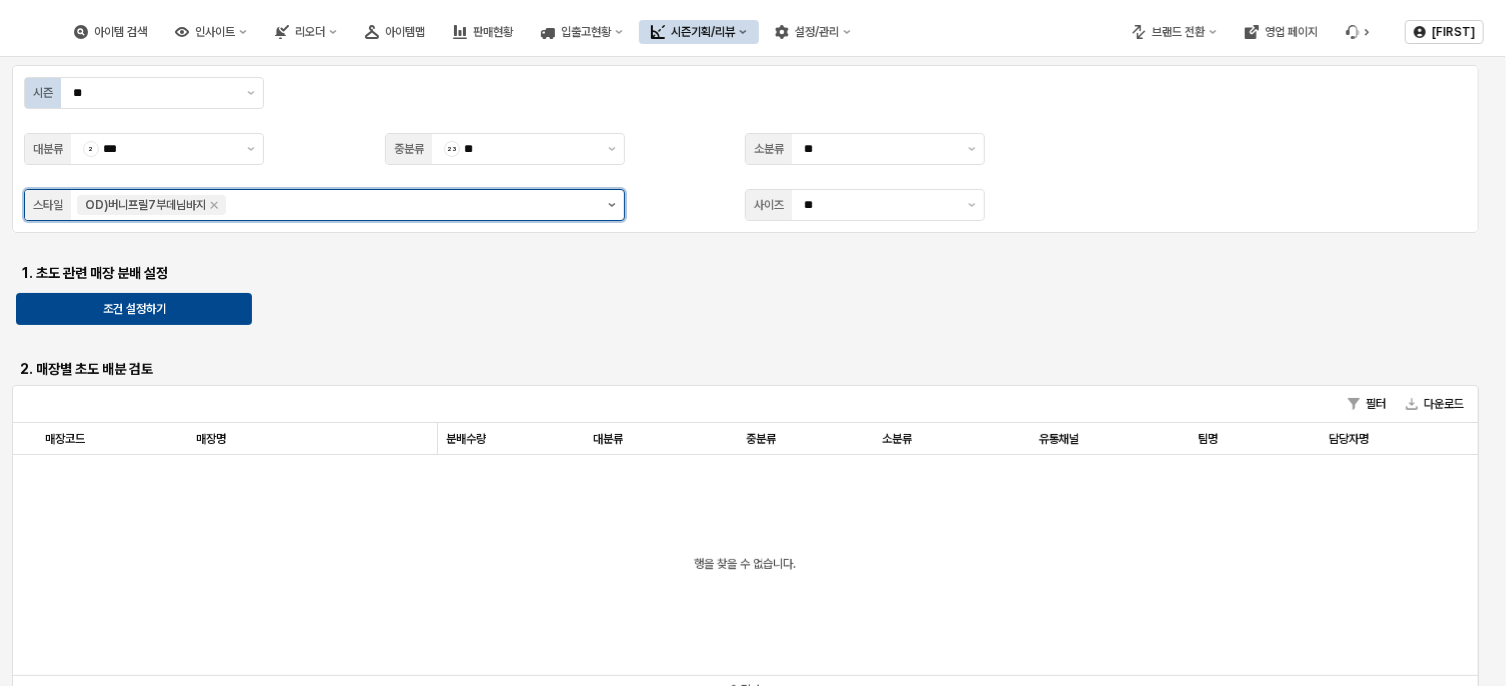 click at bounding box center (612, 205) 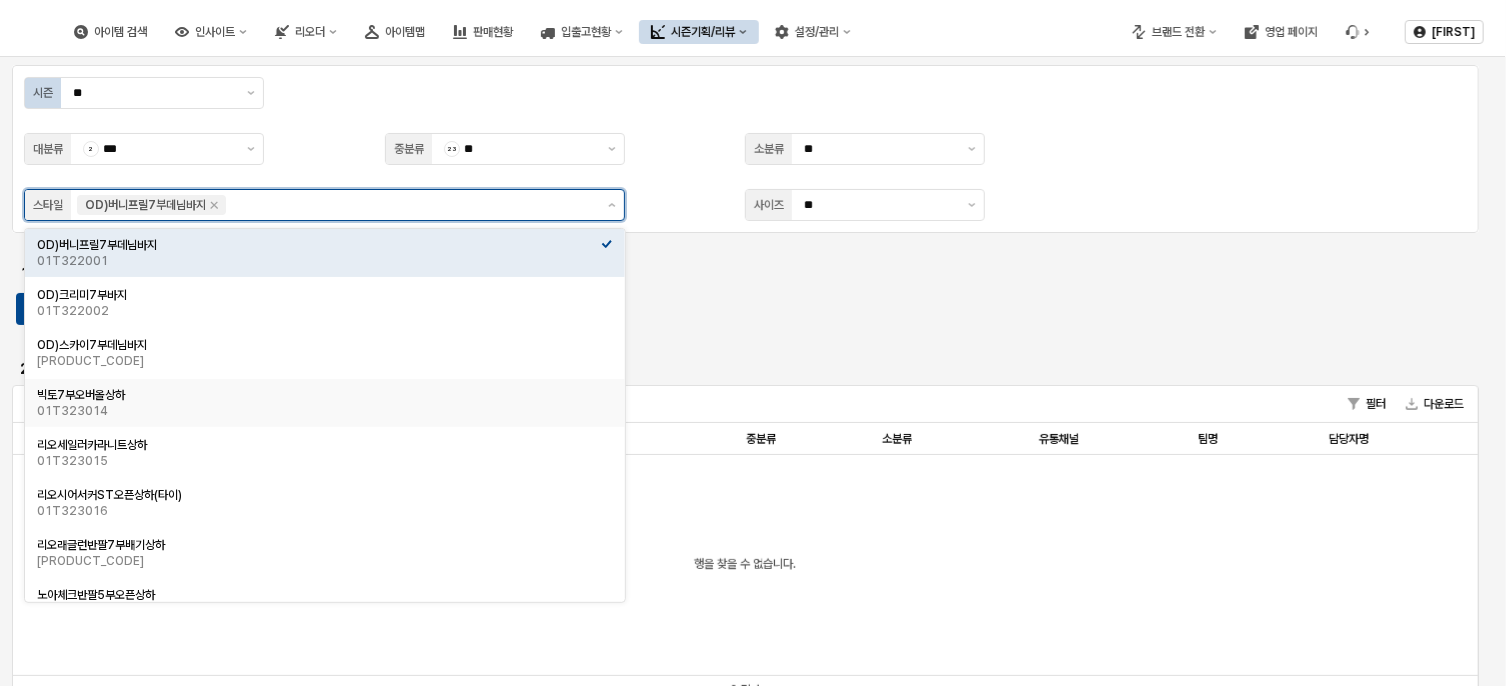 click on "빅토7부오버올상하" at bounding box center (319, 395) 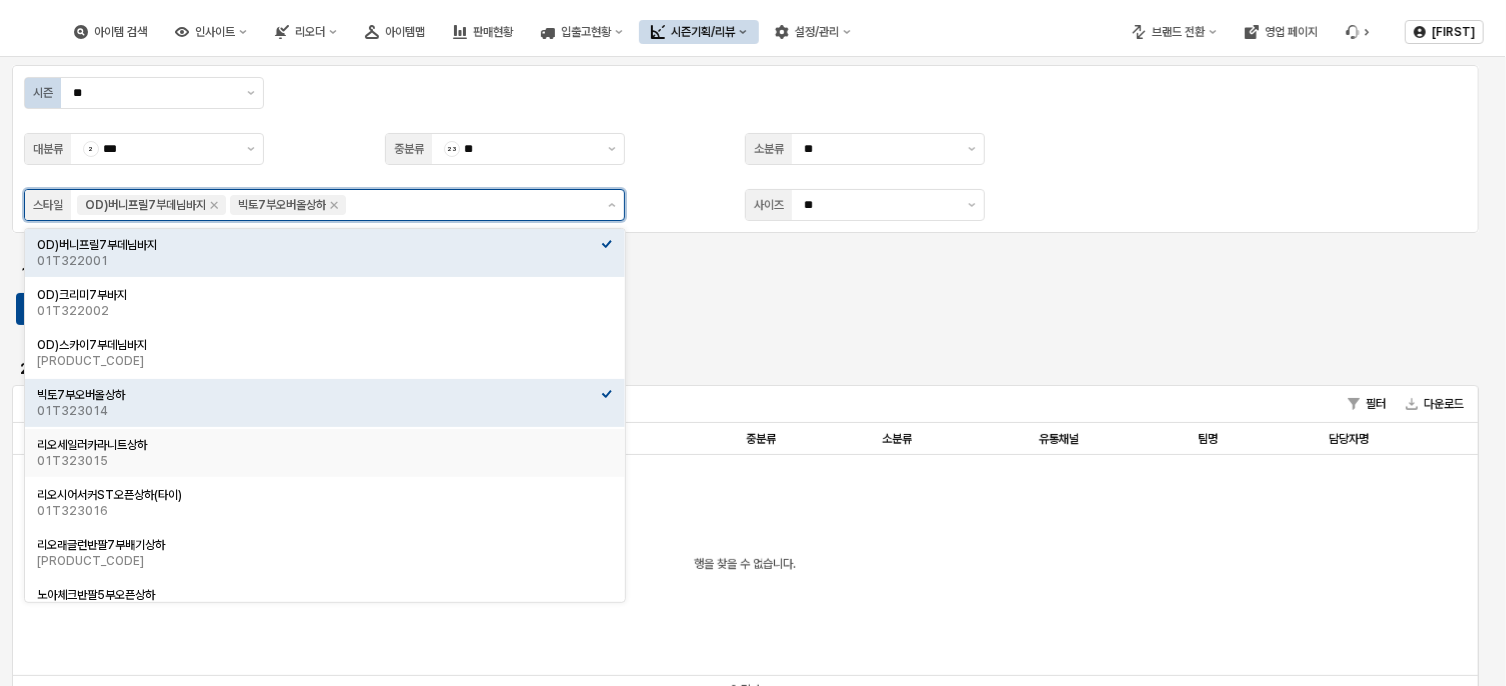 click on "01T323015" at bounding box center [319, 461] 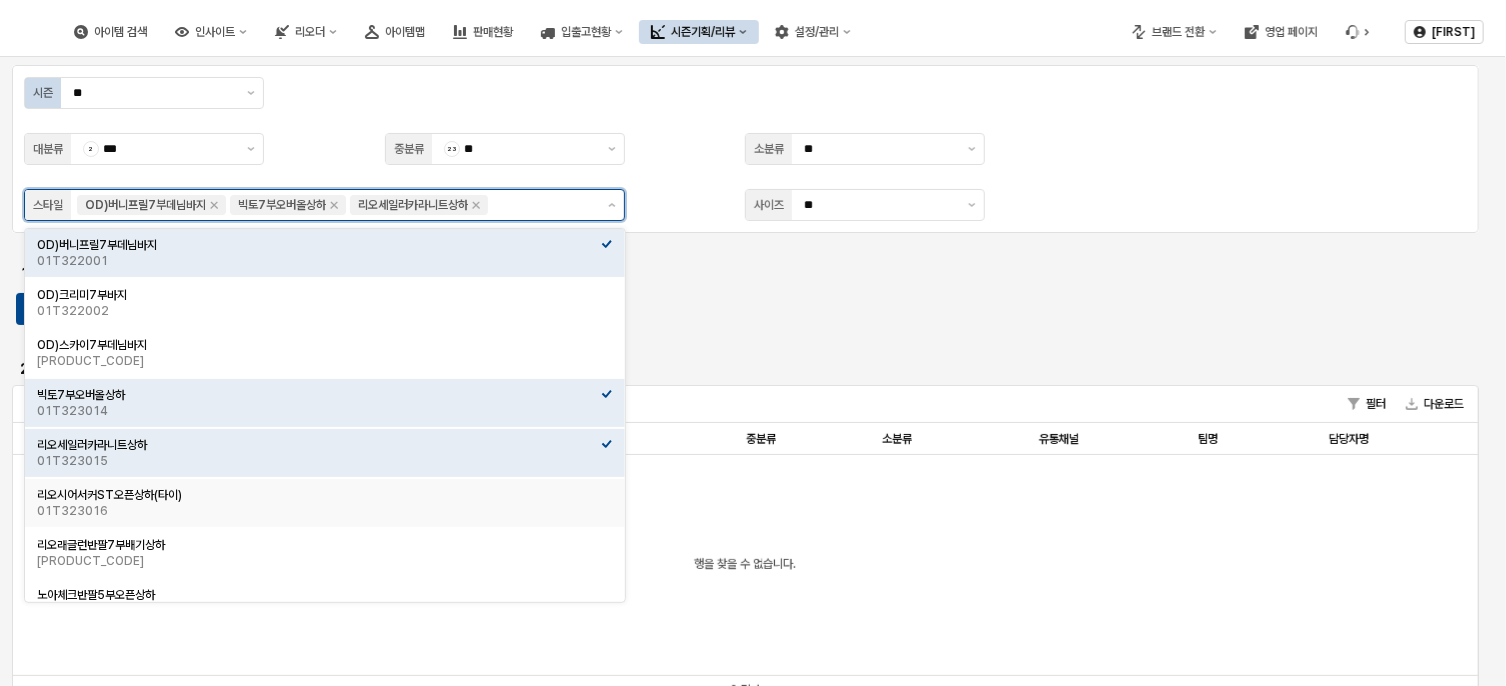 click on "01T323016" at bounding box center (319, 511) 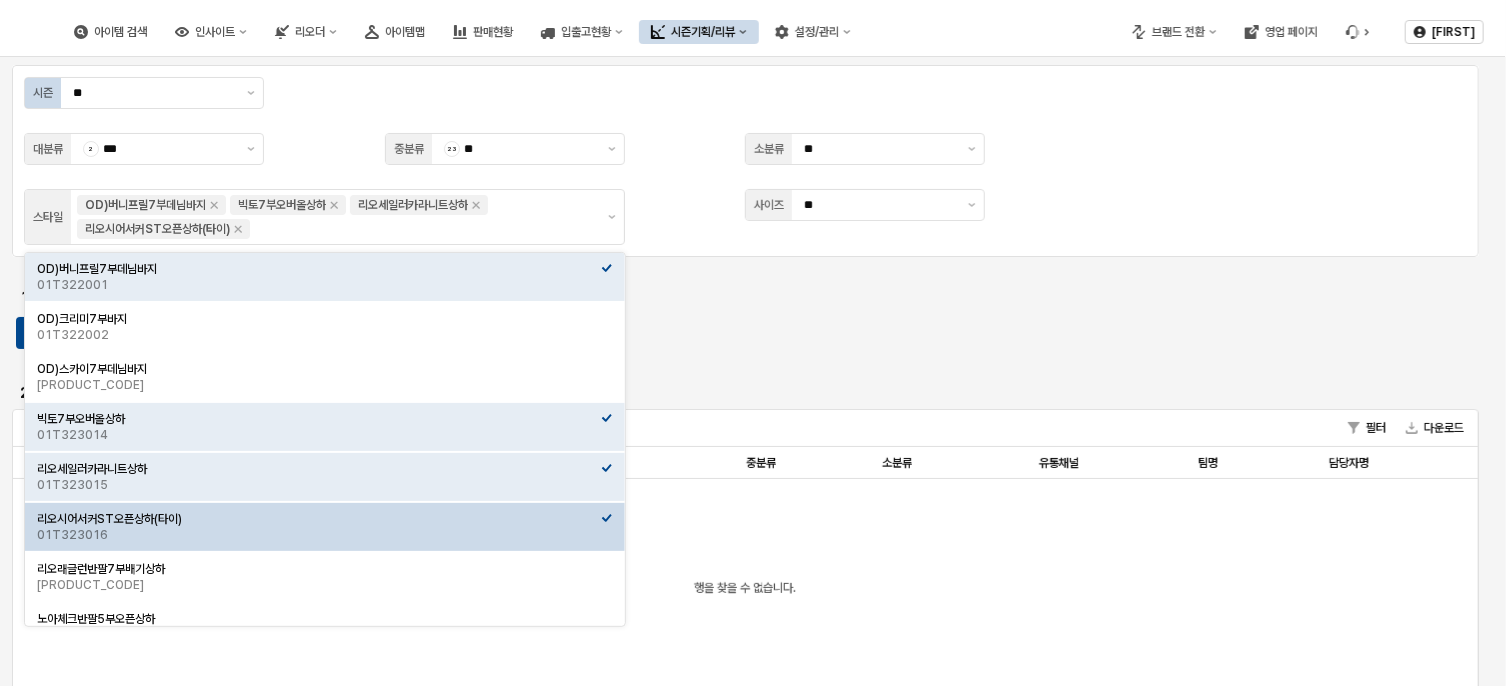 click at bounding box center (745, 365) 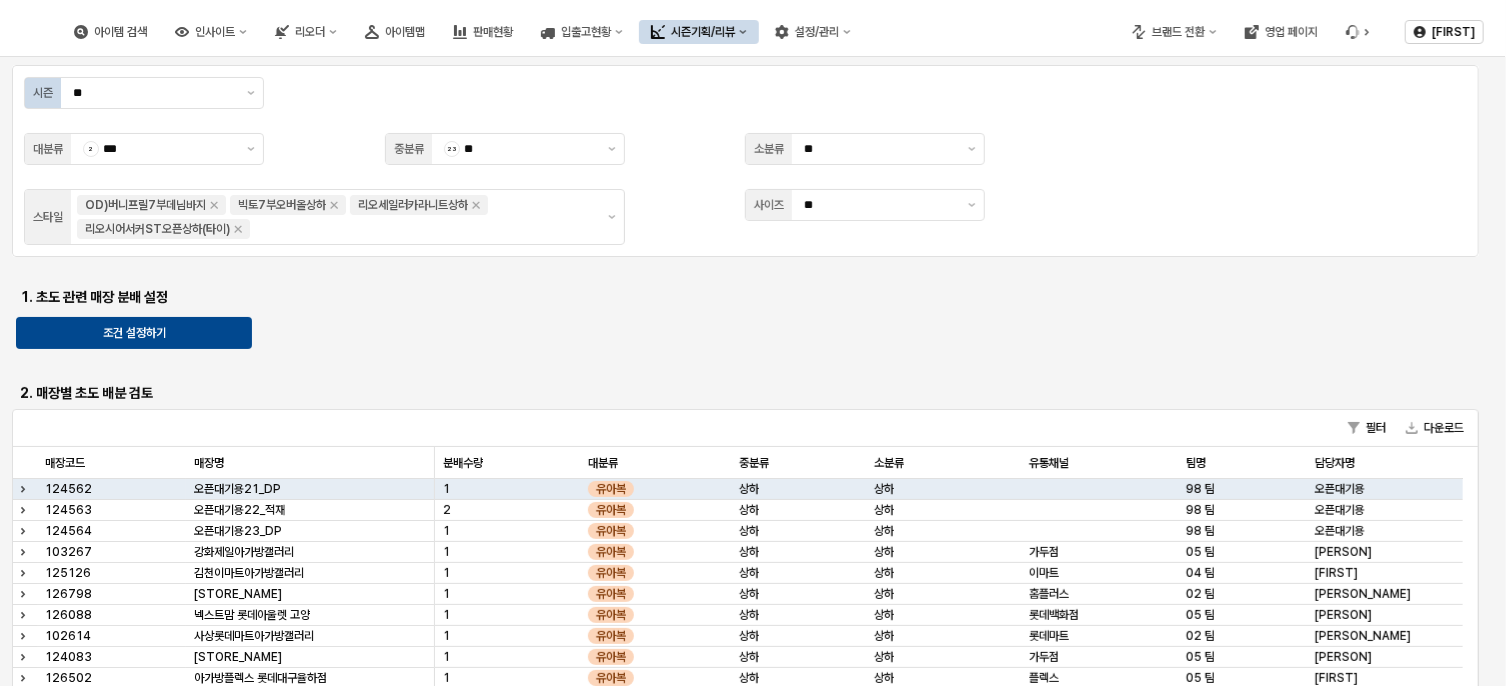 click on "시즌 ** 대분류 2 *** 중분류 23 ** 소분류 ** 스타일 OD)버니프릴7부데님바지 빅토7부오버올상하 리오세일러카라니트상하 리오시어서커ST오픈상하(타이) 사이즈 ** 1. 초도 관련 매장 분배 설정 조건 설정하기 2. 매장별 초도 배분 검토 필터 다운로드 매장코드 매장코드 매장명 매장명 분배수량 분배수량 대분류 대분류 중분류 중분류 소분류 소분류 유통채널 유통채널 팀명 팀명 담당자명 담당자명 124562 오픈대기용21_DP 1 유아복 상하 상하 98 팀 오픈대기용 124563 오픈대기용22_적재 2 유아복 상하 상하 98 팀 오픈대기용 124564 오픈대기용23_DP 1 유아복 상하 상하 98 팀 오픈대기용 103267 강화제일아가방갤러리 1 유아복 상하 상하 가두점 05 팀 [PERSON_NAME] 125126 김천이마트아가방갤러리 1 유아복 상하 상하 이마트 04 팀 [PERSON_NAME] 126798 김해홈플러스아가방팩토리 1 유아복 상하 상하 홈플러스" at bounding box center (753, 557) 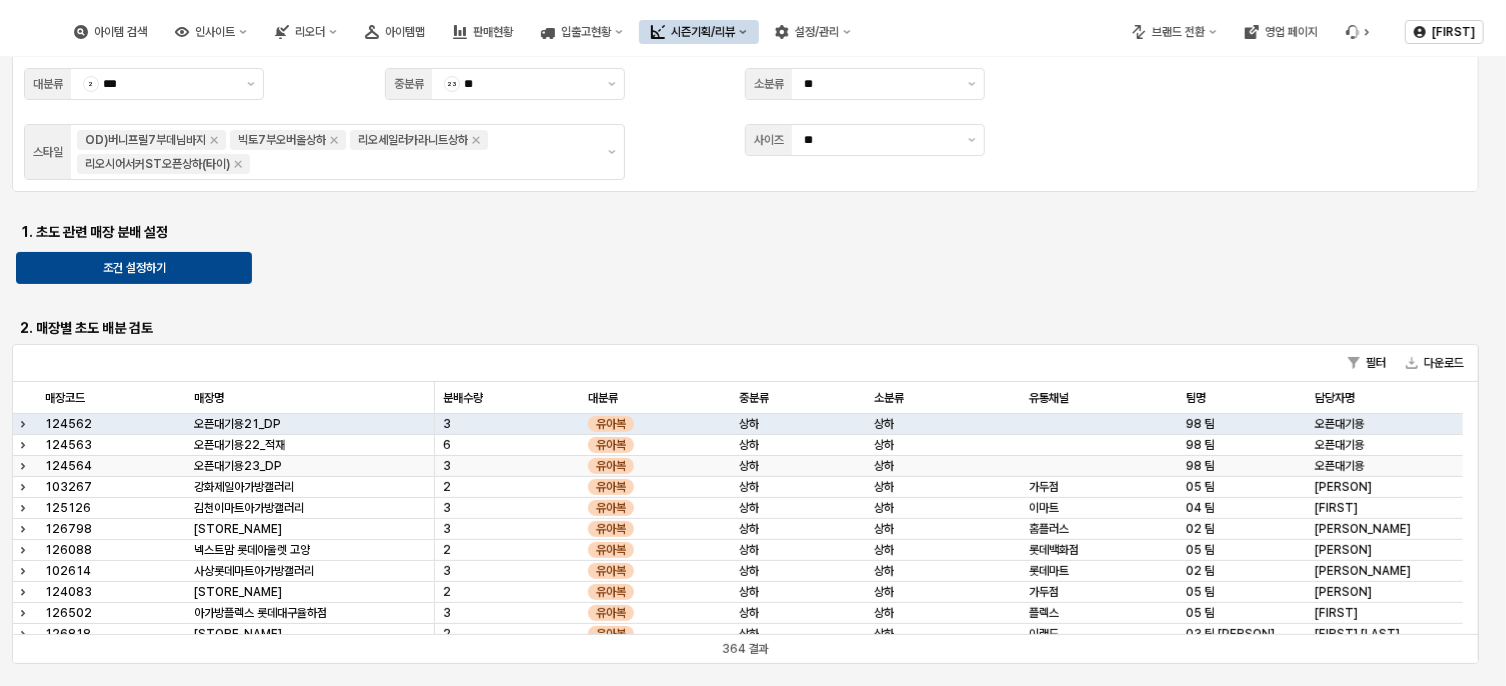 scroll, scrollTop: 200, scrollLeft: 0, axis: vertical 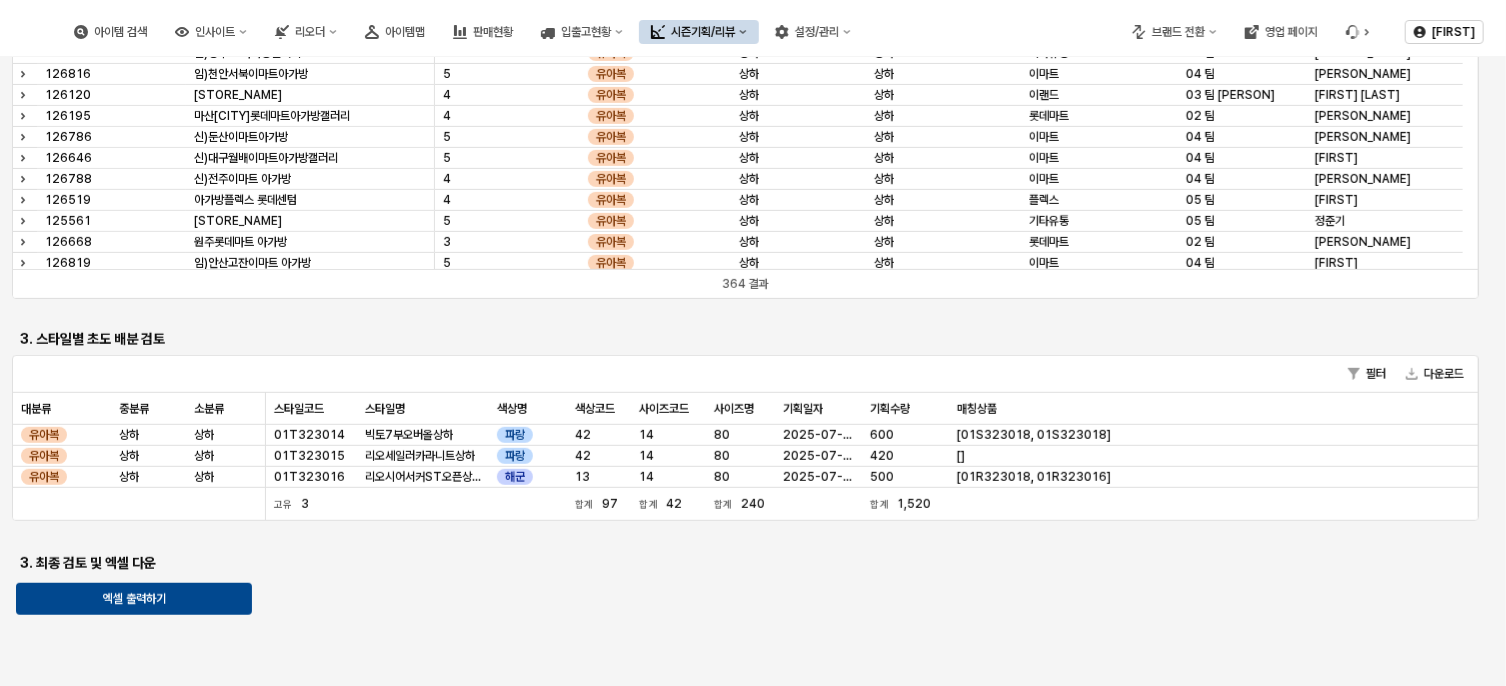 click at bounding box center (745, 535) 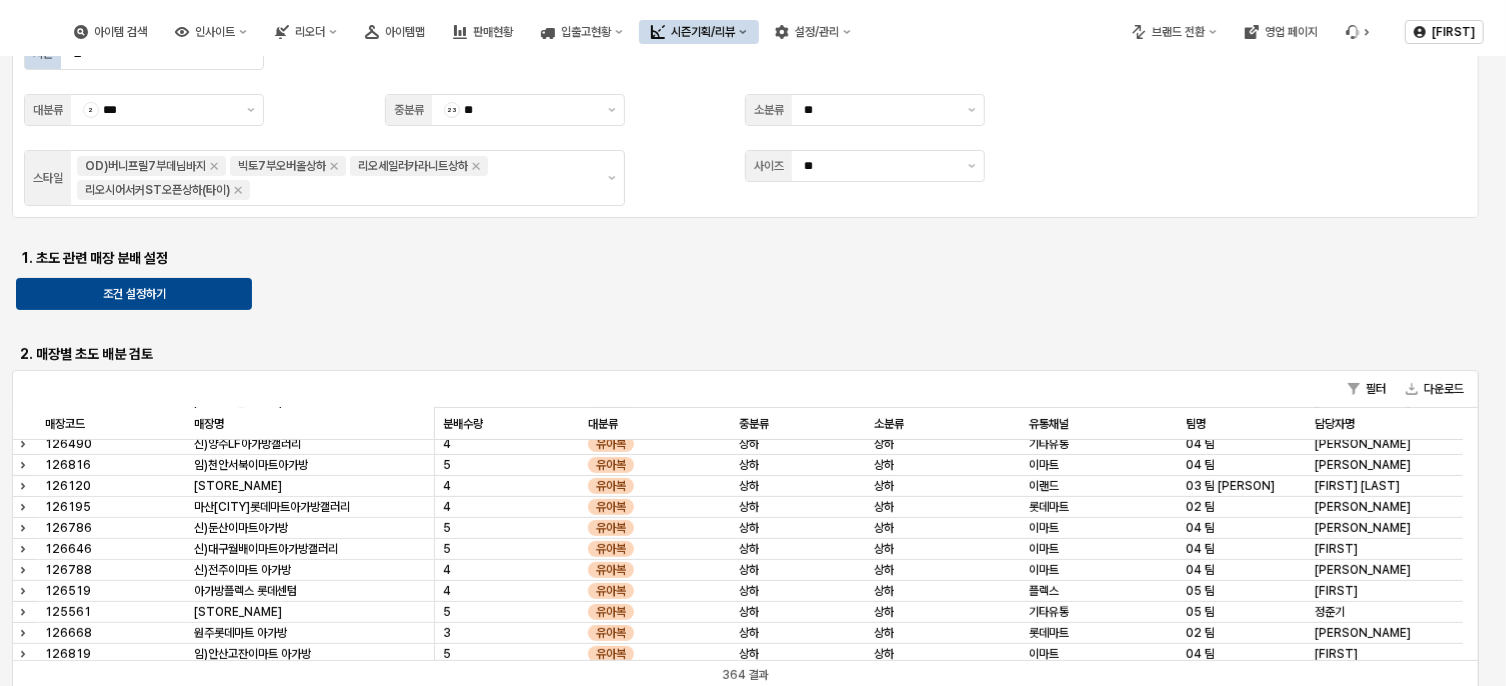 scroll, scrollTop: 0, scrollLeft: 0, axis: both 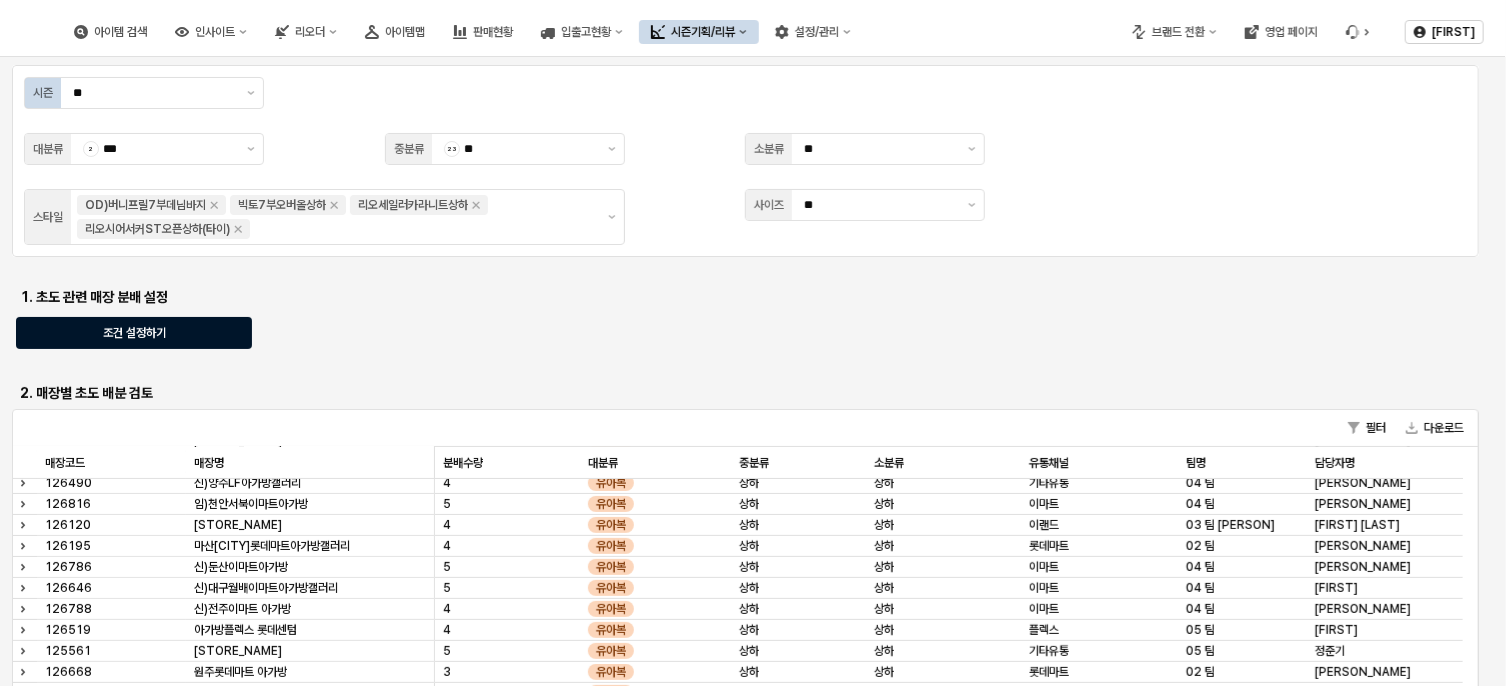 click on "조건 설정하기" at bounding box center (134, 333) 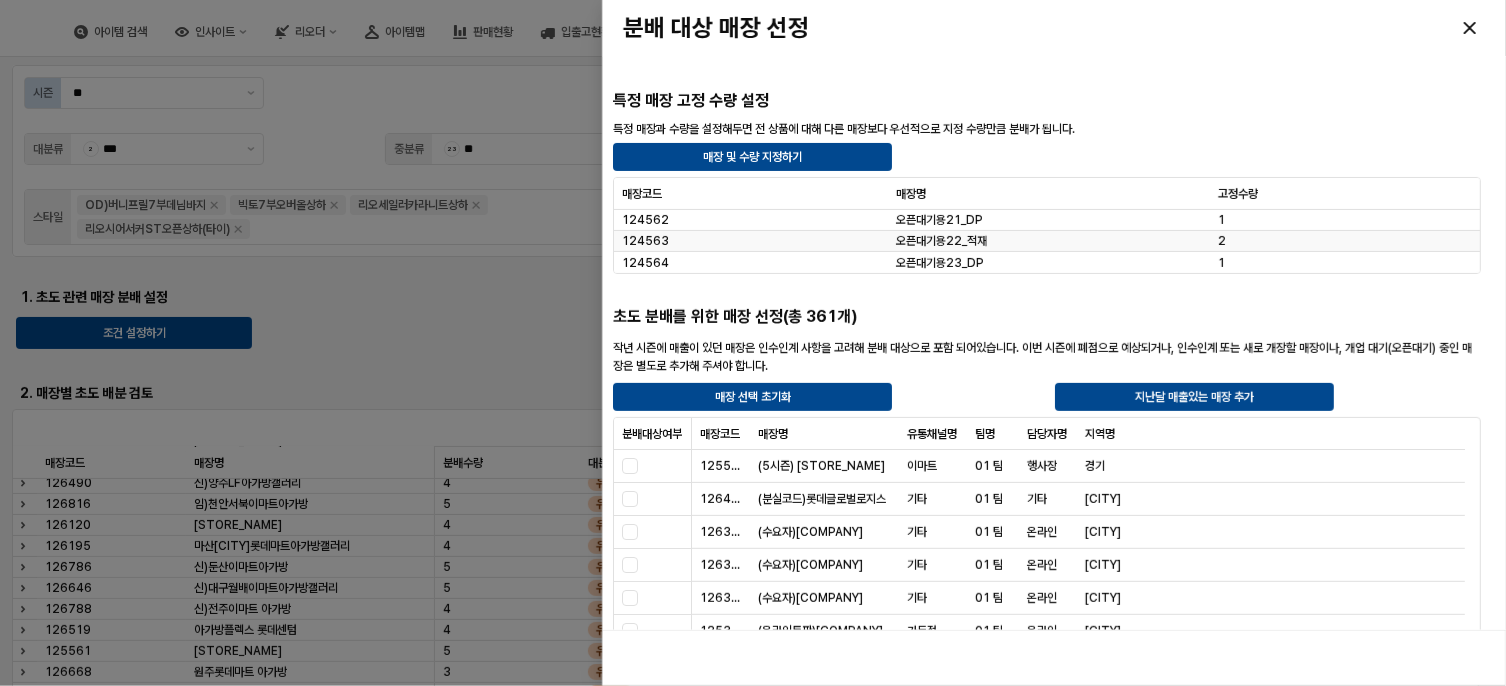 scroll, scrollTop: 300, scrollLeft: 0, axis: vertical 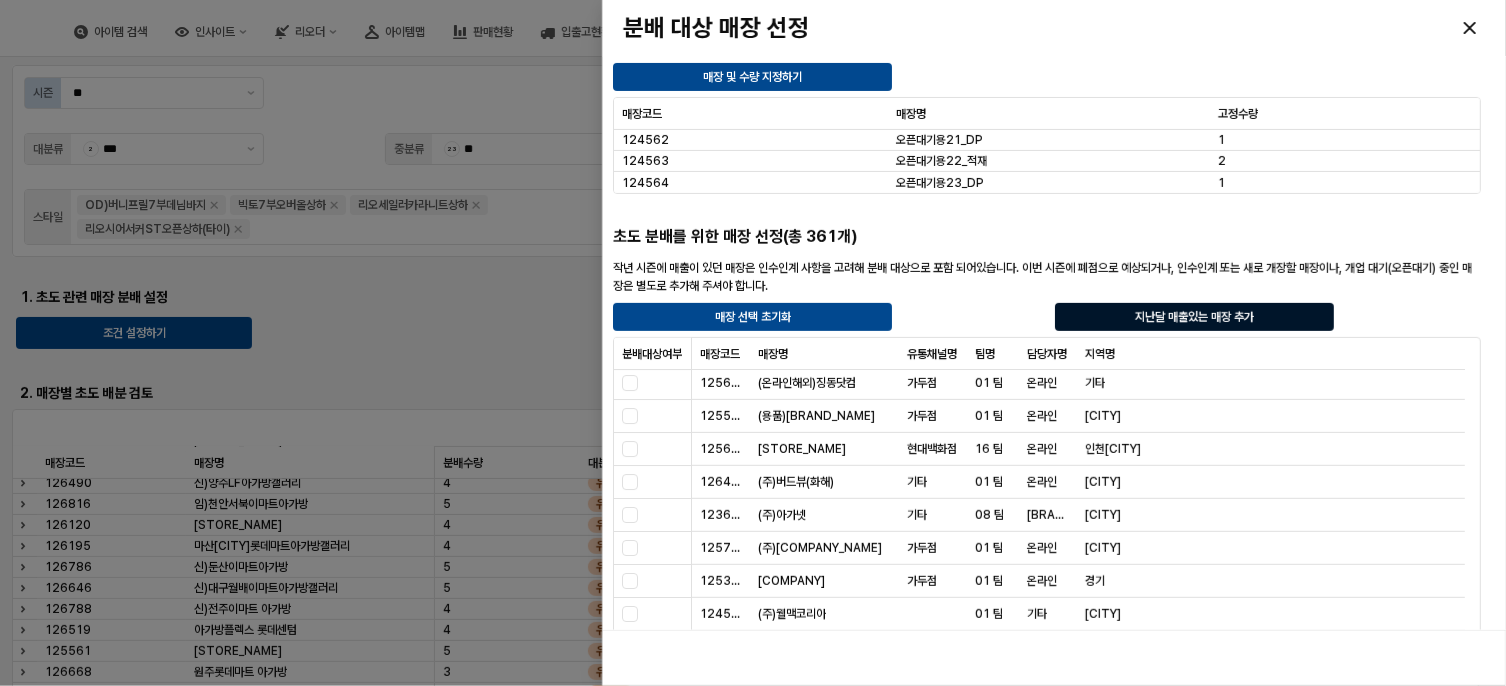 click on "지난달 매출있는 매장 추가" at bounding box center (1194, 317) 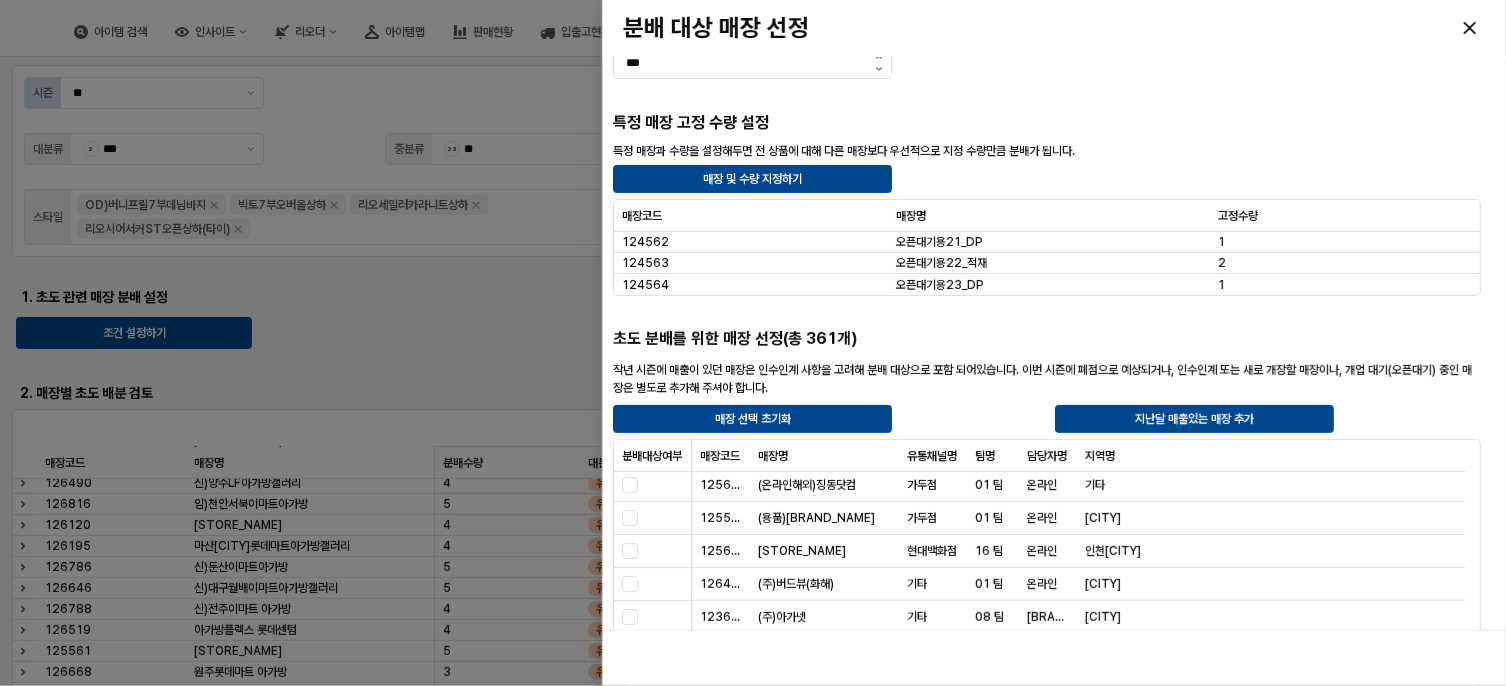 scroll, scrollTop: 400, scrollLeft: 0, axis: vertical 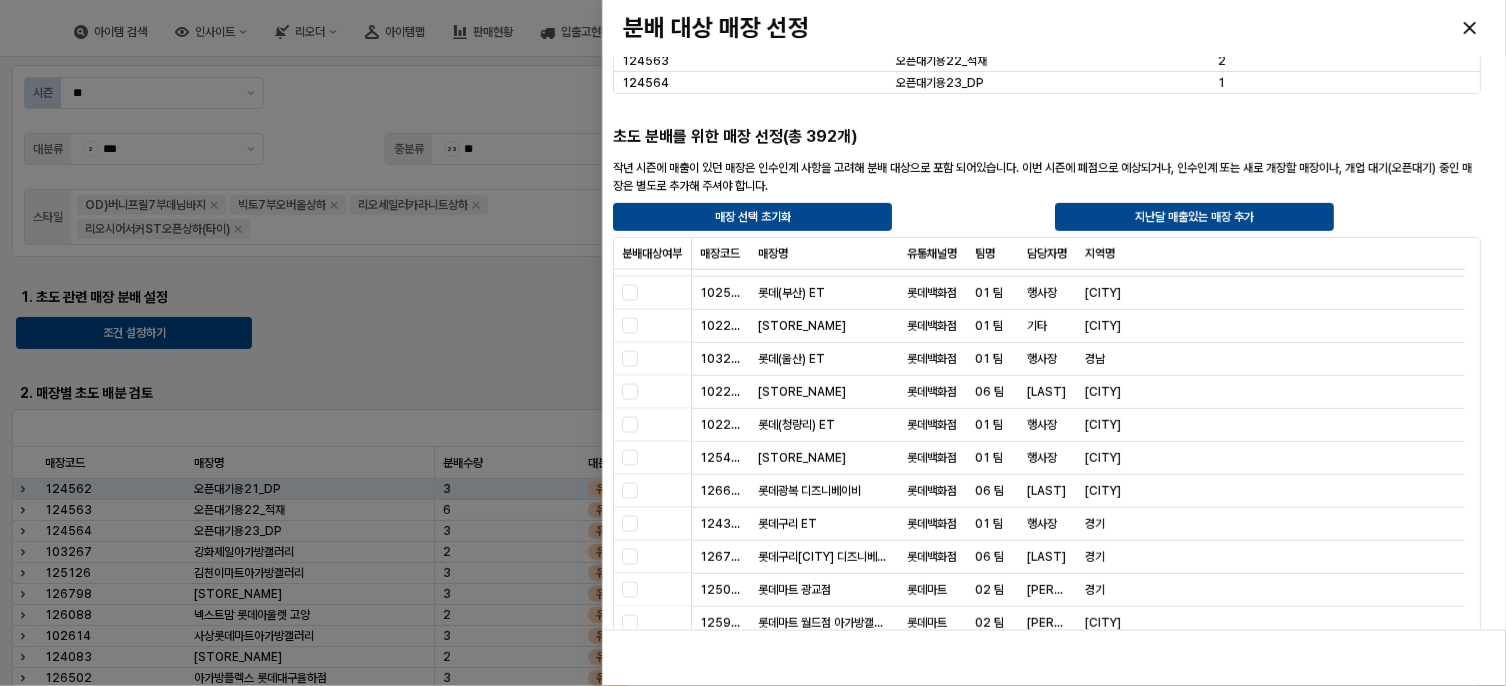click at bounding box center [753, 343] 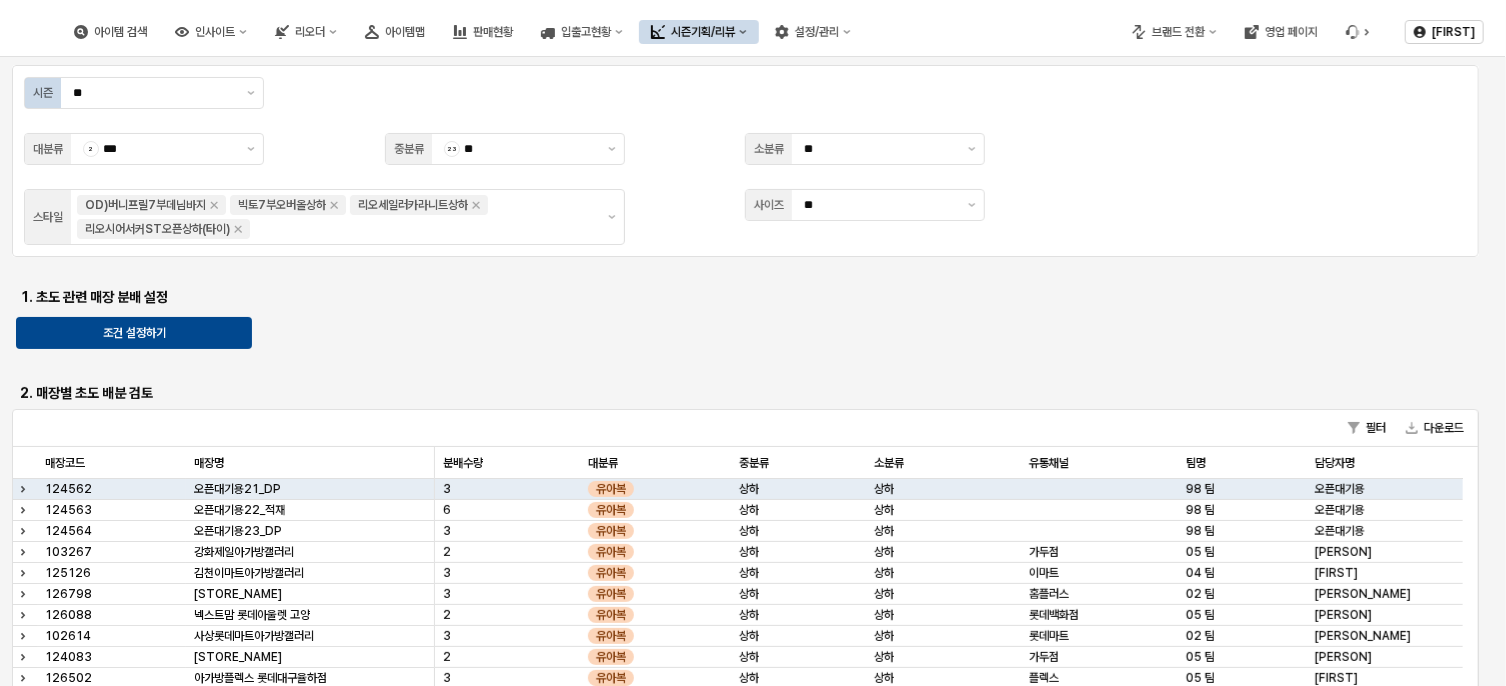 click on "시즌 ** 대분류 2 *** 중분류 23 ** 소분류 ** 스타일 OD)버니프릴7부데님바지 빅토7부오버올상하 리오세일러카라니트상하 리오시어서커ST오픈상하(타이) 사이즈 ** 1. 초도 관련 매장 분배 설정 조건 설정하기 2. 매장별 초도 배분 검토 필터 다운로드 매장코드 매장코드 매장명 매장명 분배수량 분배수량 대분류 대분류 중분류 중분류 소분류 소분류 유통채널 유통채널 팀명 팀명 담당자명 담당자명 124562 오픈대기용21_DP 3 유아복 상하 상하 98 팀 오픈대기용 124563 오픈대기용22_적재 6 유아복 상하 상하 98 팀 오픈대기용 124564 오픈대기용23_DP 3 유아복 상하 상하 98 팀 오픈대기용 103267 강화제일아가방갤러리 2 유아복 상하 상하 가두점 05 팀 이승국 125126 김천이마트아가방갤러리 3 유아복 상하 상하 이마트 04 팀 지형진 126798 김해홈플러스아가방팩토리 3 유아복 상하 상하 홈플러스" at bounding box center [753, 557] 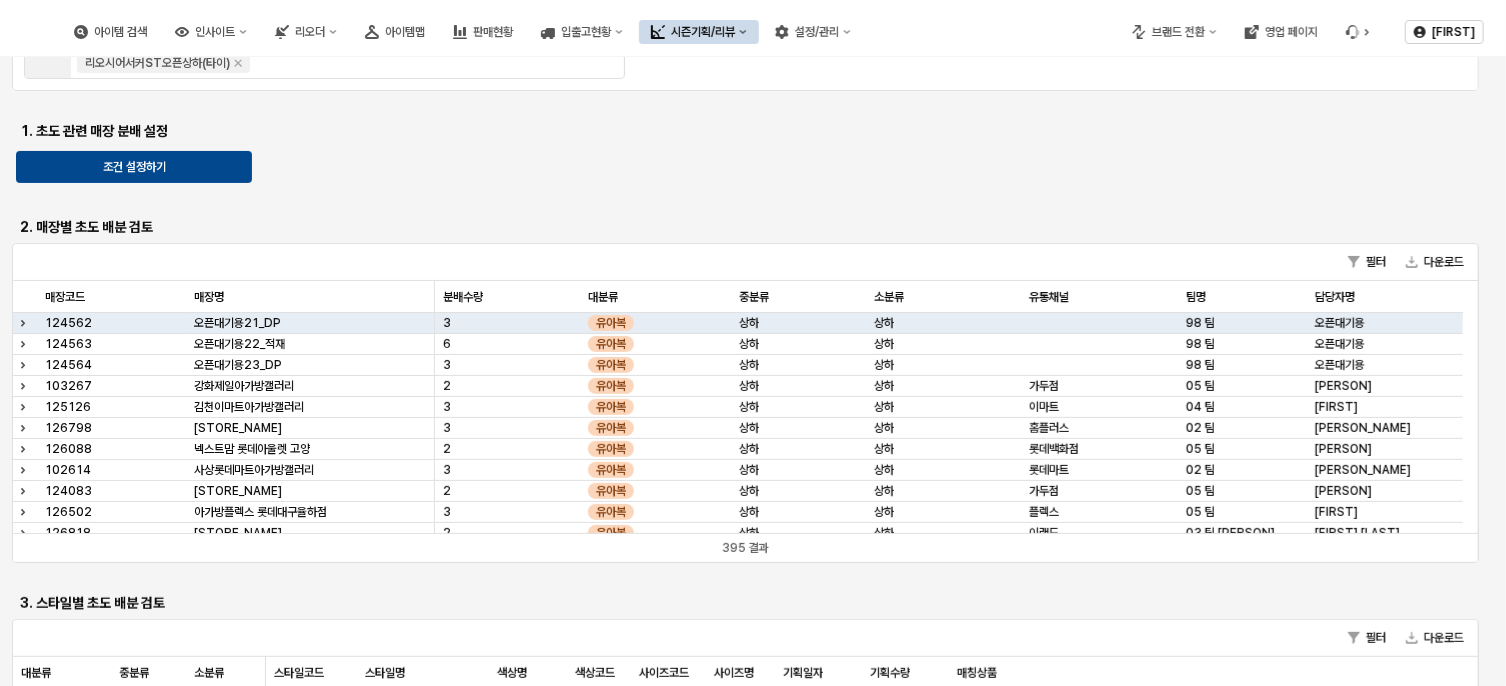 scroll, scrollTop: 300, scrollLeft: 0, axis: vertical 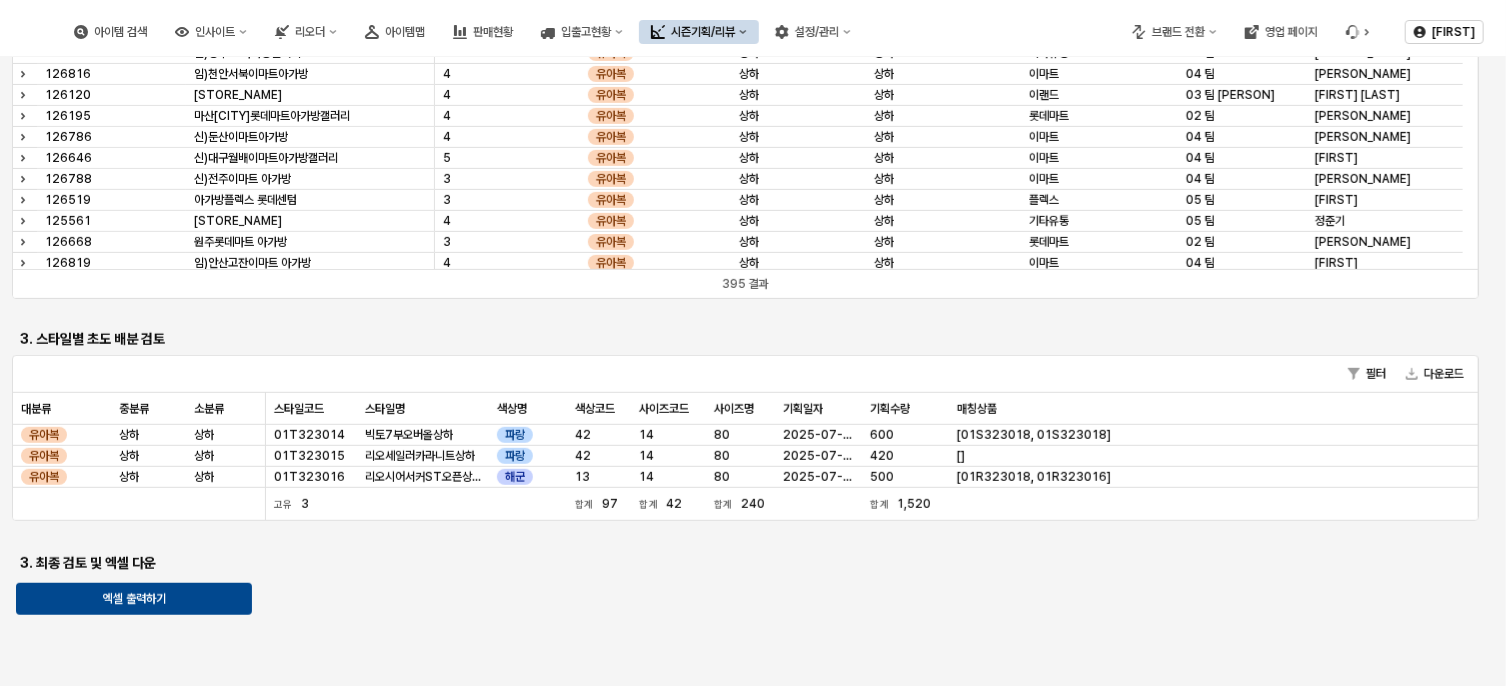 click on "엑셀 출력하기" at bounding box center (134, 599) 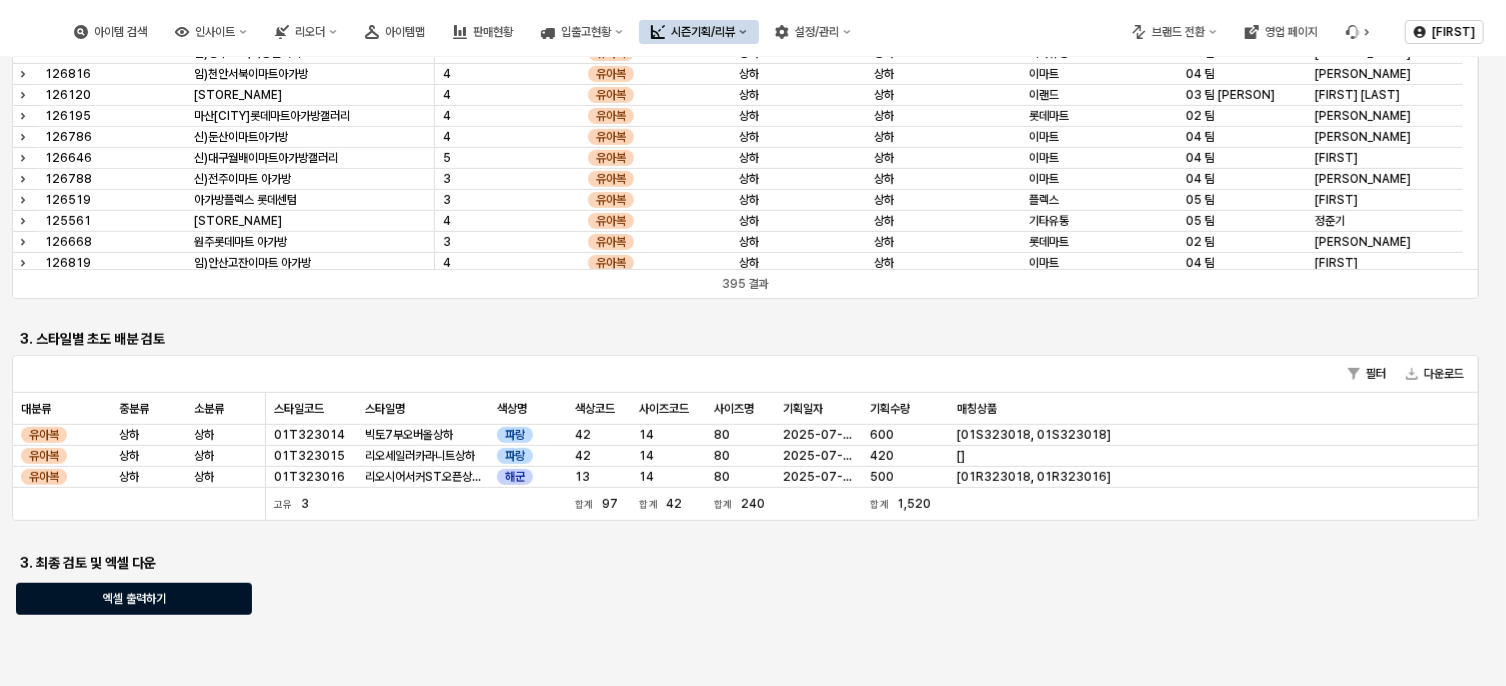 click on "엑셀 출력하기" at bounding box center (134, 599) 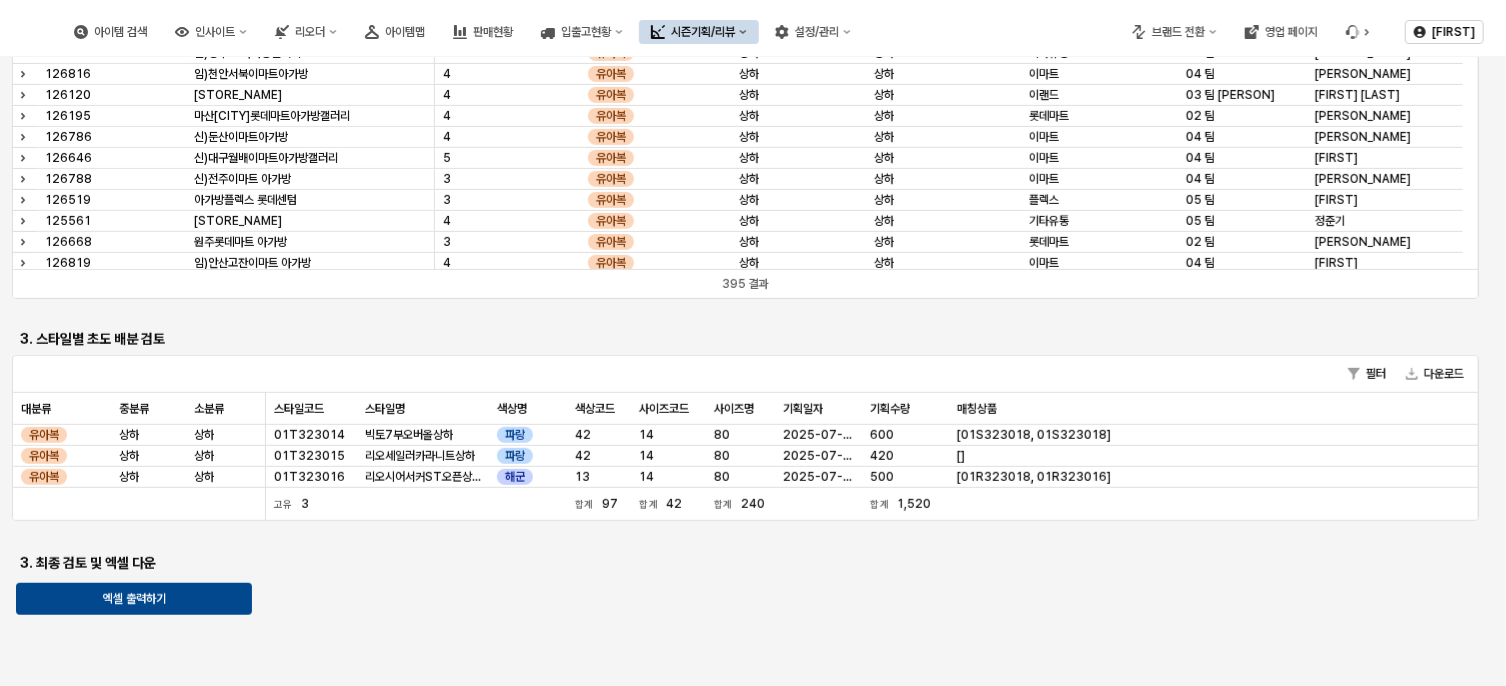 click on "시즌 ** 대분류 2 *** 중분류 23 ** 소분류 ** 스타일 OD)버니프릴7부데님바지 빅토7부오버올상하 리오세일러카라니트상하 리오시어서커ST오버올(타이) 사이즈 ** 1. 초도 관련 매장 분배 설정 조건 설정하기 2. 매장별 초도 배분 검토 필터 다운로드 매장코드 매장코드 매장명 매장명 분배수량 분배수량 대분류 대분류 중분류 중분류 소분류 소분류 유통채널 유통채널 팀명 팀명 담당자명 담당자명 [STORE_CODE] 김천이마트아가방갤러리 3 유아복 상하 상하 이마트 04 팀 [PERSON_NAME] 126798 김해홈플러스아가방팩토리 3 유아복 상하 상하 홈플러스 02 팀 [PERSON_NAME] 102614 사상롯데마트아가방갤러리 3 유아복 상하 상하 롯데마트 02 팀 [PERSON_NAME] 124083 서귀포제일아가방갤러리 2 유아복 상하 상하 가두점 05 팀 [PERSON_NAME] 126502 3 2 3" at bounding box center (753, 127) 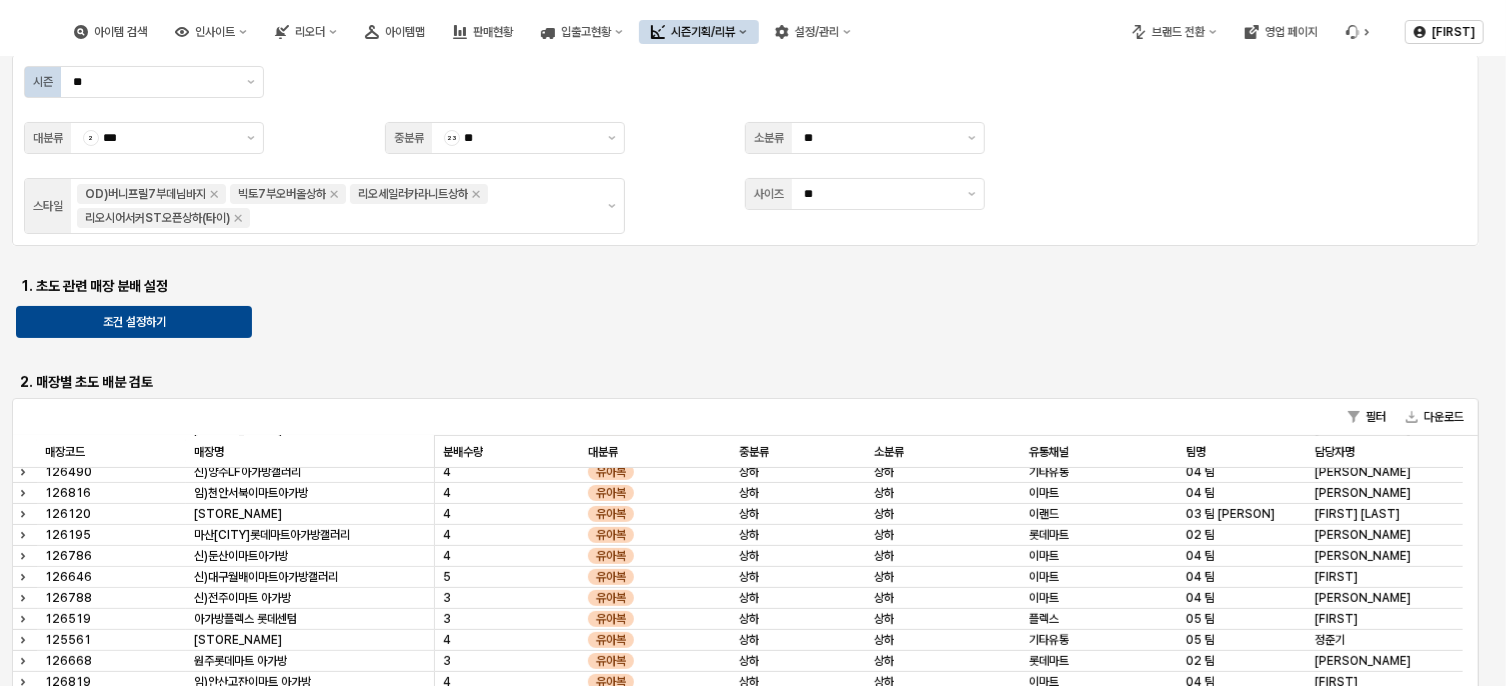 scroll, scrollTop: 0, scrollLeft: 0, axis: both 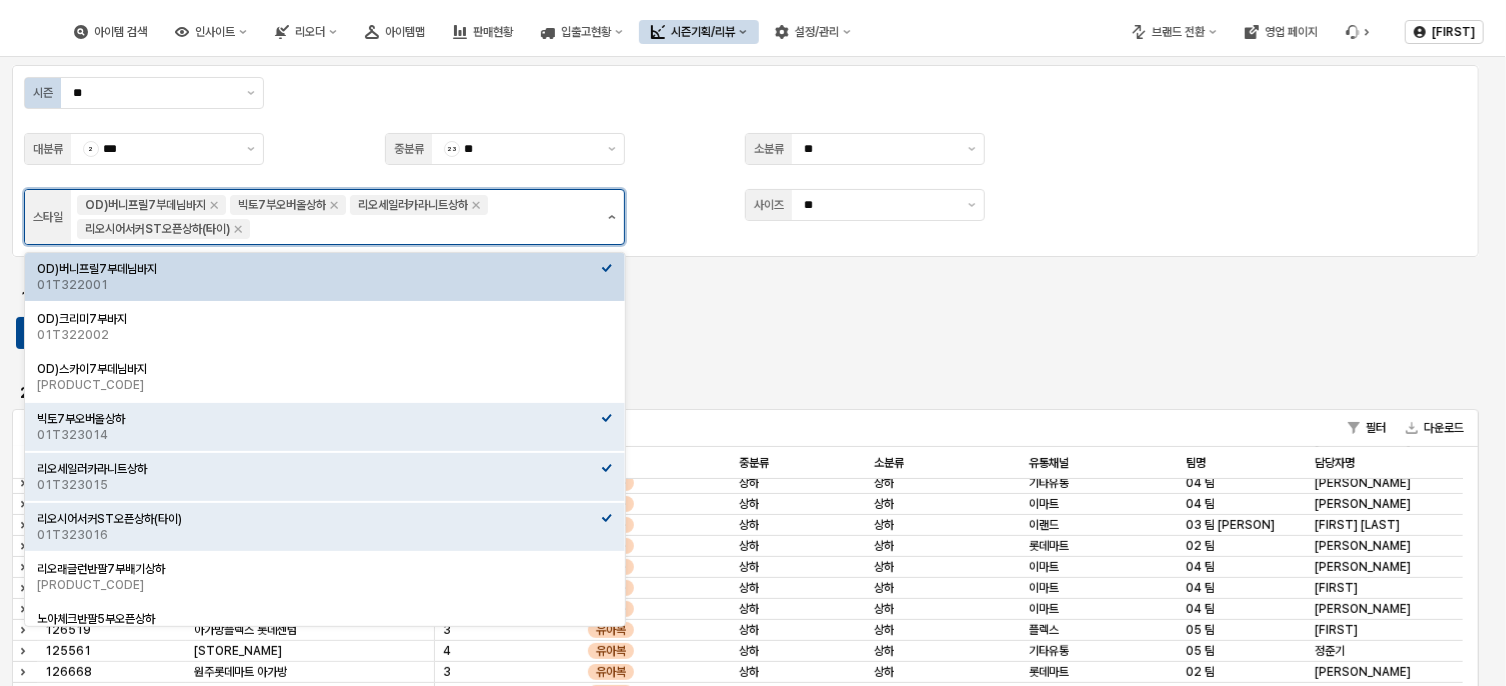 click at bounding box center [612, 217] 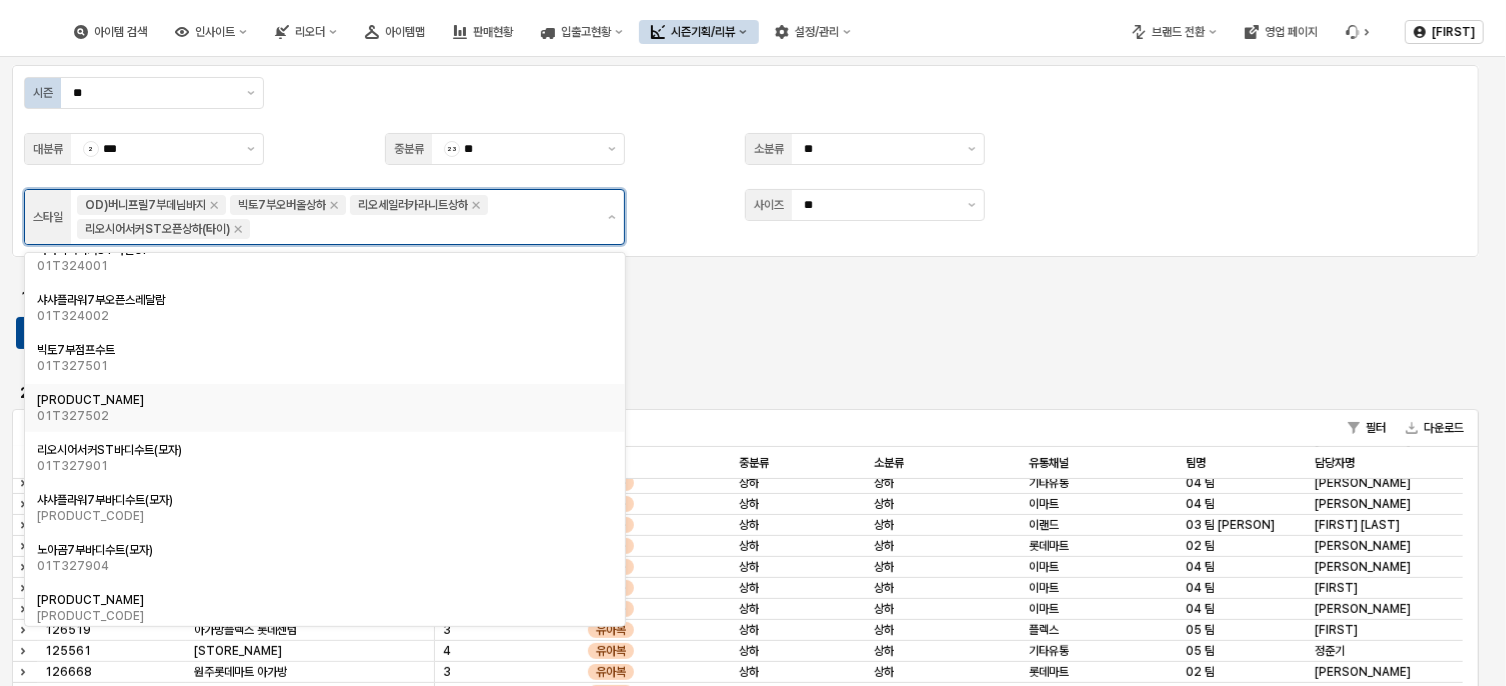 scroll, scrollTop: 574, scrollLeft: 0, axis: vertical 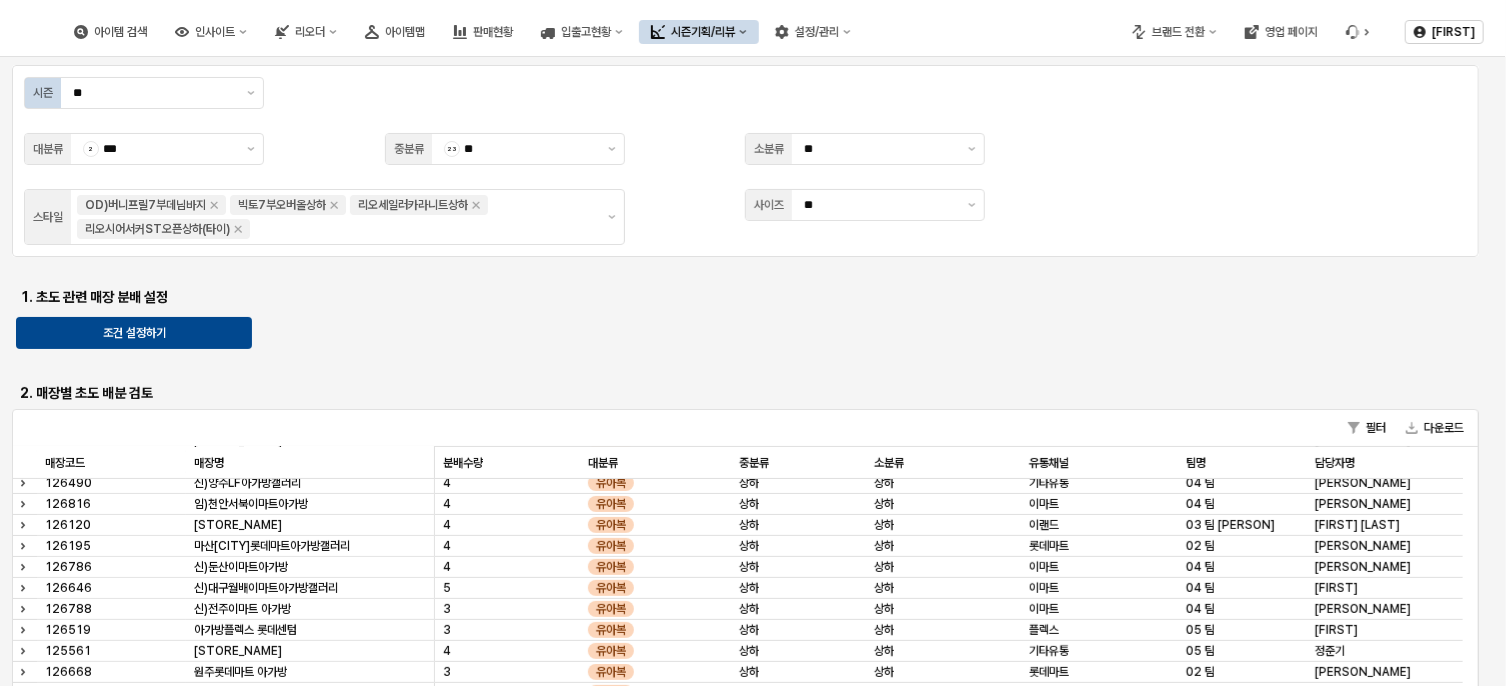 drag, startPoint x: 798, startPoint y: 307, endPoint x: 782, endPoint y: 313, distance: 17.088007 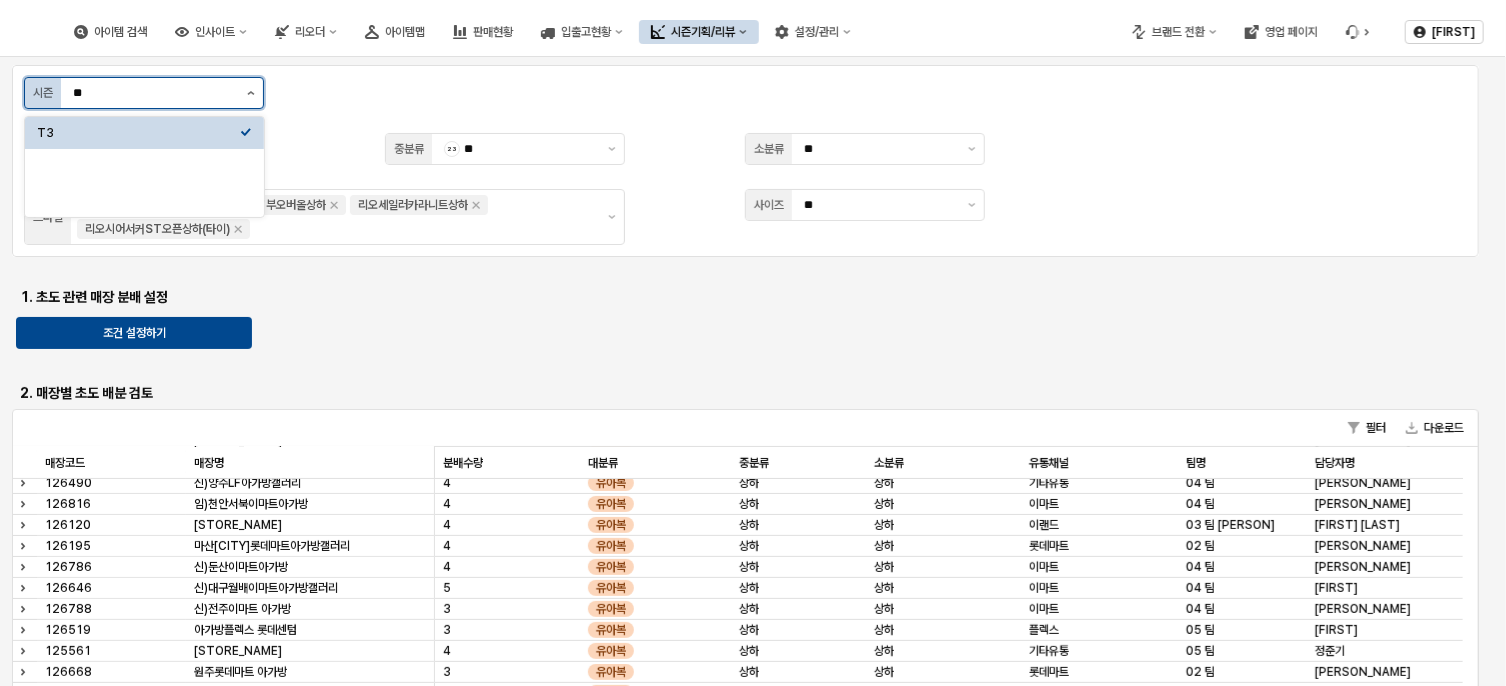 click at bounding box center (251, 93) 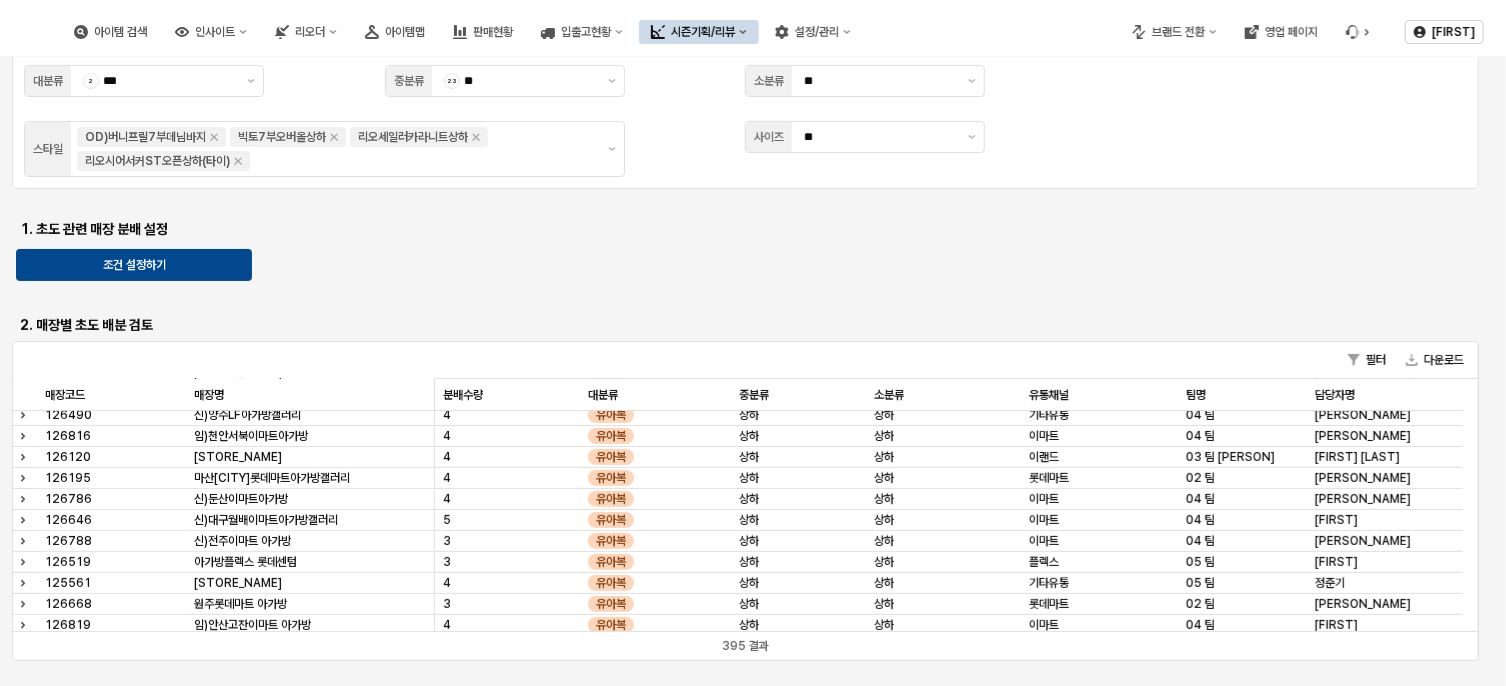 scroll, scrollTop: 0, scrollLeft: 0, axis: both 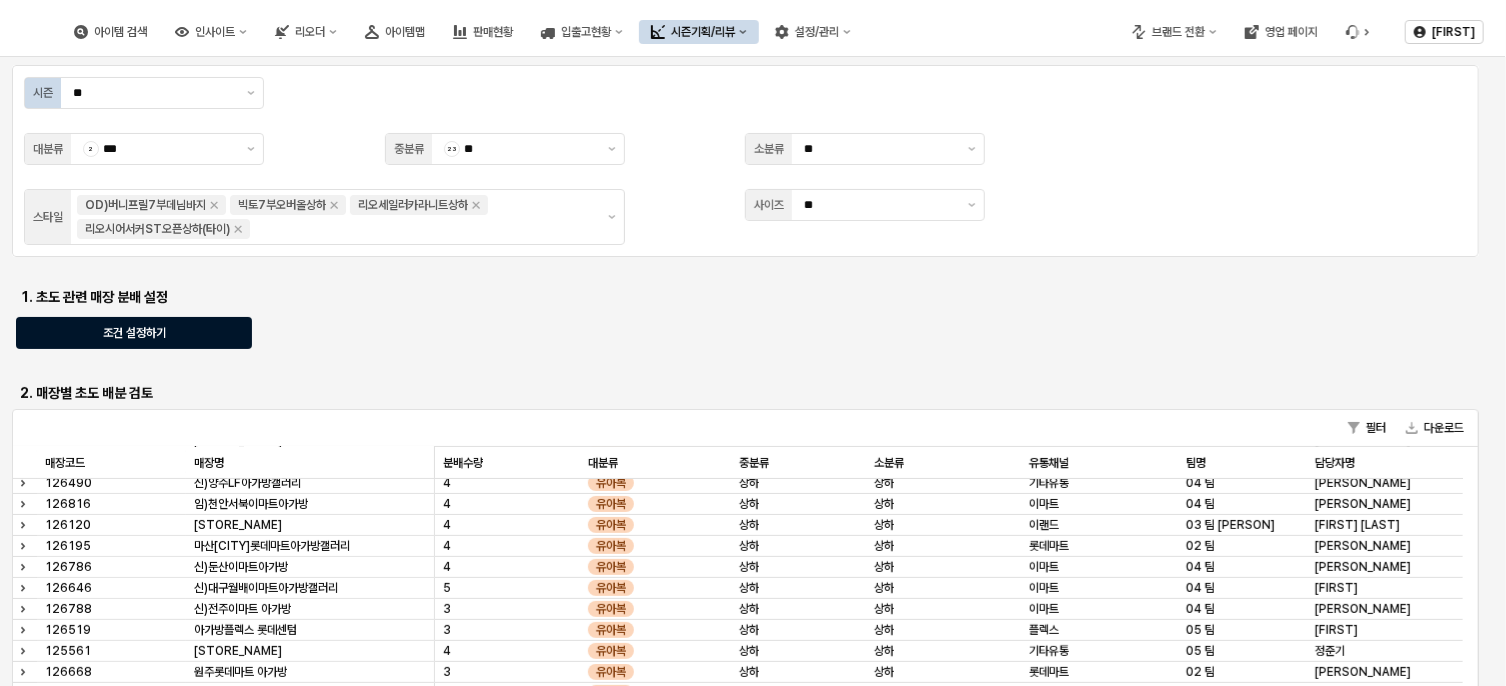click on "조건 설정하기" at bounding box center [134, 333] 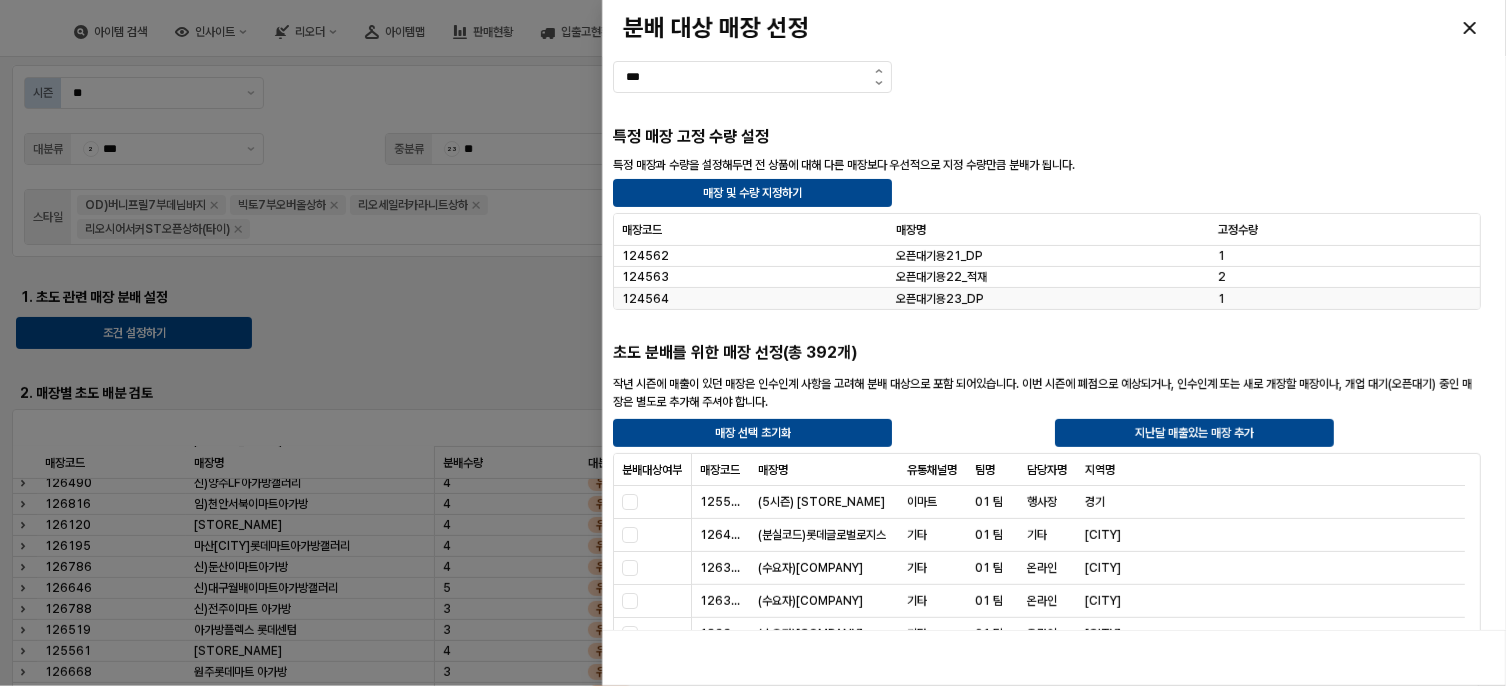 scroll, scrollTop: 300, scrollLeft: 0, axis: vertical 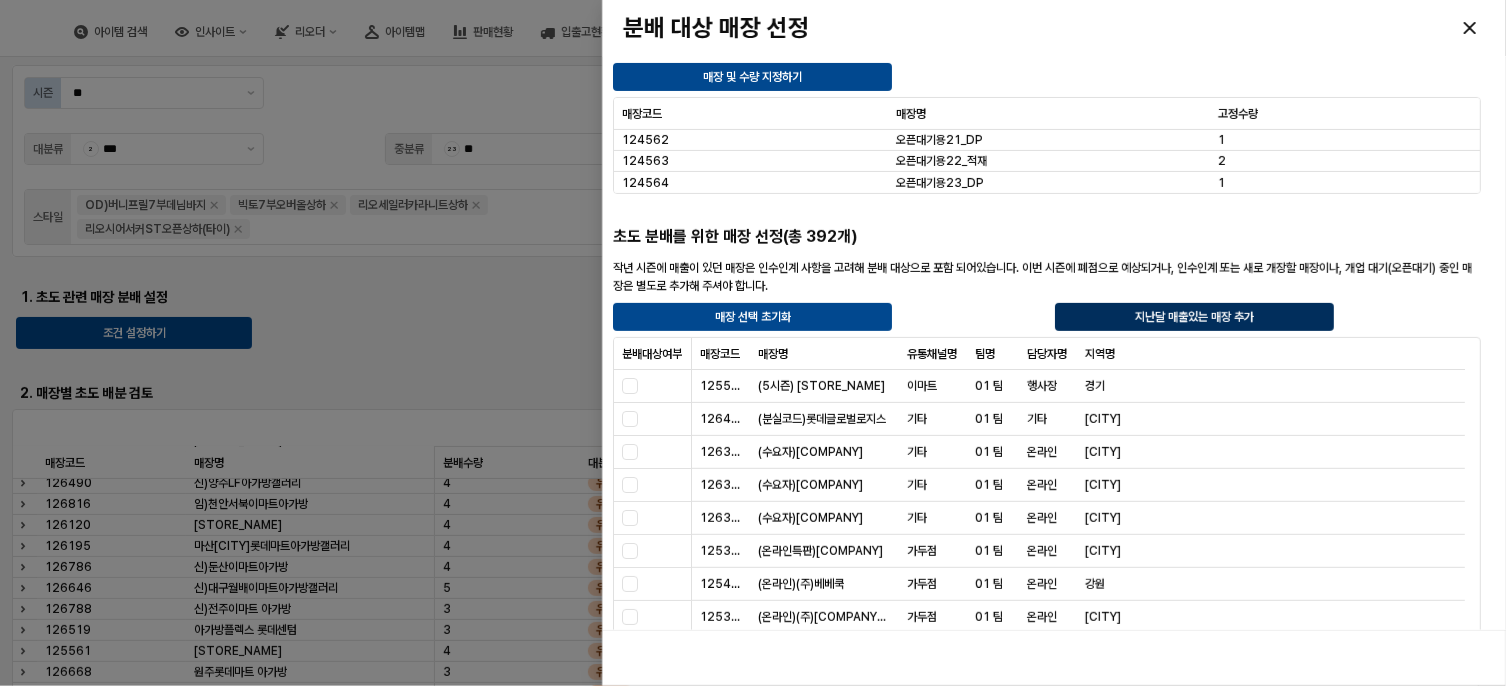 click on "지난달 매출있는 매장 추가" at bounding box center (1194, 317) 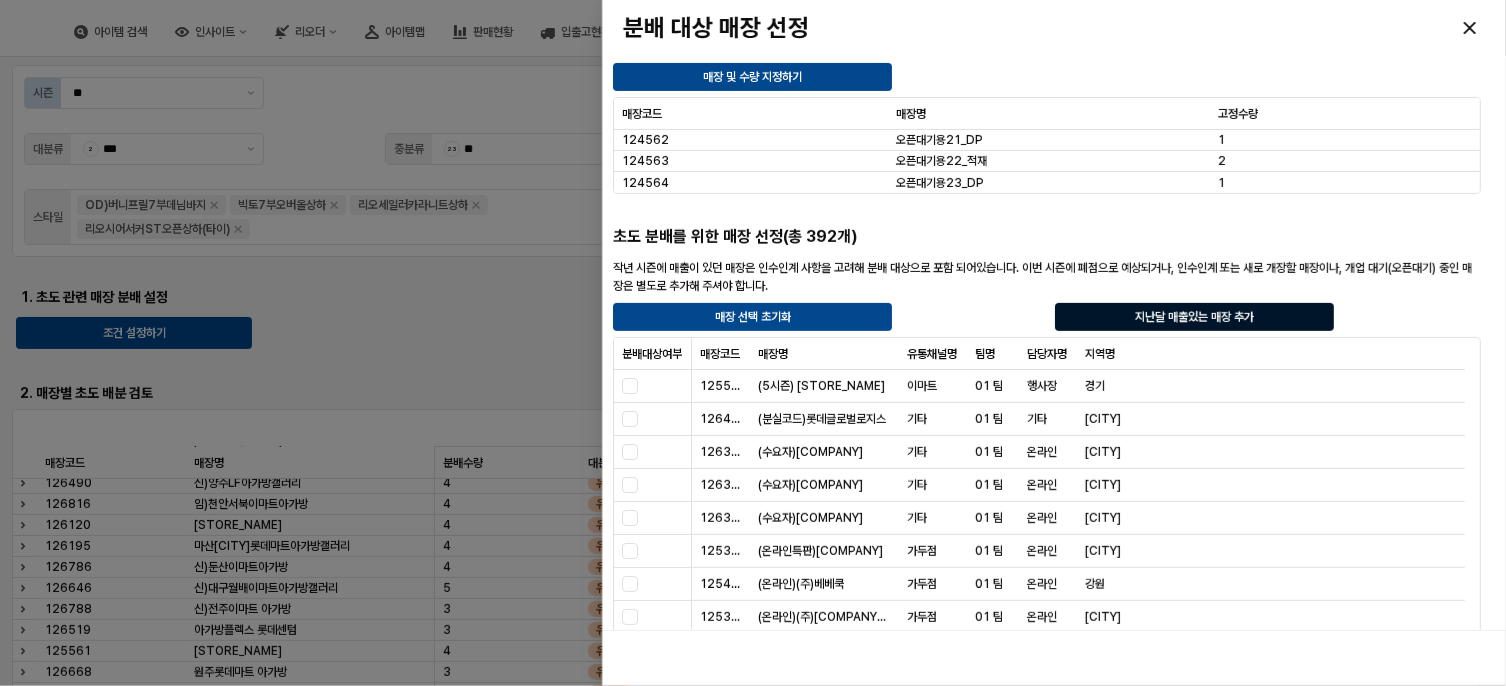 click on "지난달 매출있는 매장 추가" at bounding box center (1194, 317) 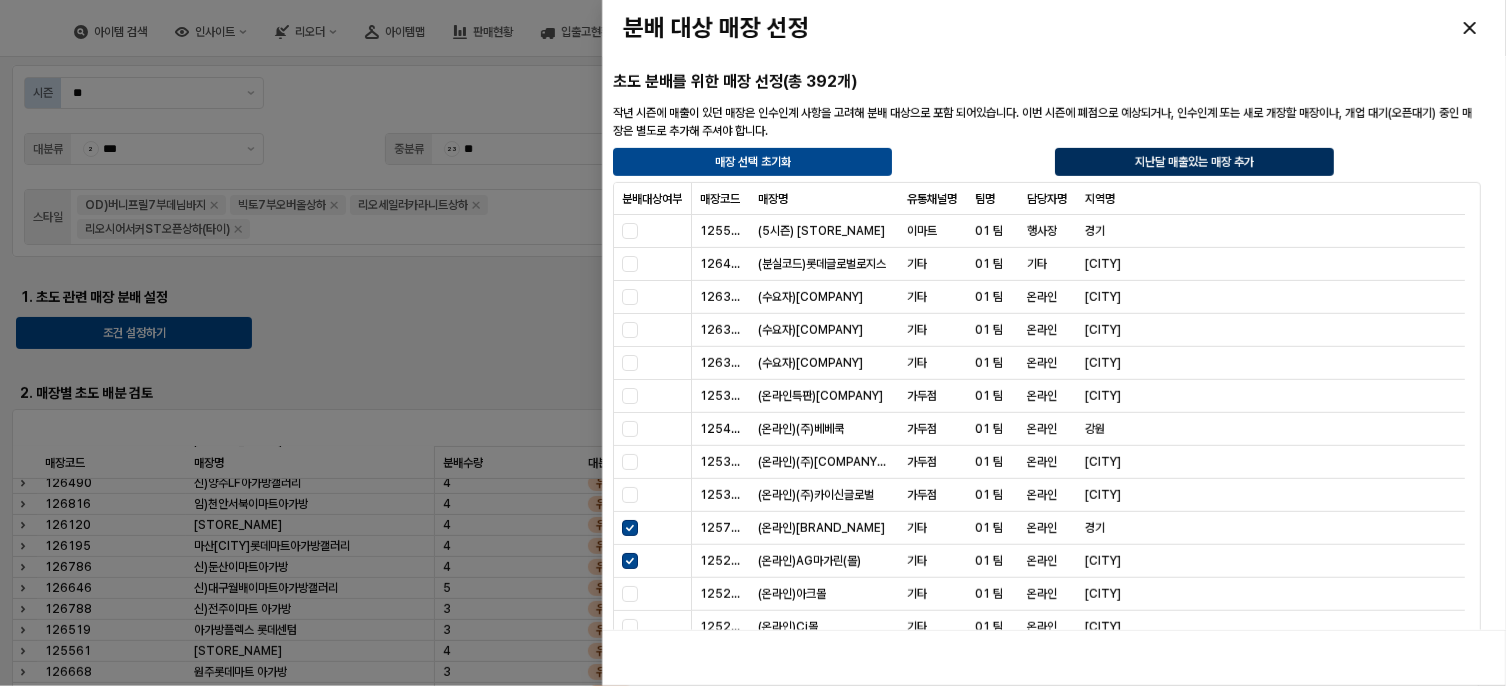 scroll, scrollTop: 698, scrollLeft: 0, axis: vertical 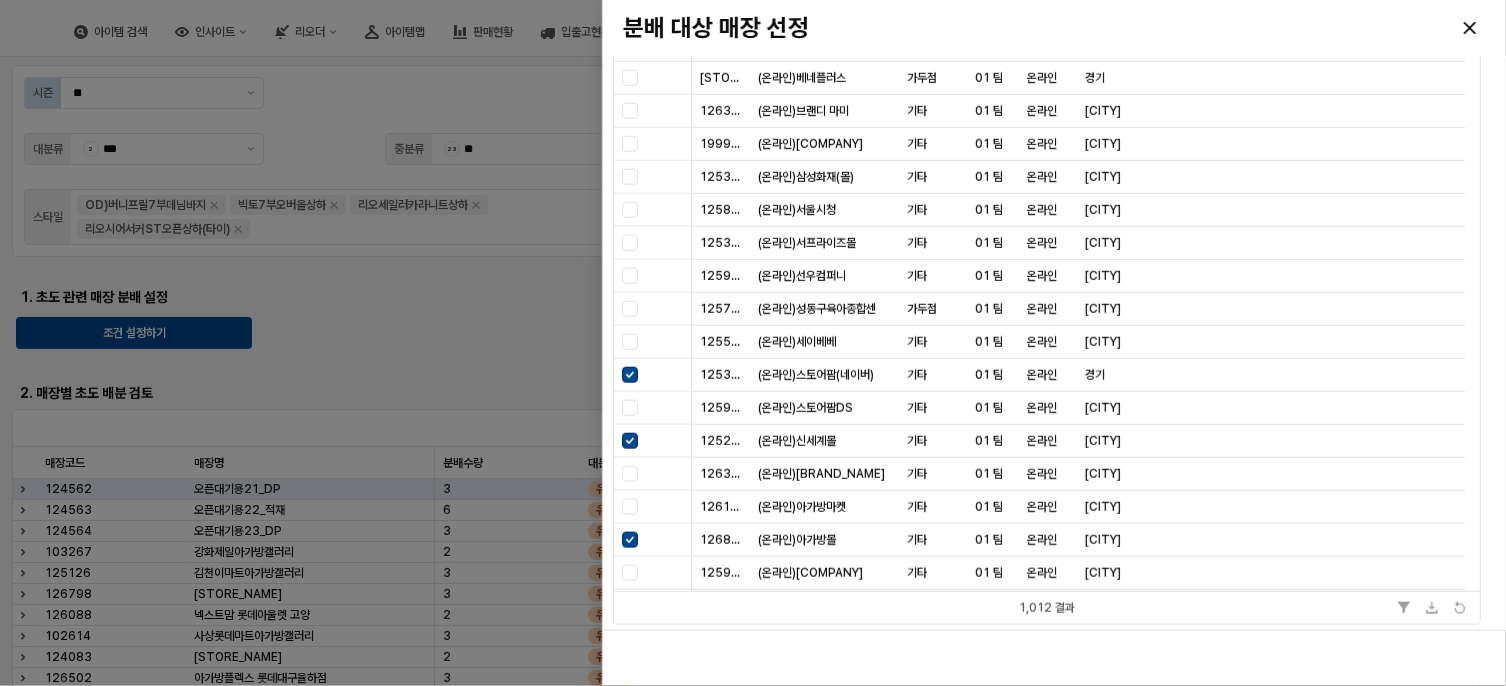 click at bounding box center (753, 343) 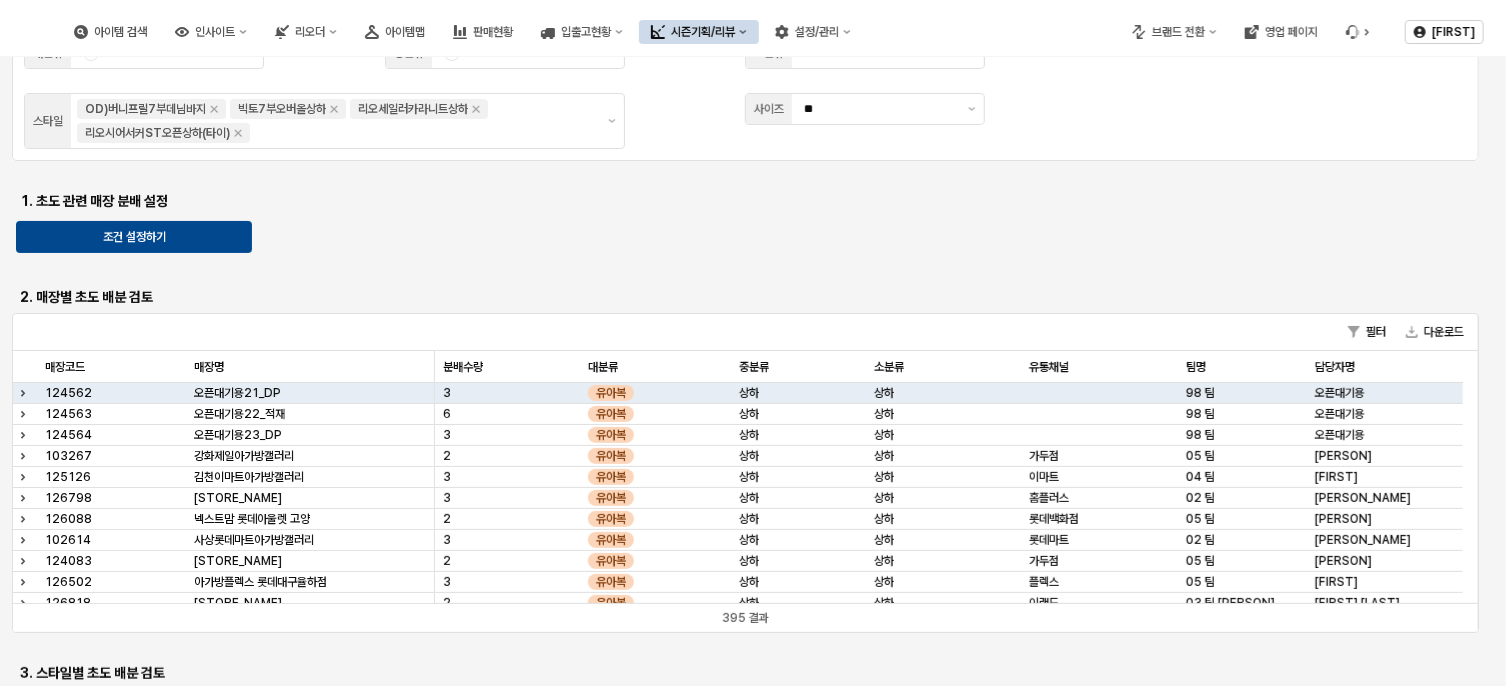 scroll, scrollTop: 100, scrollLeft: 0, axis: vertical 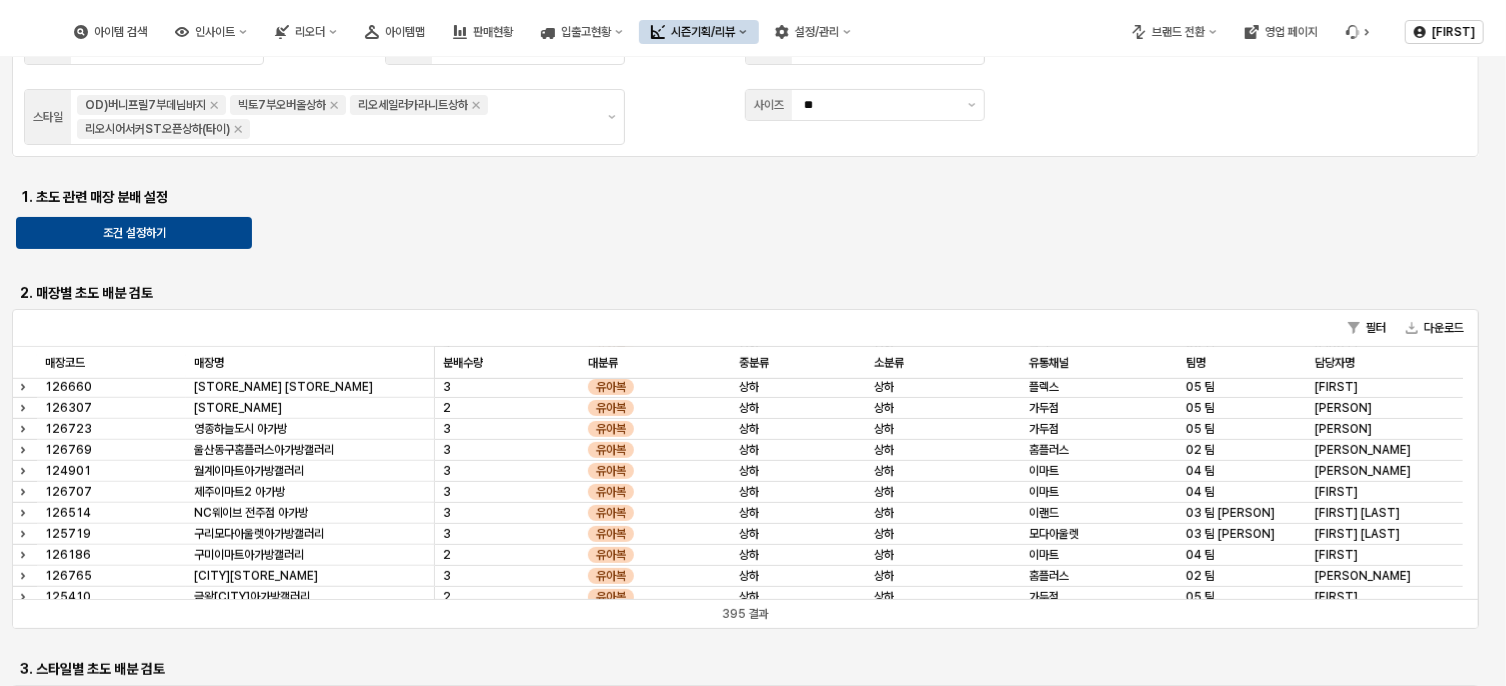 click on "126632 [STORE_NAME] 3 유아복 상하 상하 이마트 04 팀 [PERSON_NAME] 126596 [STORE_NAME] 3 유아복 상하 상하 플렉스 05 팀 [PERSON_NAME] 126347 [STORE_NAME] 2 유아복 상하 상하 플렉스 05 팀 [PERSON_NAME] 126224 [STORE_NAME] 3 유아복 상하 상하 모다아울렛 03 팀 [PERSON_NAME] 126086 [STORE_NAME] 3 유아복 상하 상하 롯데마트 02 팀 [PERSON_NAME] 126492 3 유아복" at bounding box center (753, 457) 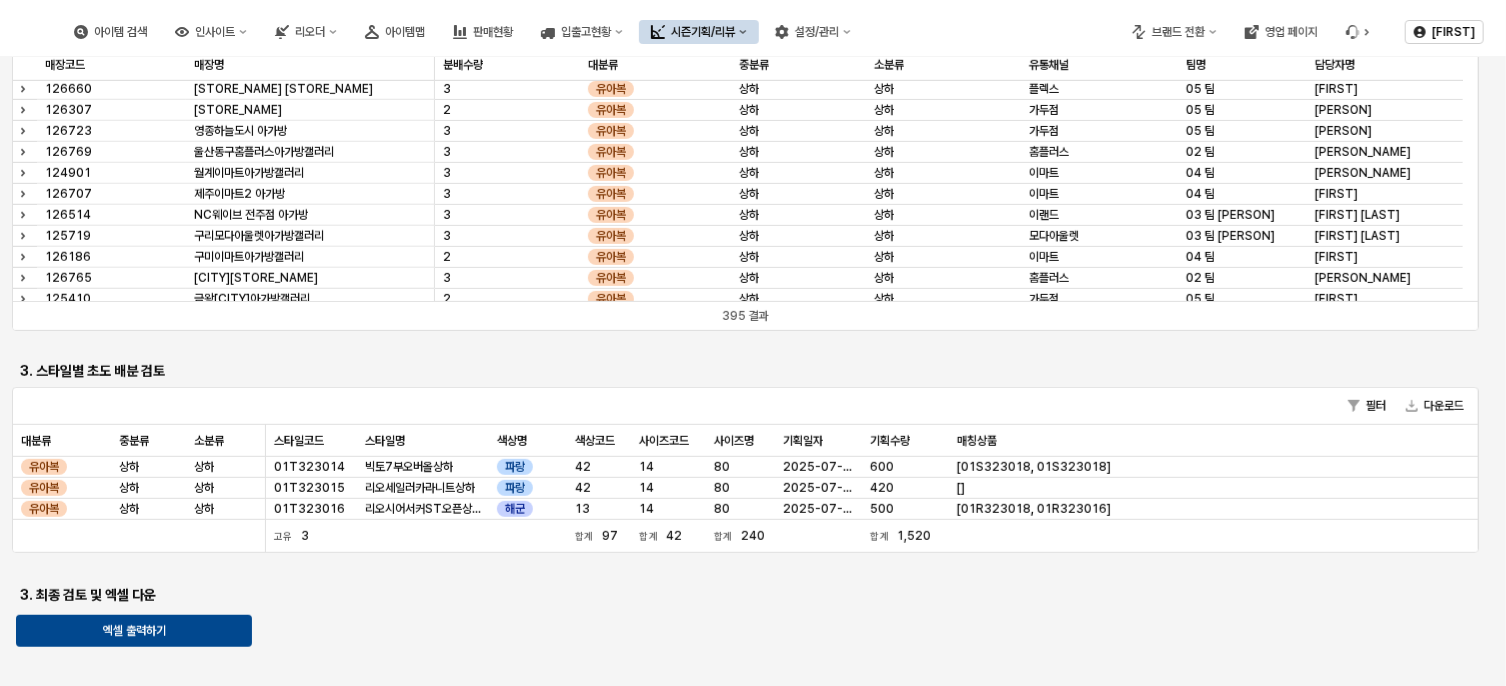 scroll, scrollTop: 400, scrollLeft: 0, axis: vertical 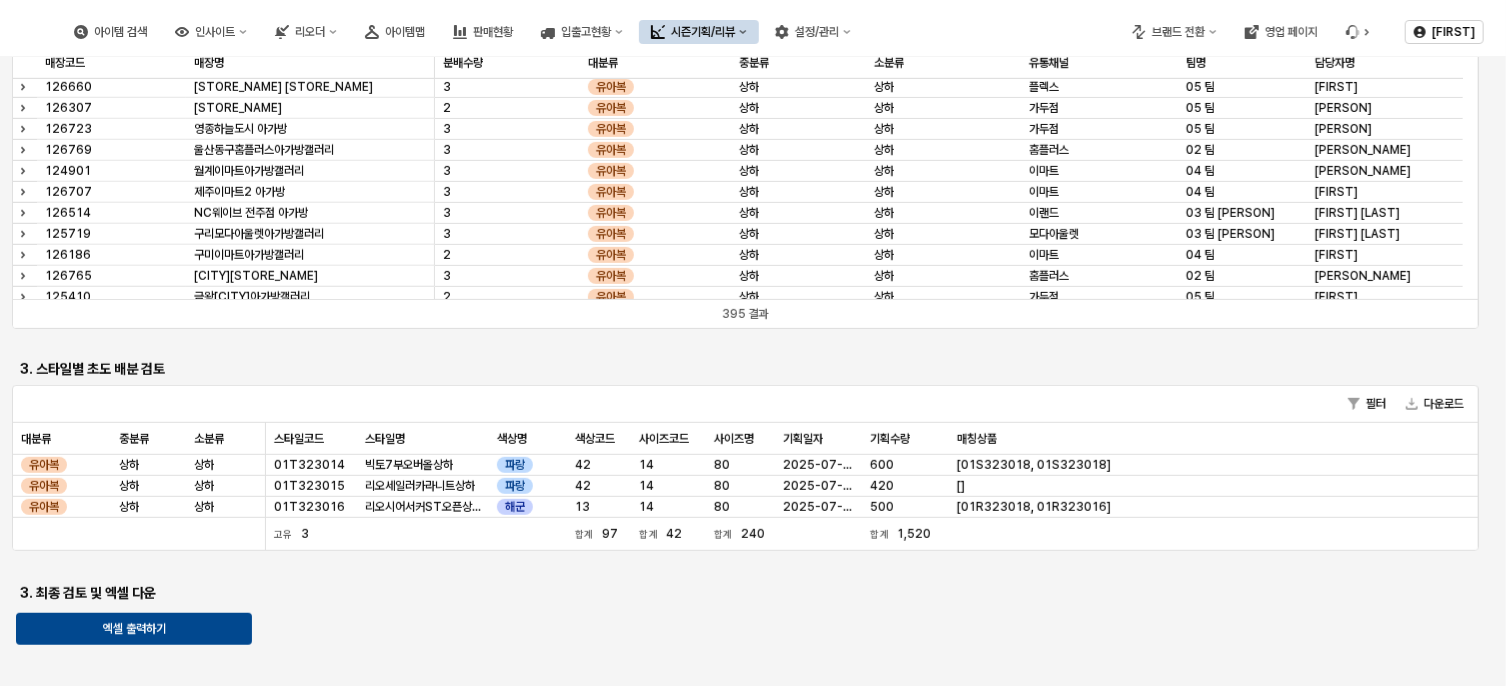 click on "126632 [STORE_NAME] 3 유아복 상하 상하 이마트 04 팀 [PERSON_NAME] 126596 [STORE_NAME] 3 유아복 상하 상하 플렉스 05 팀 [PERSON_NAME] 126347 [STORE_NAME] 2 유아복 상하 상하 플렉스 05 팀 [PERSON_NAME] 126224 [STORE_NAME] 3 유아복 상하 상하 모다아울렛 03 팀 [PERSON_NAME] 126086 [STORE_NAME] 3 유아복 상하 상하 롯데마트 02 팀 [PERSON_NAME] 126492 3 유아복" at bounding box center [753, 157] 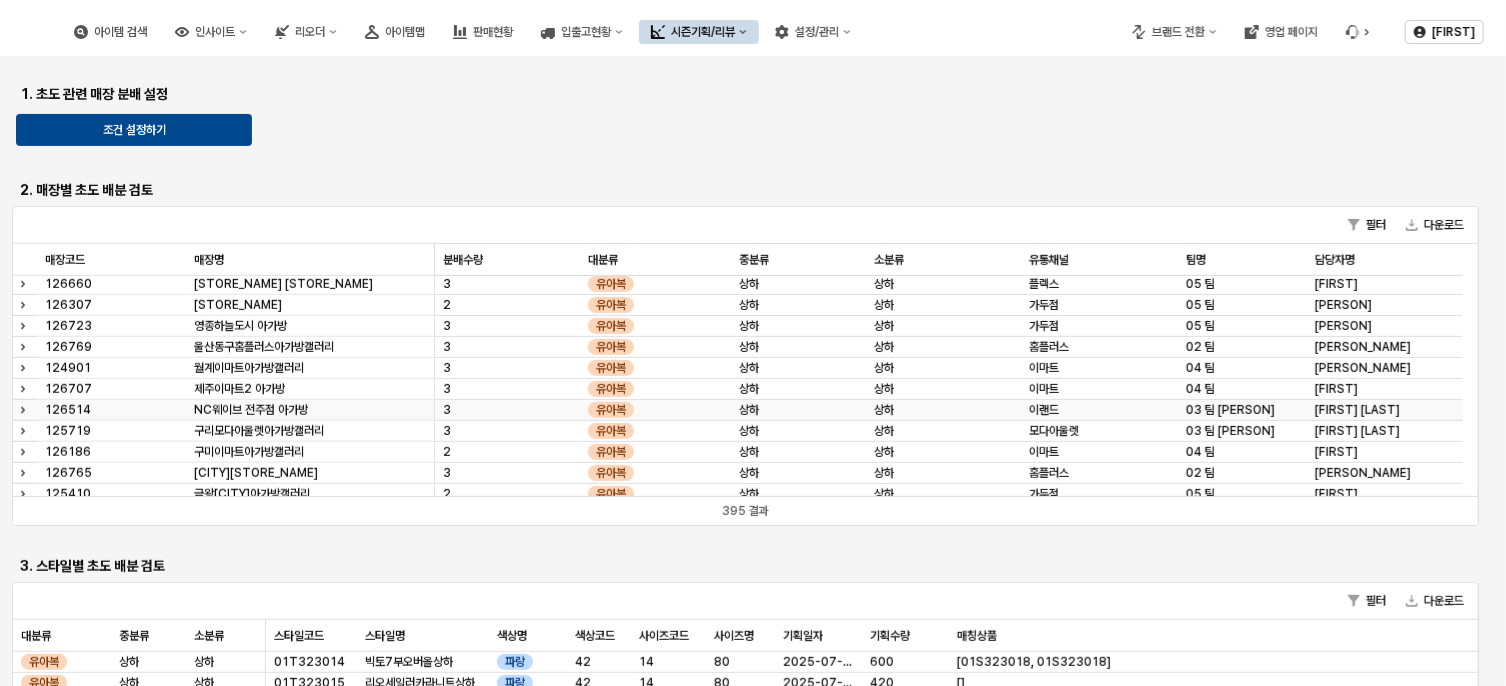 scroll, scrollTop: 200, scrollLeft: 0, axis: vertical 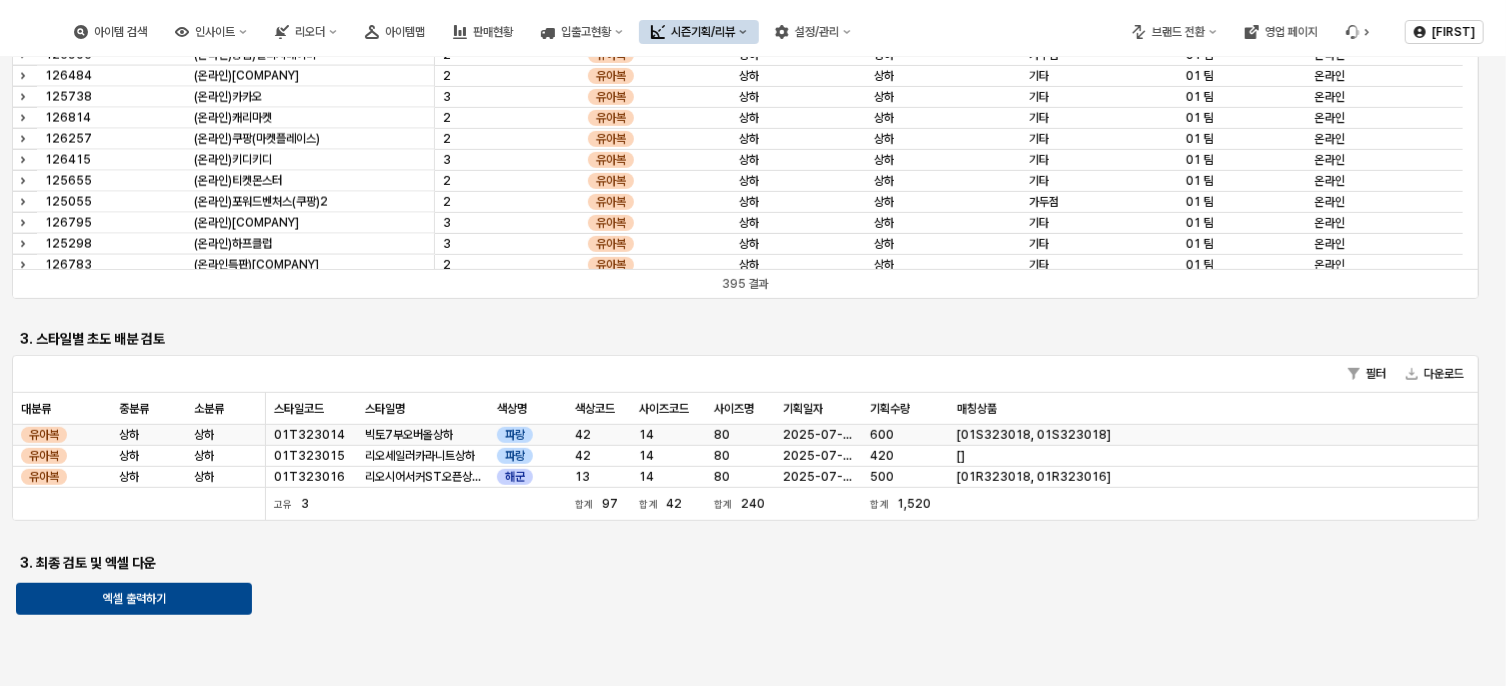 click on "상하" at bounding box center (226, 435) 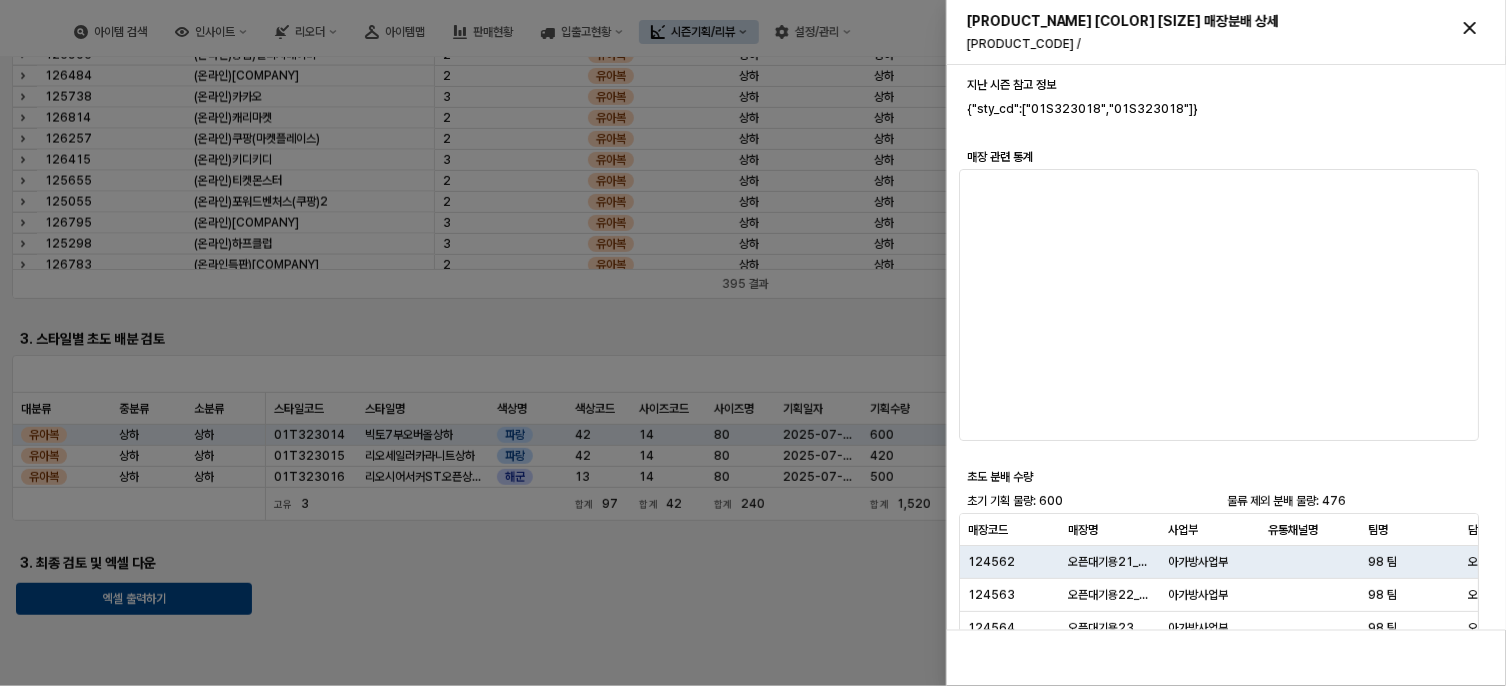 click at bounding box center [753, 343] 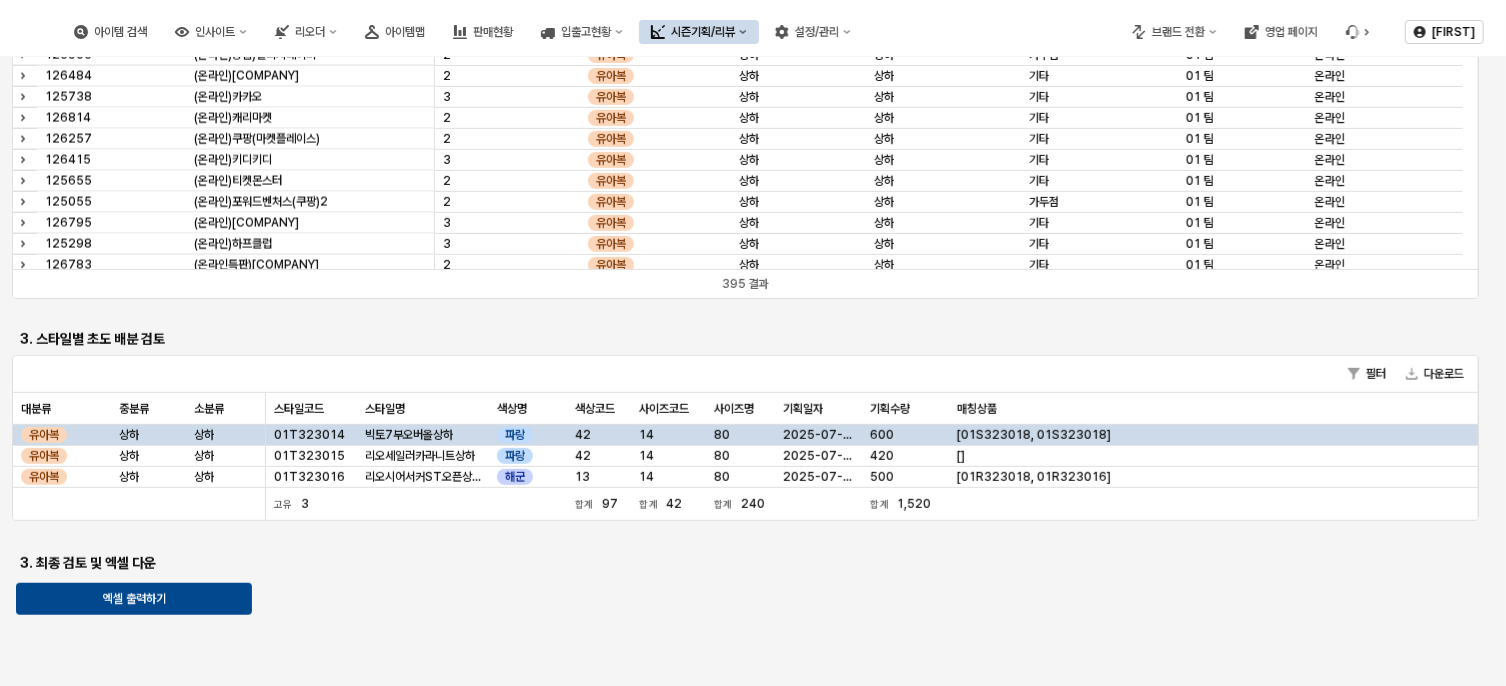 click on "01T323014" at bounding box center (309, 435) 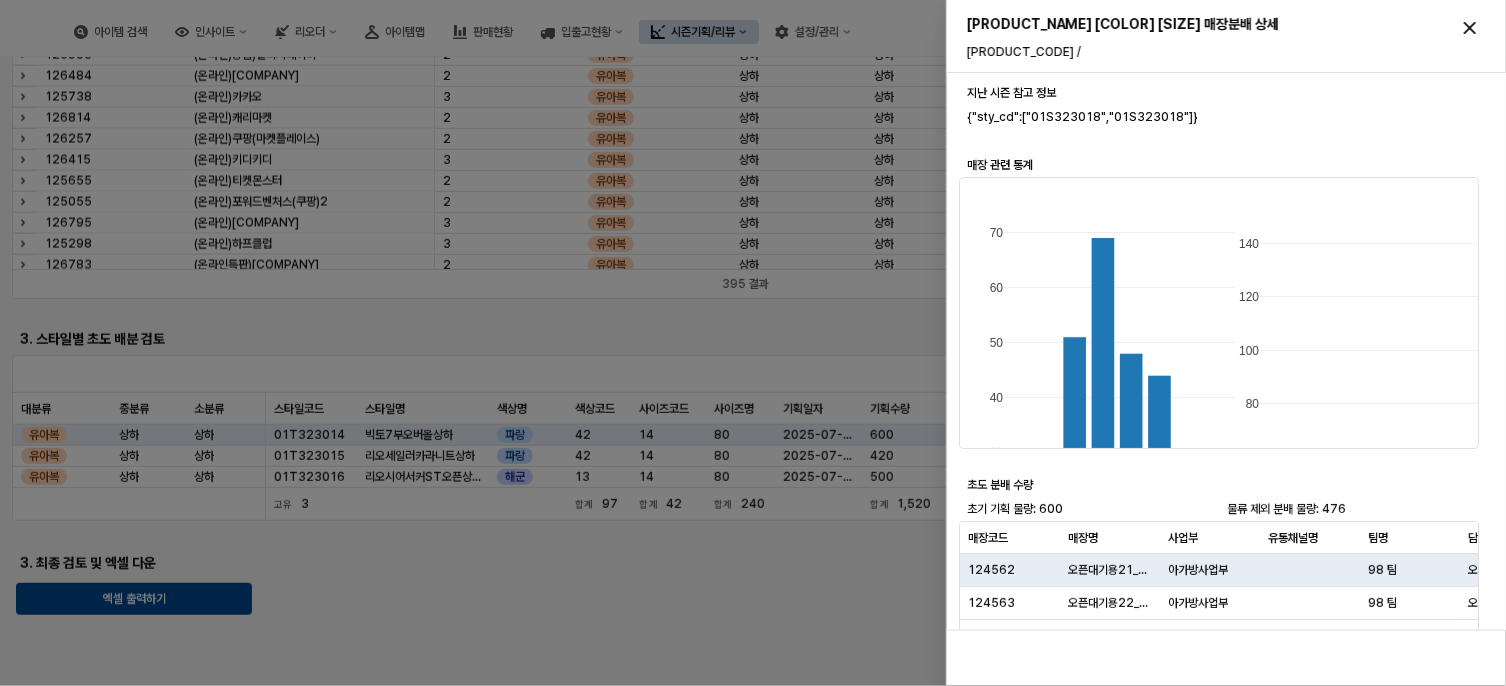 click at bounding box center (753, 343) 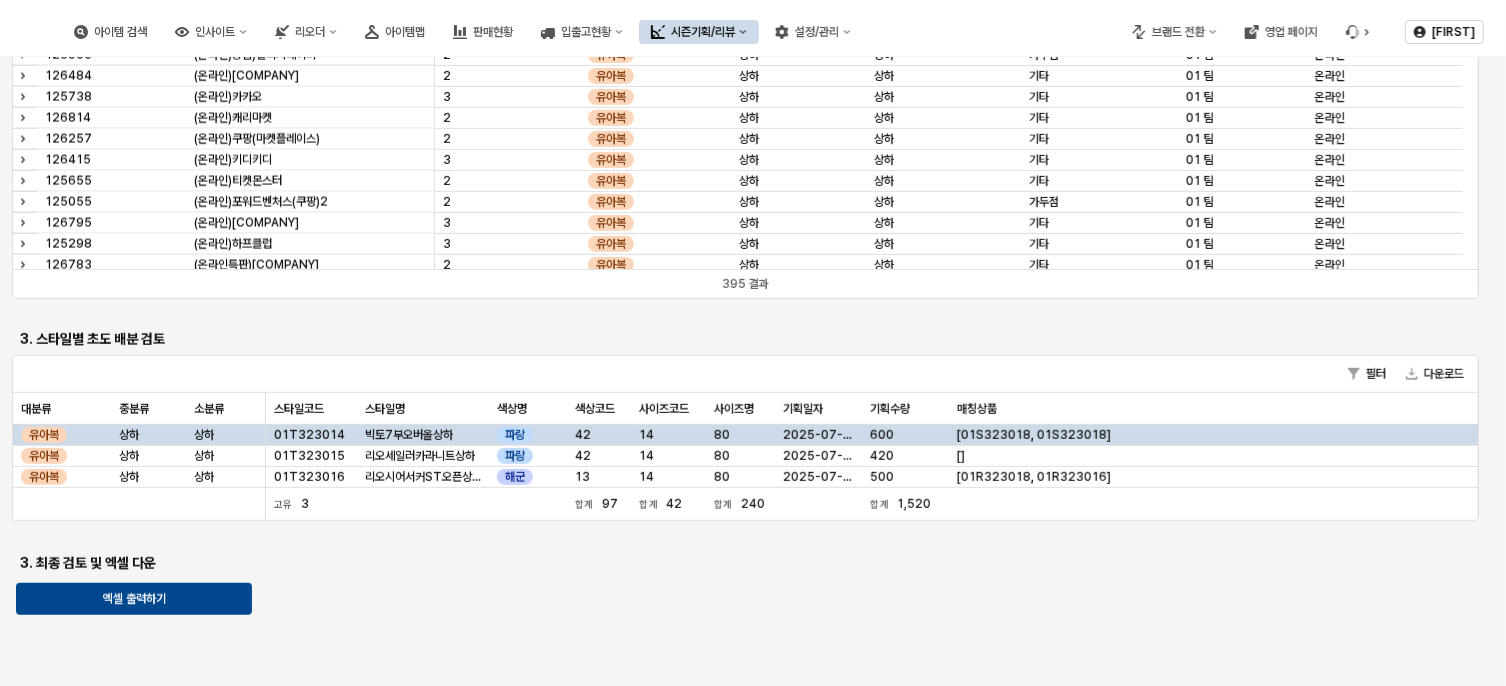 click on "01T323014" at bounding box center (309, 435) 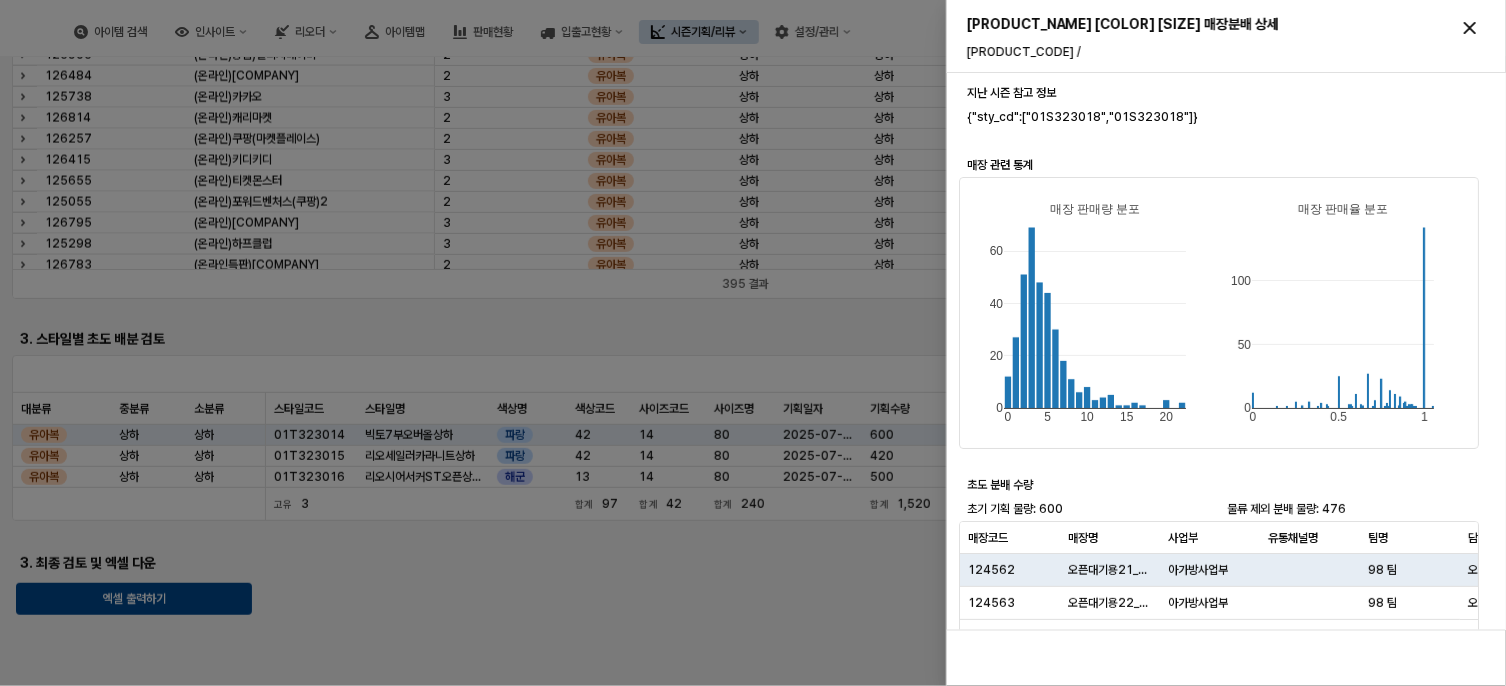 click at bounding box center (753, 343) 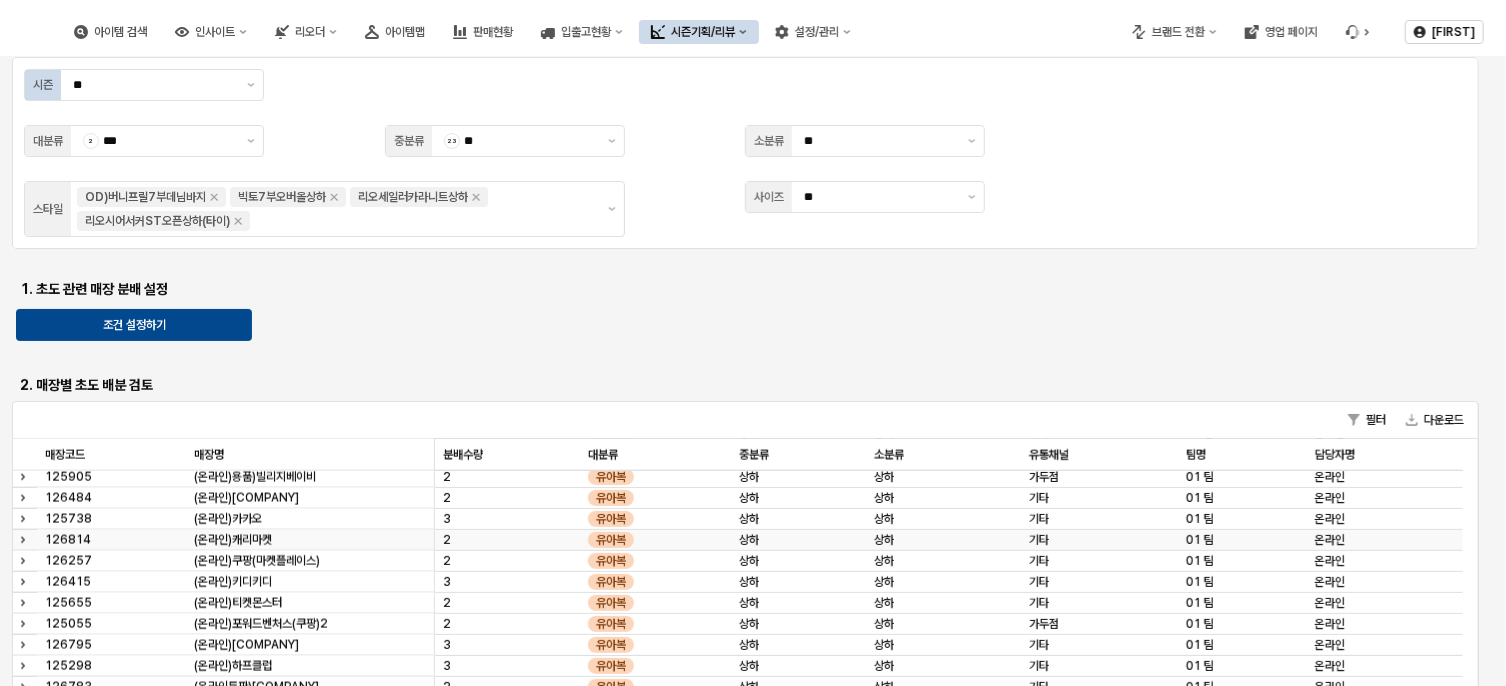 scroll, scrollTop: 0, scrollLeft: 0, axis: both 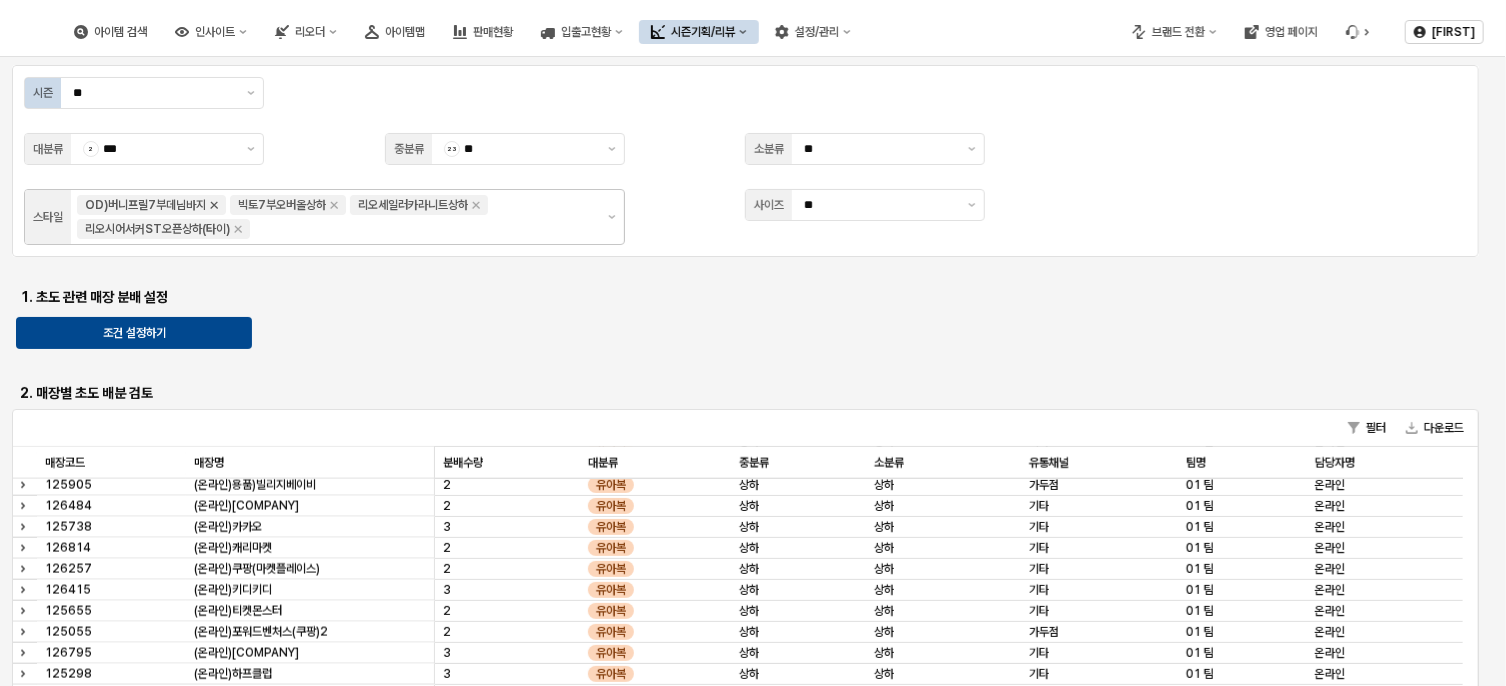 click 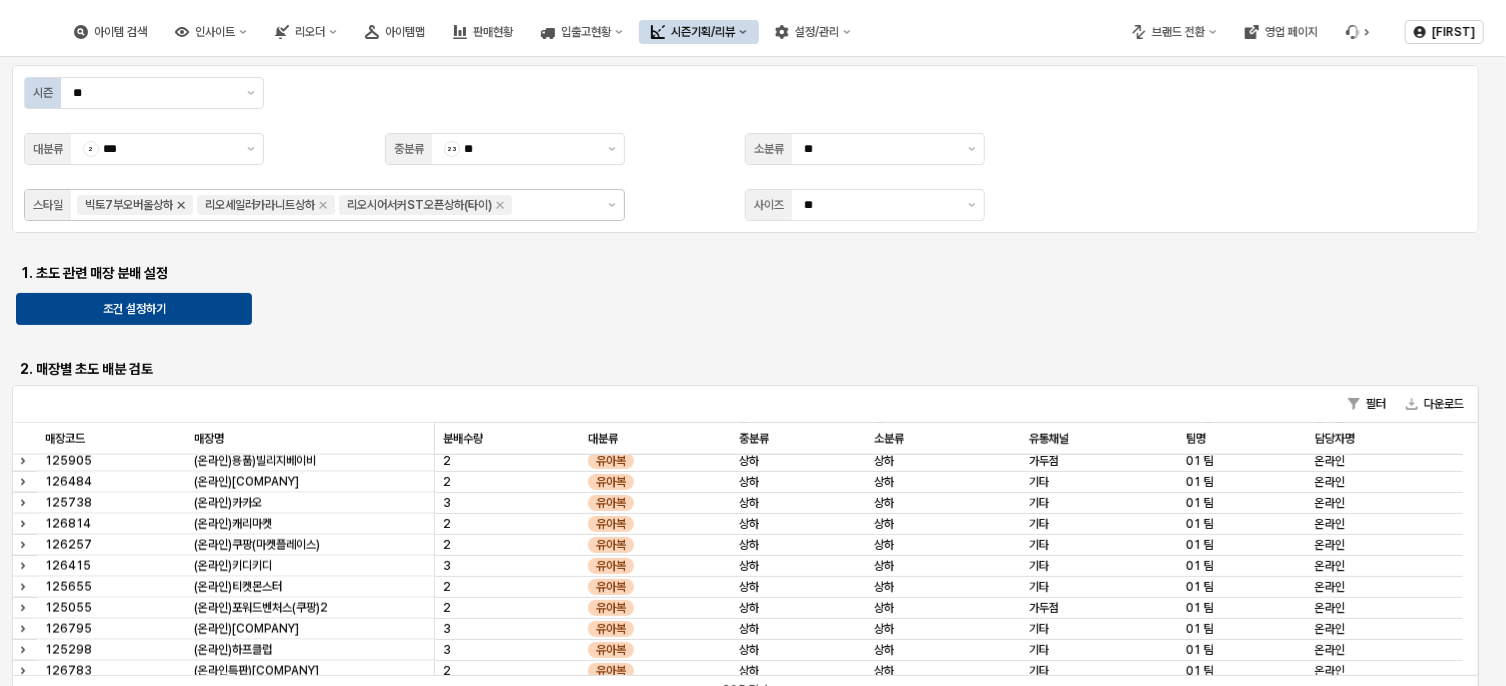 click 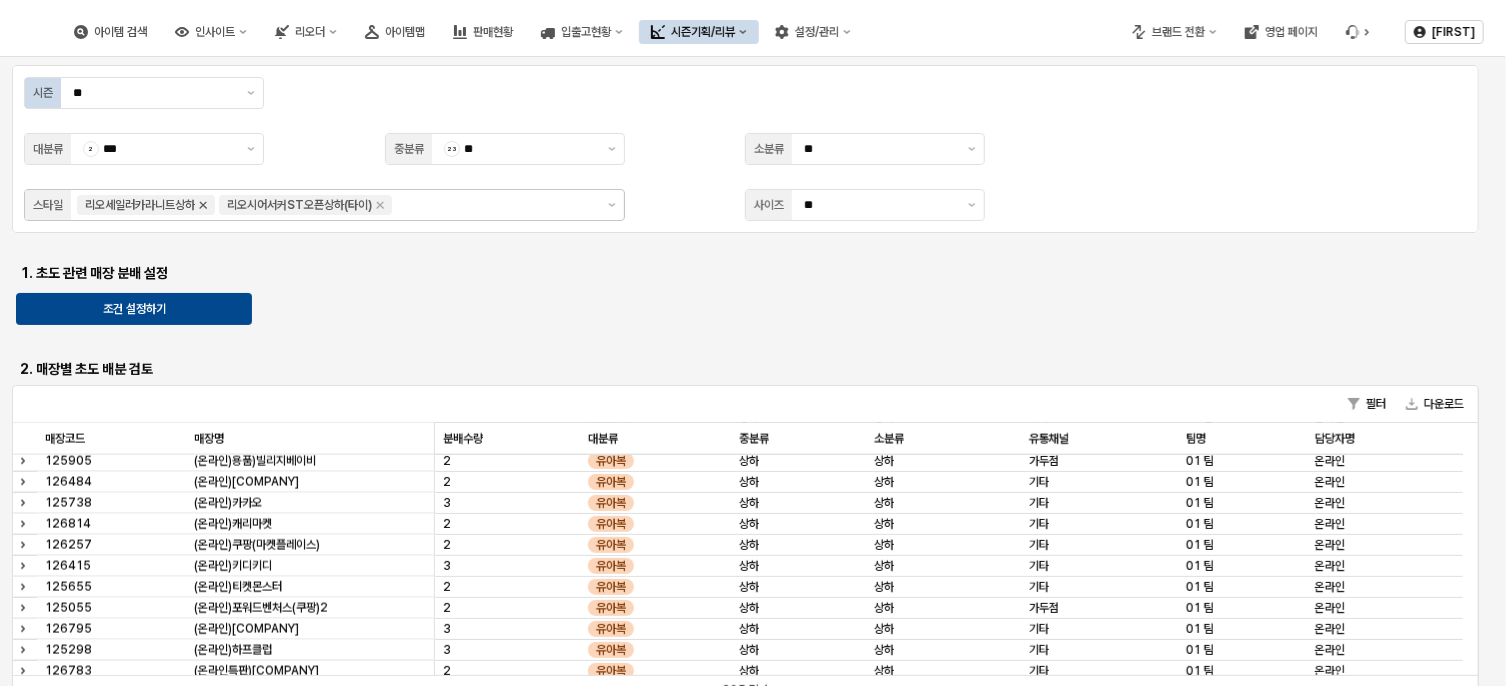 click 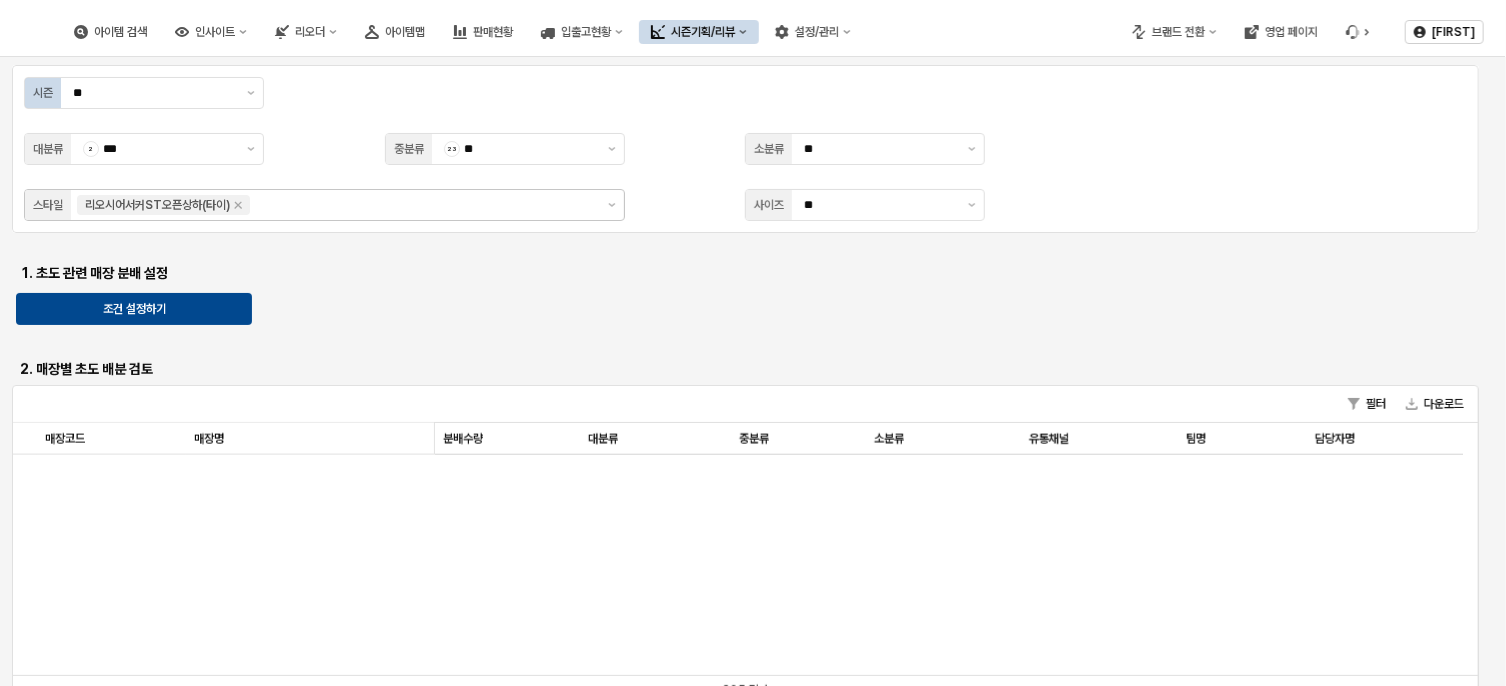 scroll, scrollTop: 0, scrollLeft: 0, axis: both 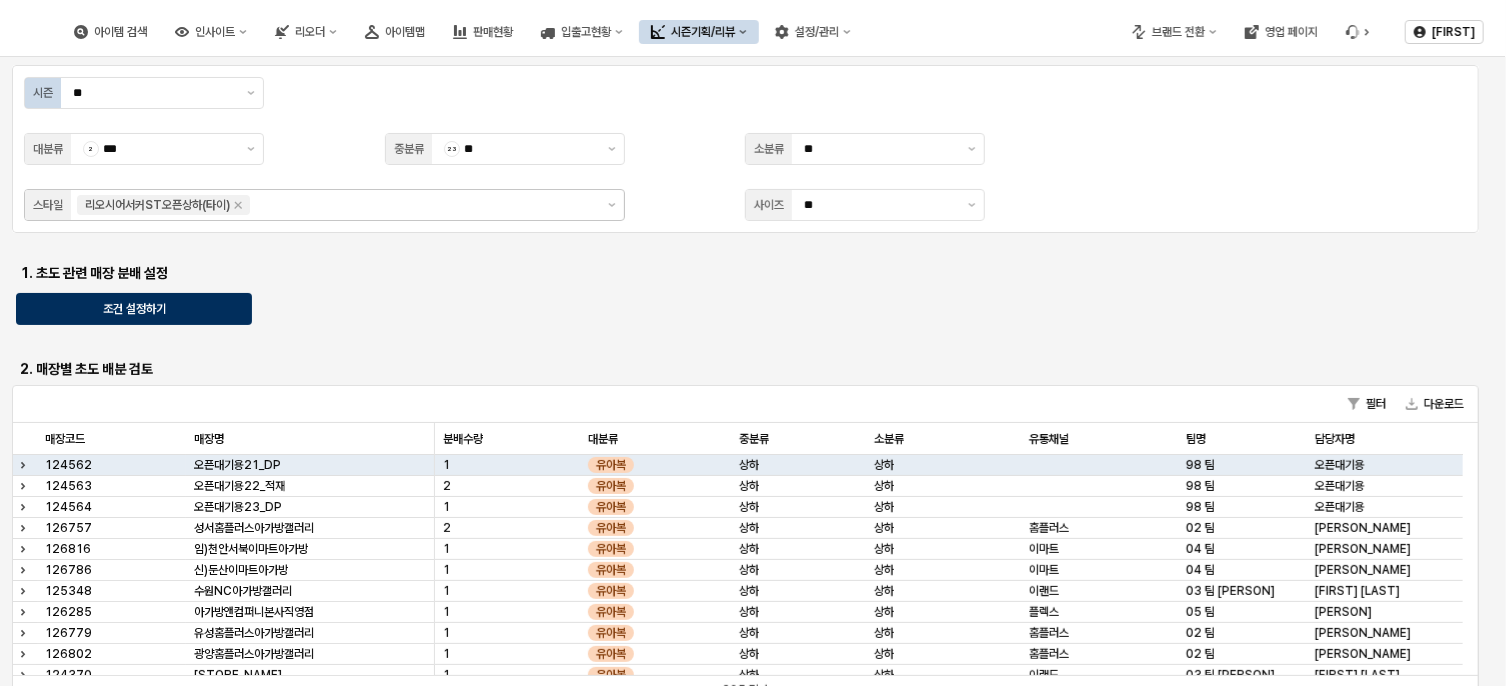 click on "조건 설정하기" at bounding box center (134, 309) 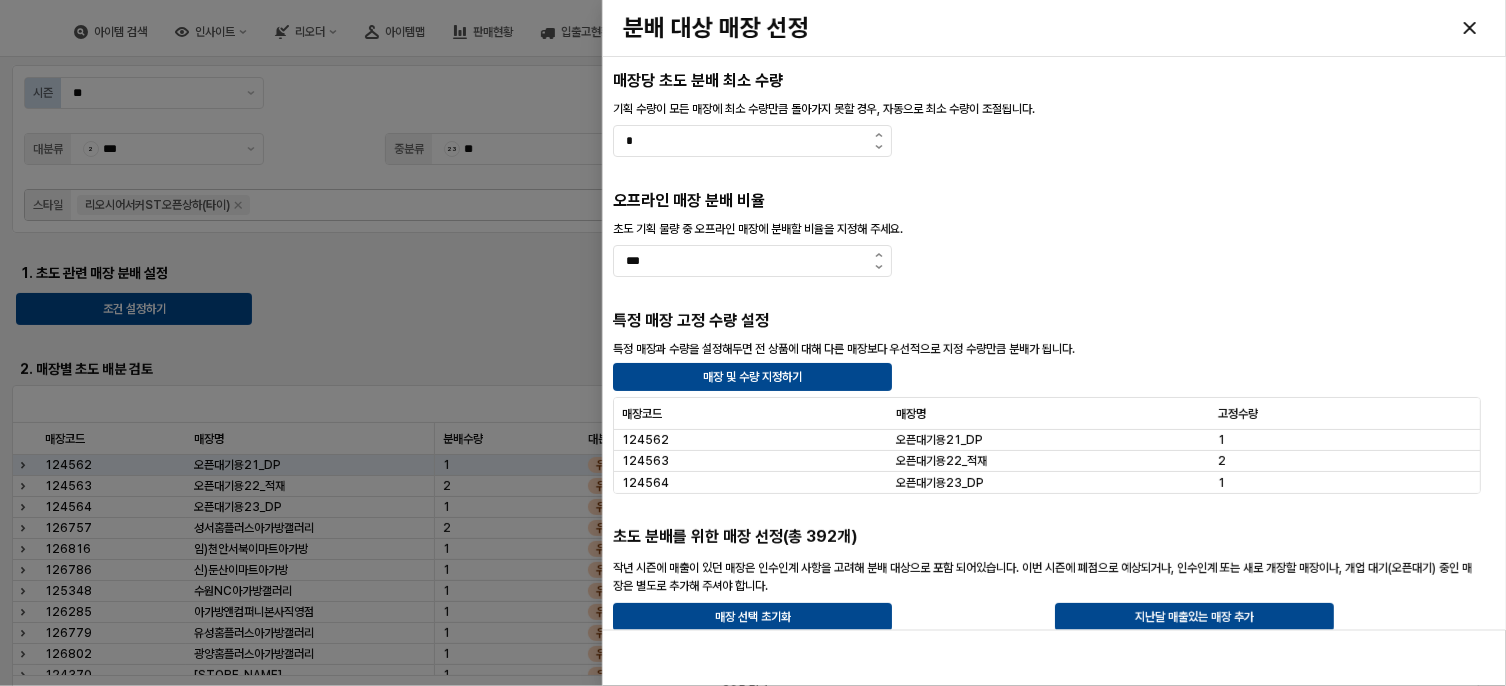 click at bounding box center [753, 343] 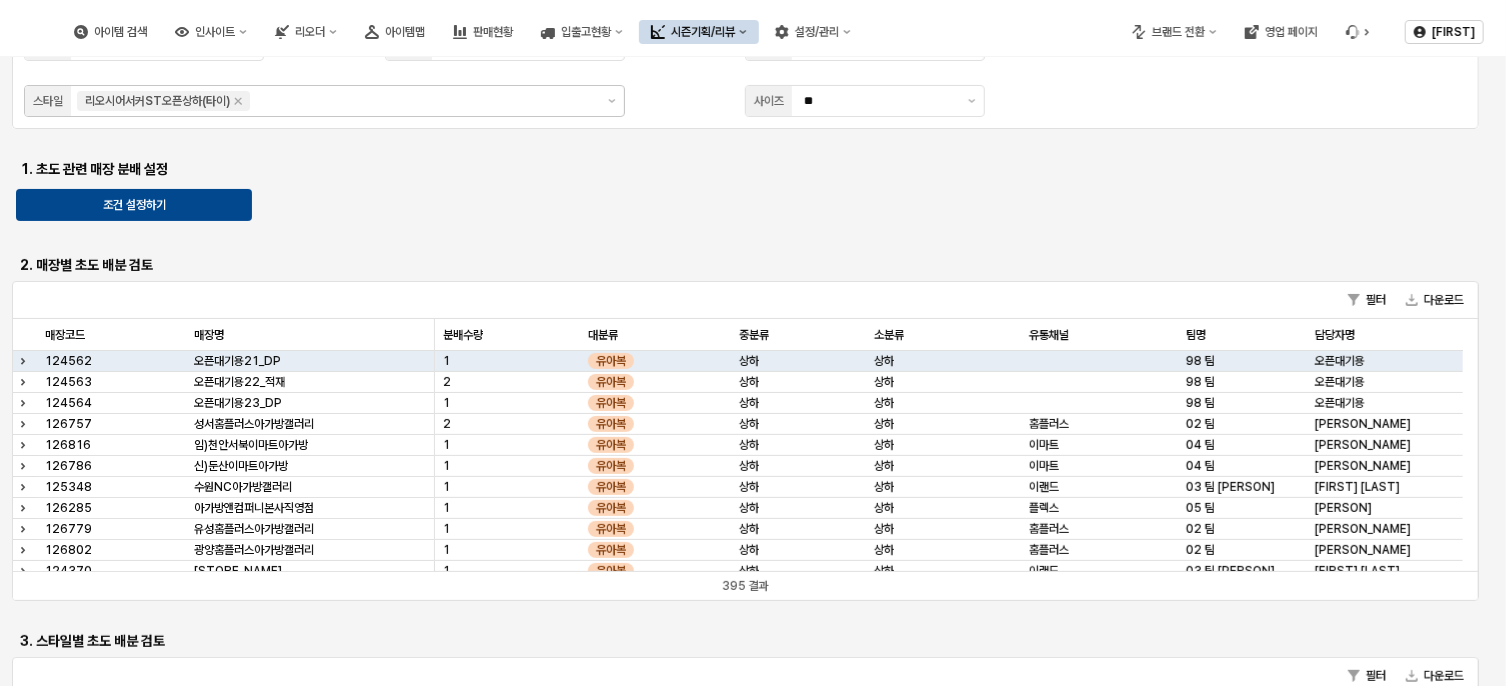 scroll, scrollTop: 200, scrollLeft: 0, axis: vertical 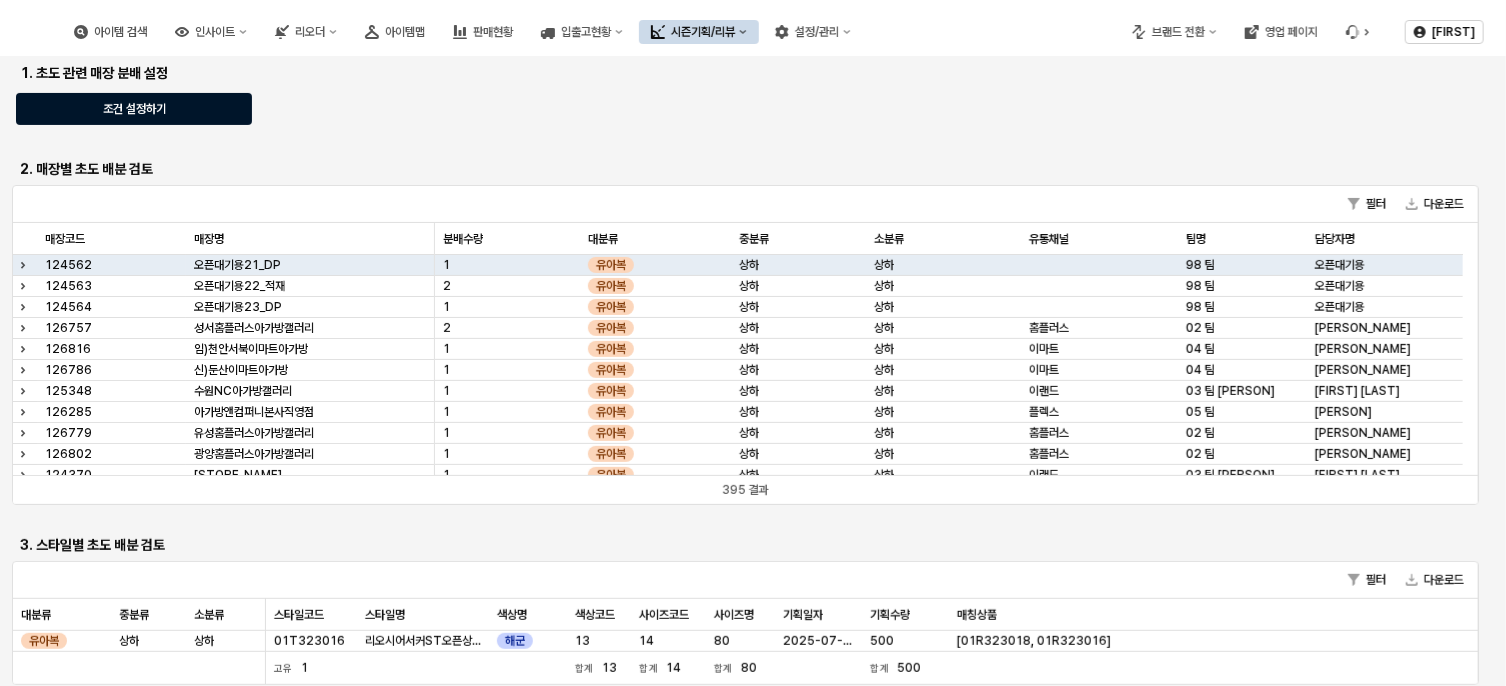 click on "조건 설정하기" at bounding box center [134, 109] 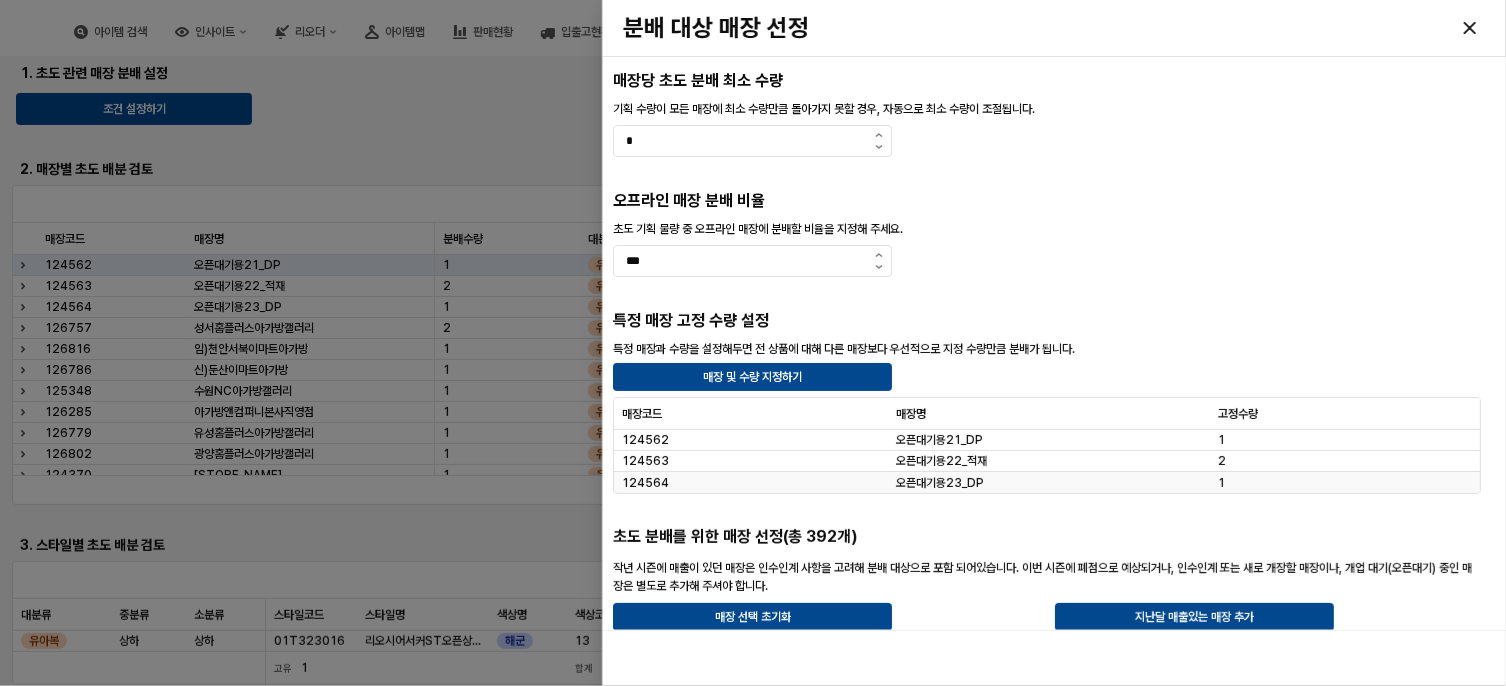scroll, scrollTop: 200, scrollLeft: 0, axis: vertical 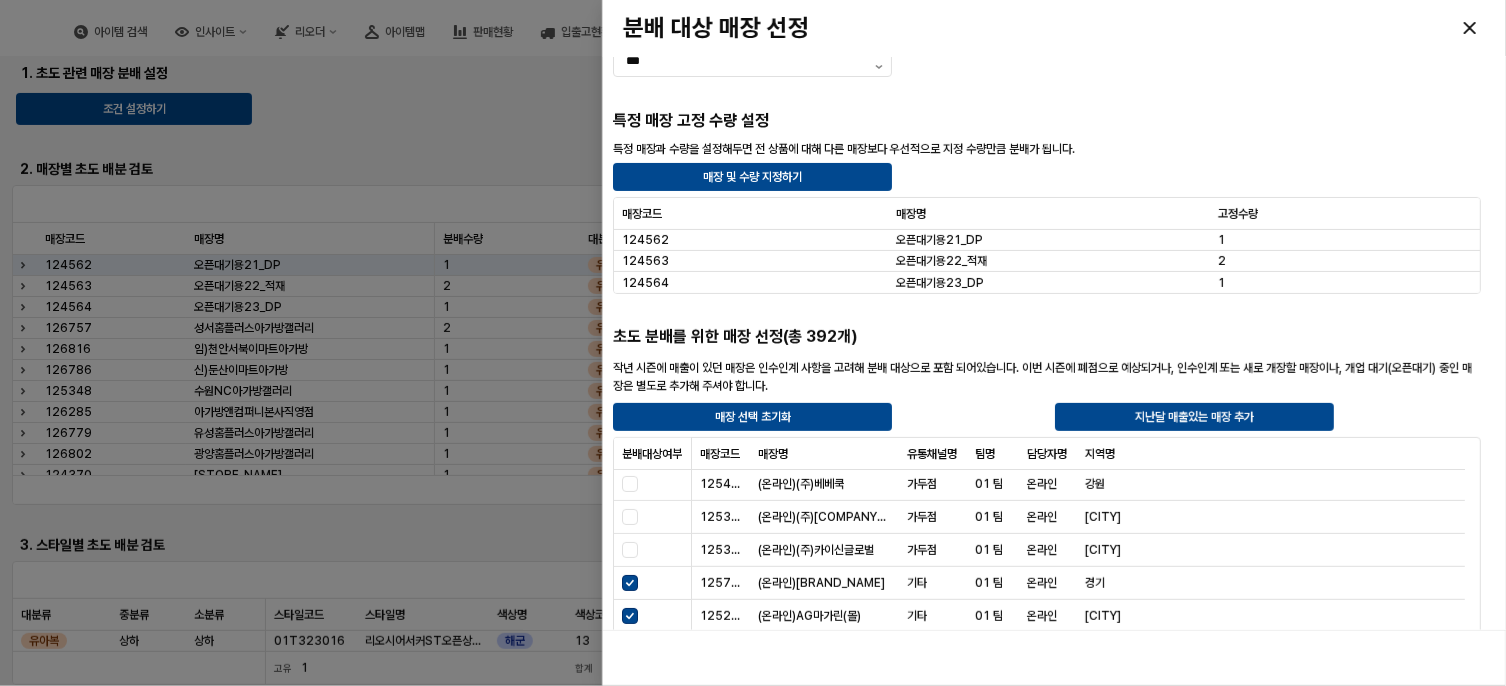 click on "작년 시즌에 매출이 있던 매장은 인수인계 사항을 고려해 분배 대상으로 포함 되어있습니다. 이번 시즌에 폐점으로 예상되거나, 인수인계 또는 새로 개장할 매장이나, 개업 대기(오픈대기) 중인 매장은 별도로 추가해 주셔야 합니다." at bounding box center (1047, 377) 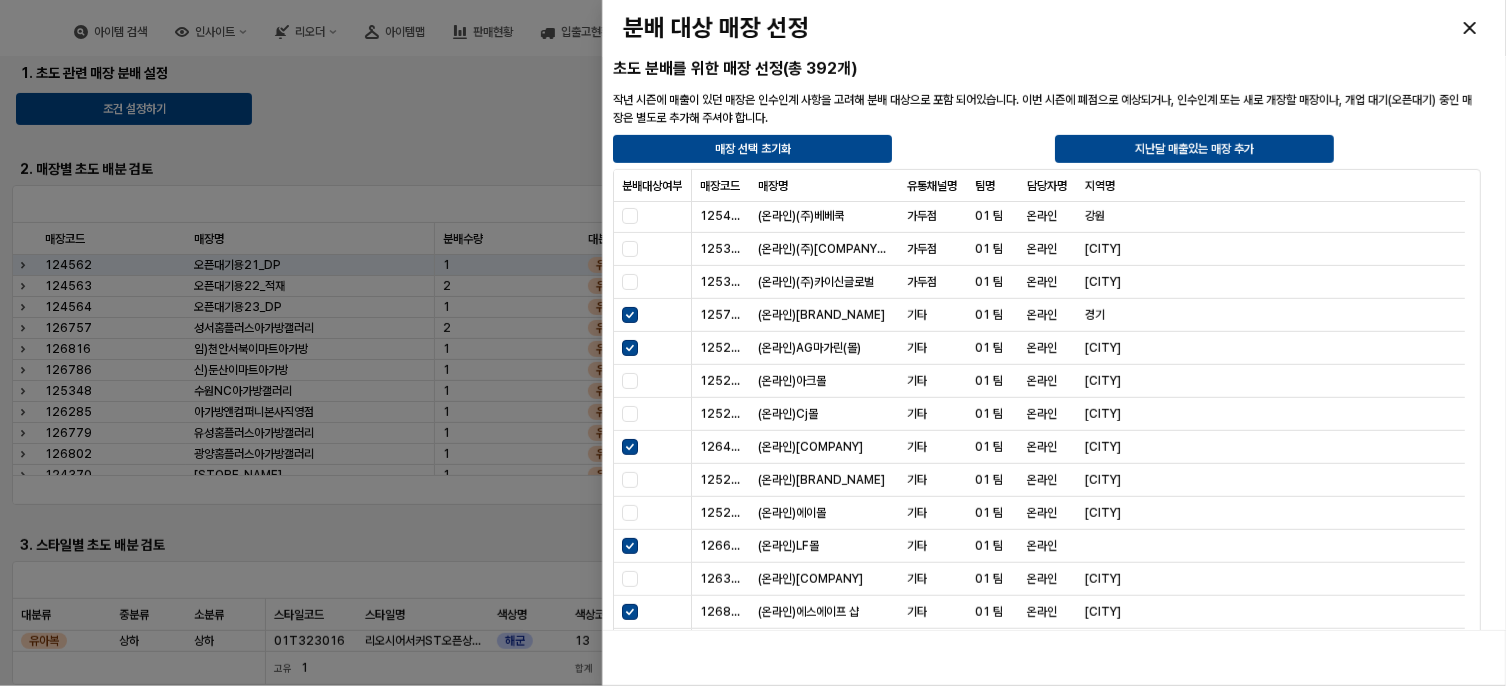 scroll, scrollTop: 500, scrollLeft: 0, axis: vertical 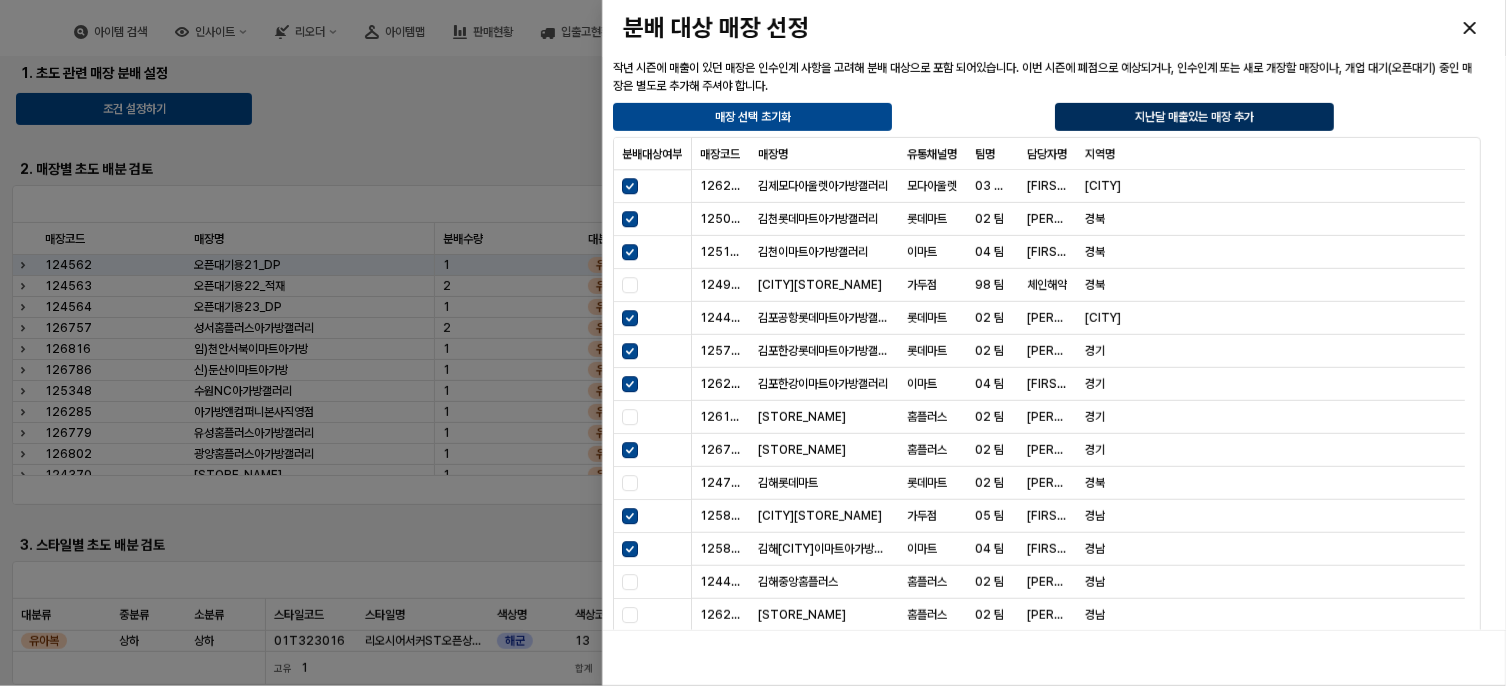 click on "지난달 매출있는 매장 추가" at bounding box center (1194, 117) 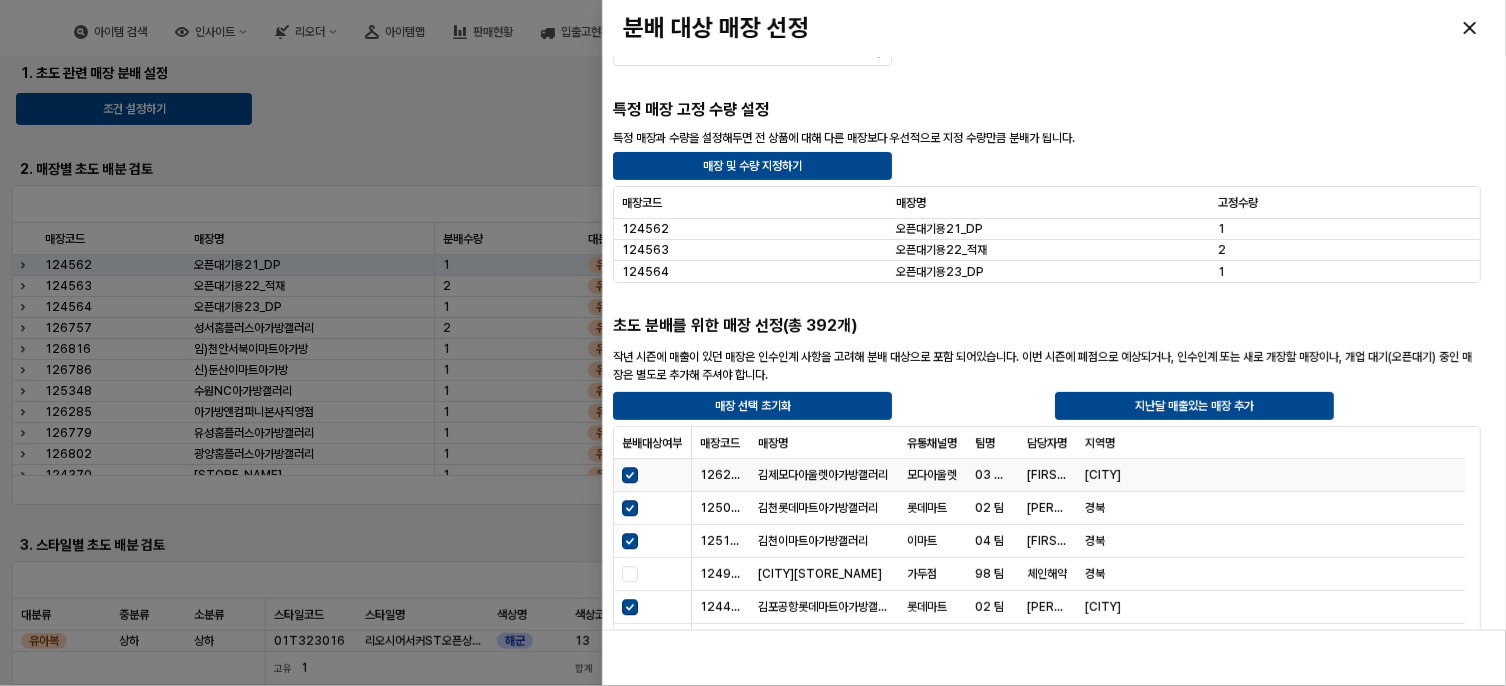 scroll, scrollTop: 400, scrollLeft: 0, axis: vertical 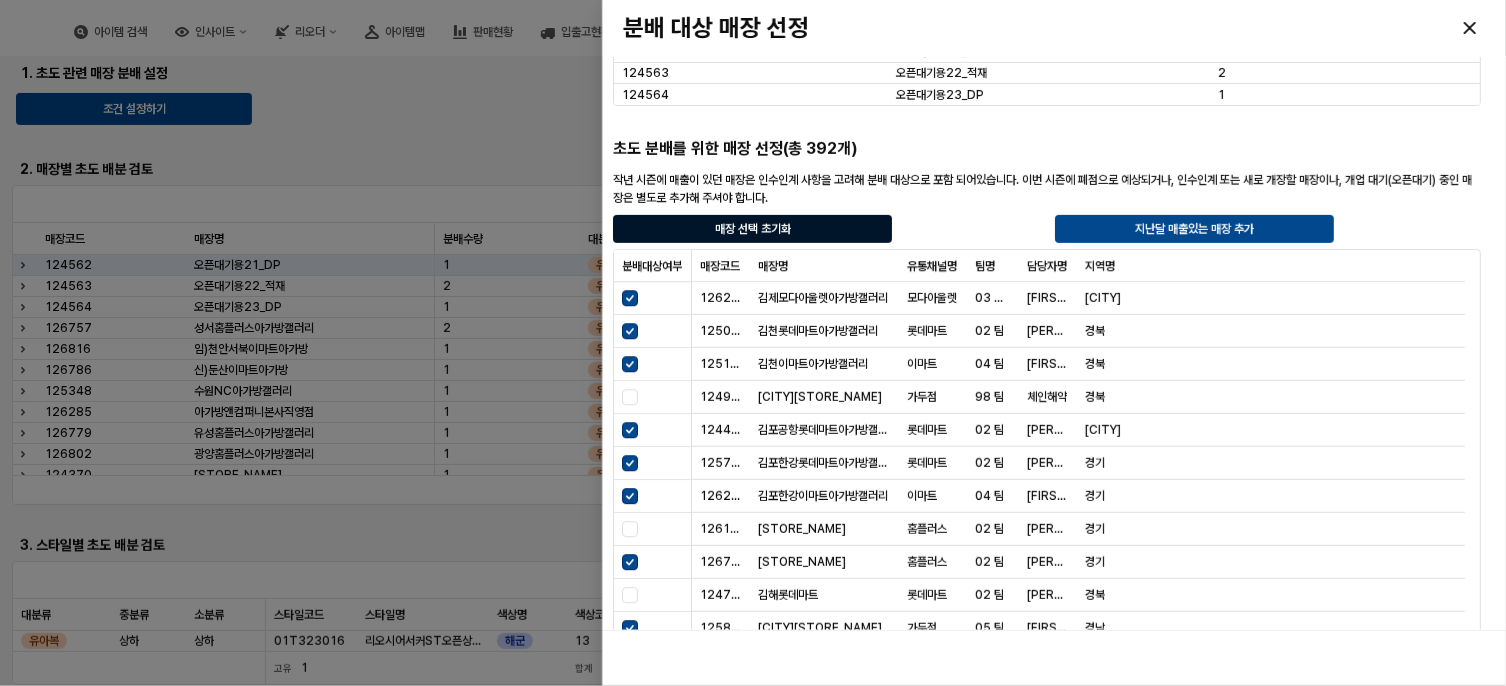 click on "매장 선택 초기화" at bounding box center (753, 229) 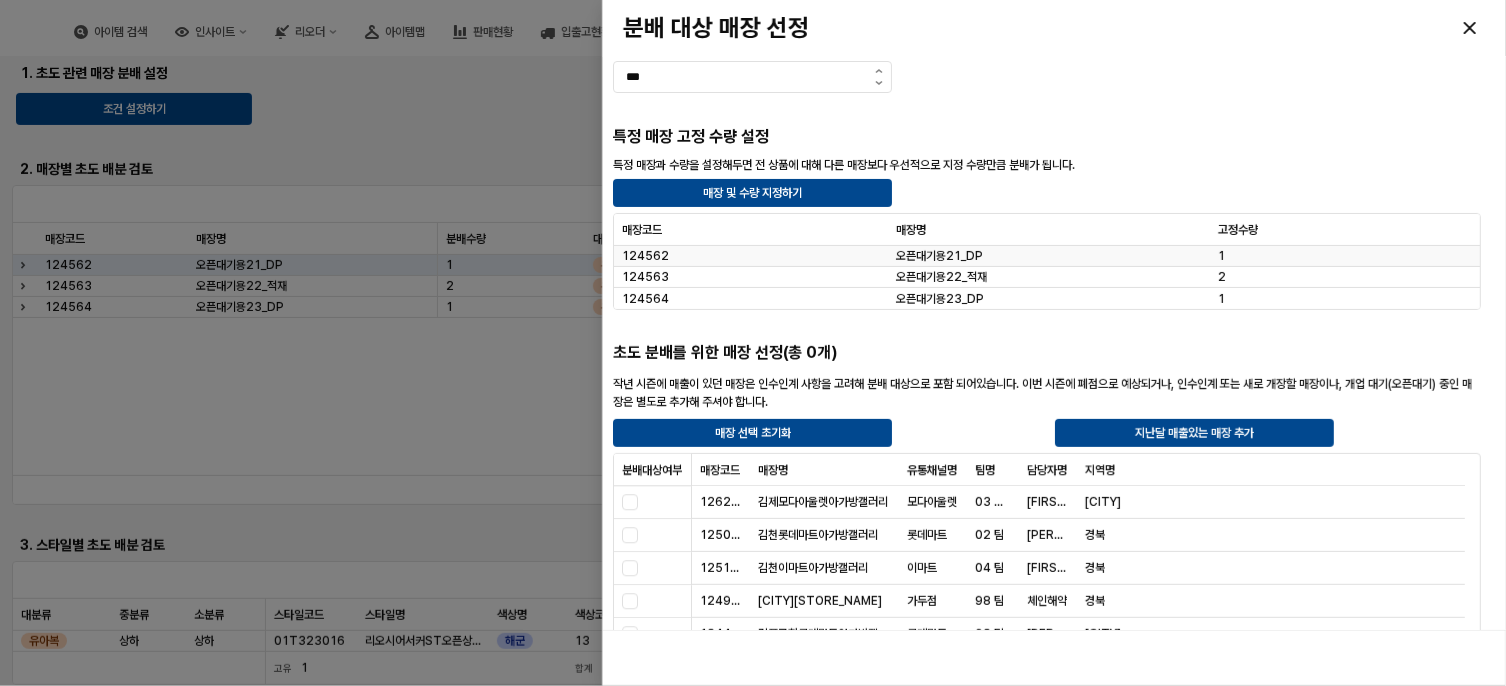 scroll, scrollTop: 300, scrollLeft: 0, axis: vertical 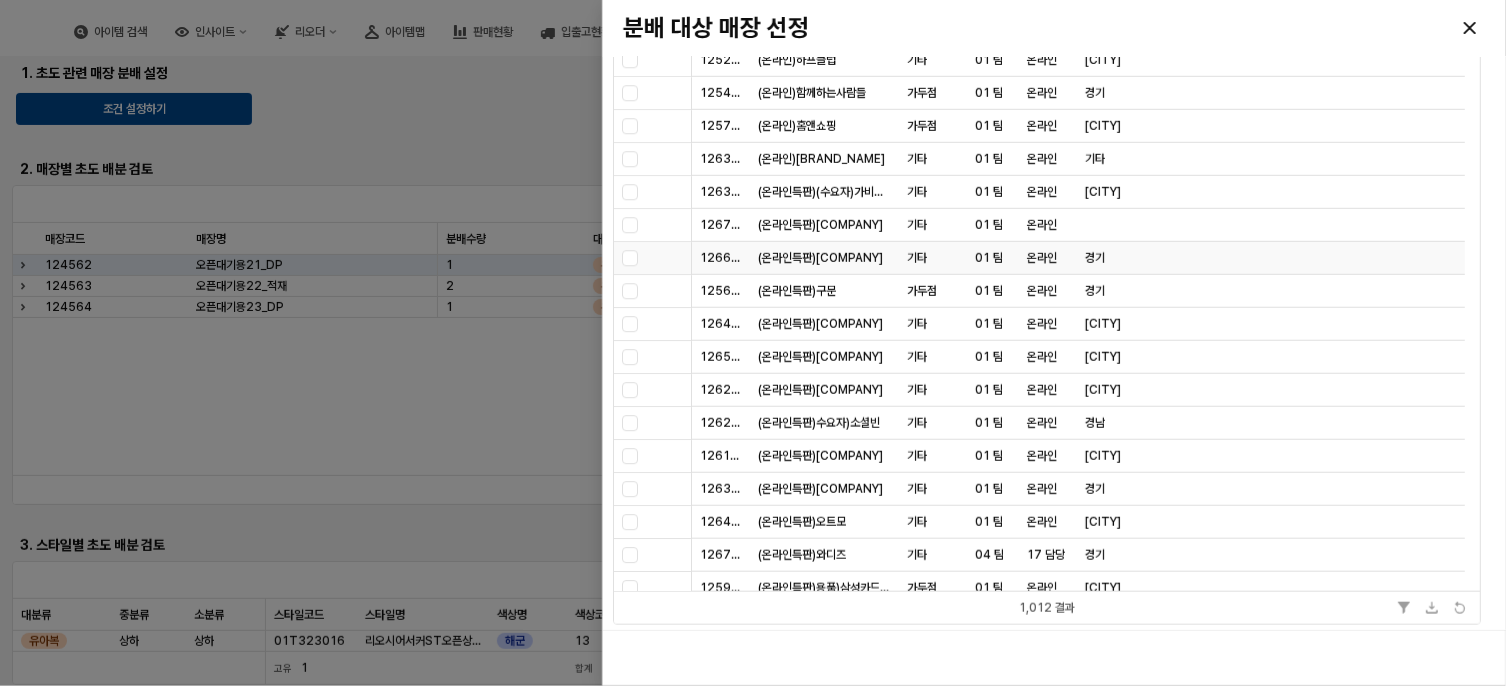 click on "(온라인특판)[COMPANY]" at bounding box center (820, 258) 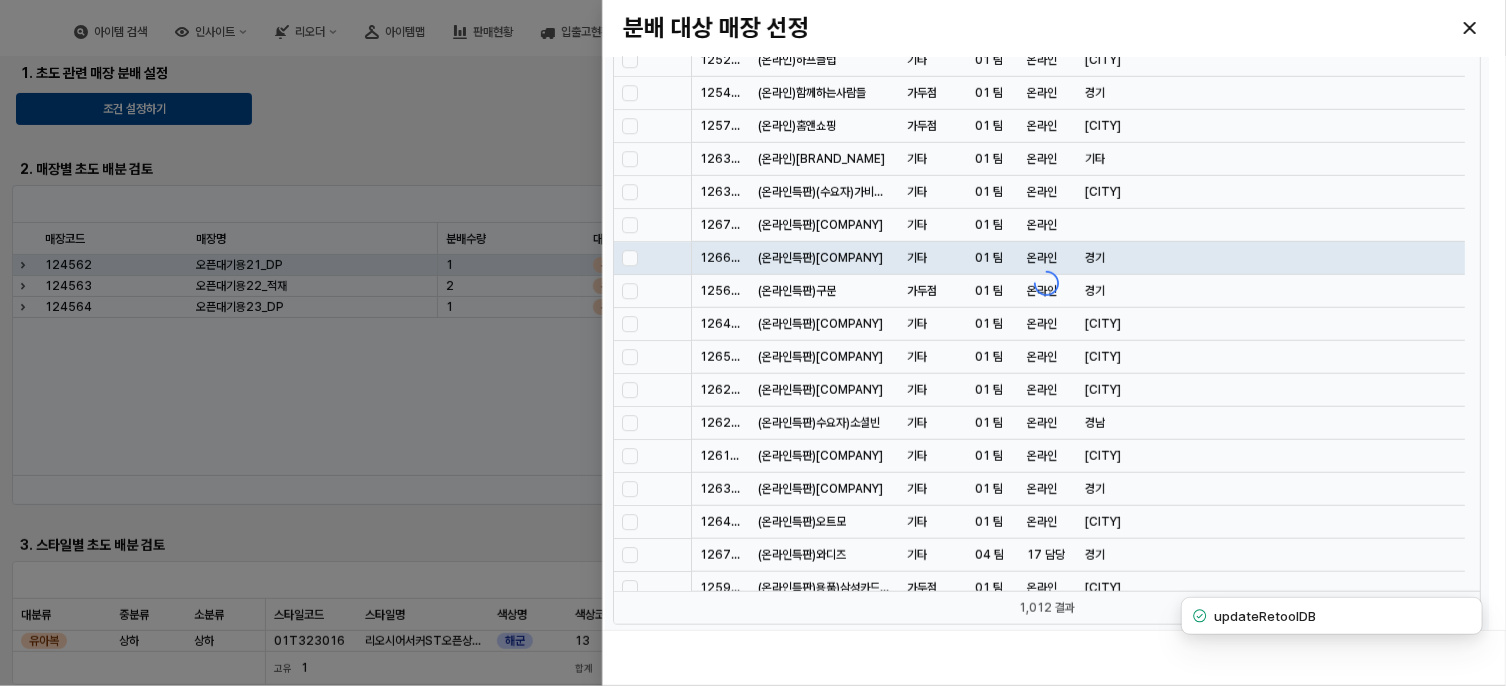 click at bounding box center [1047, 283] 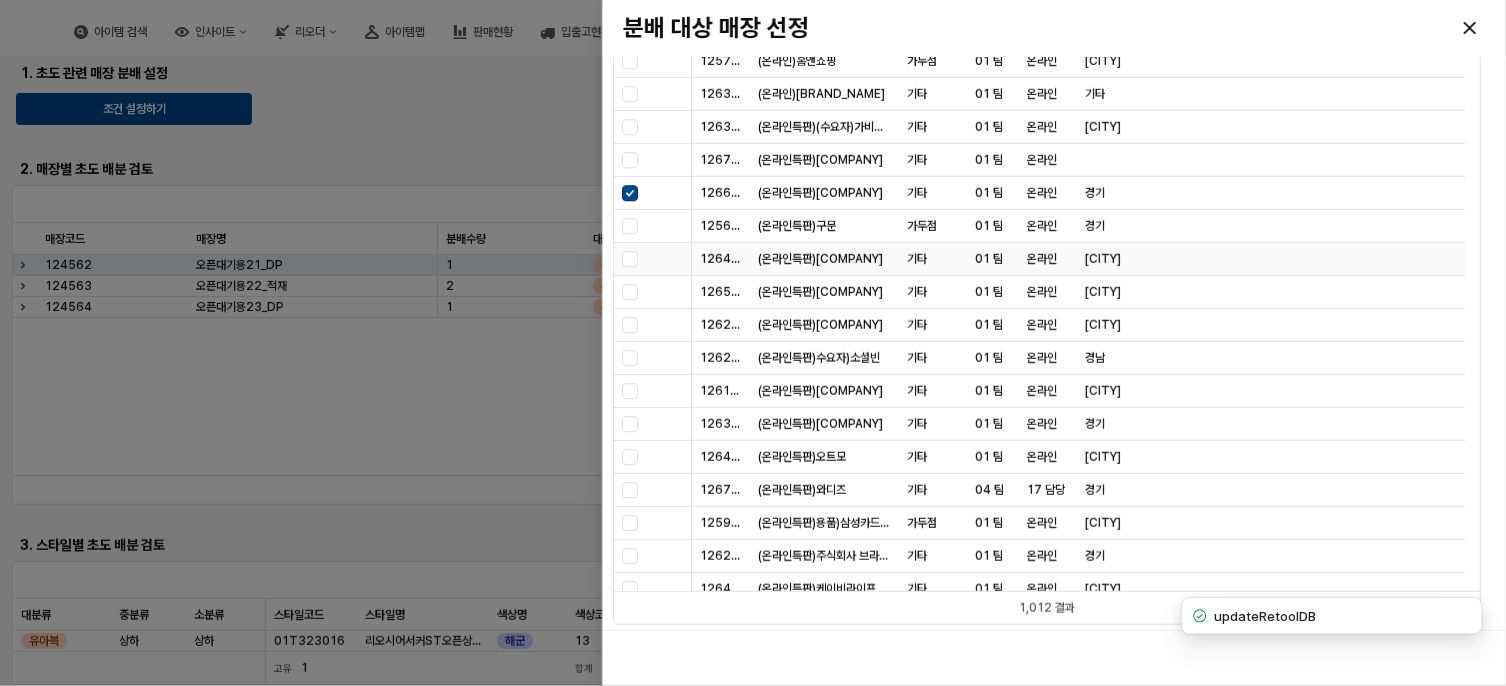 scroll, scrollTop: 2800, scrollLeft: 0, axis: vertical 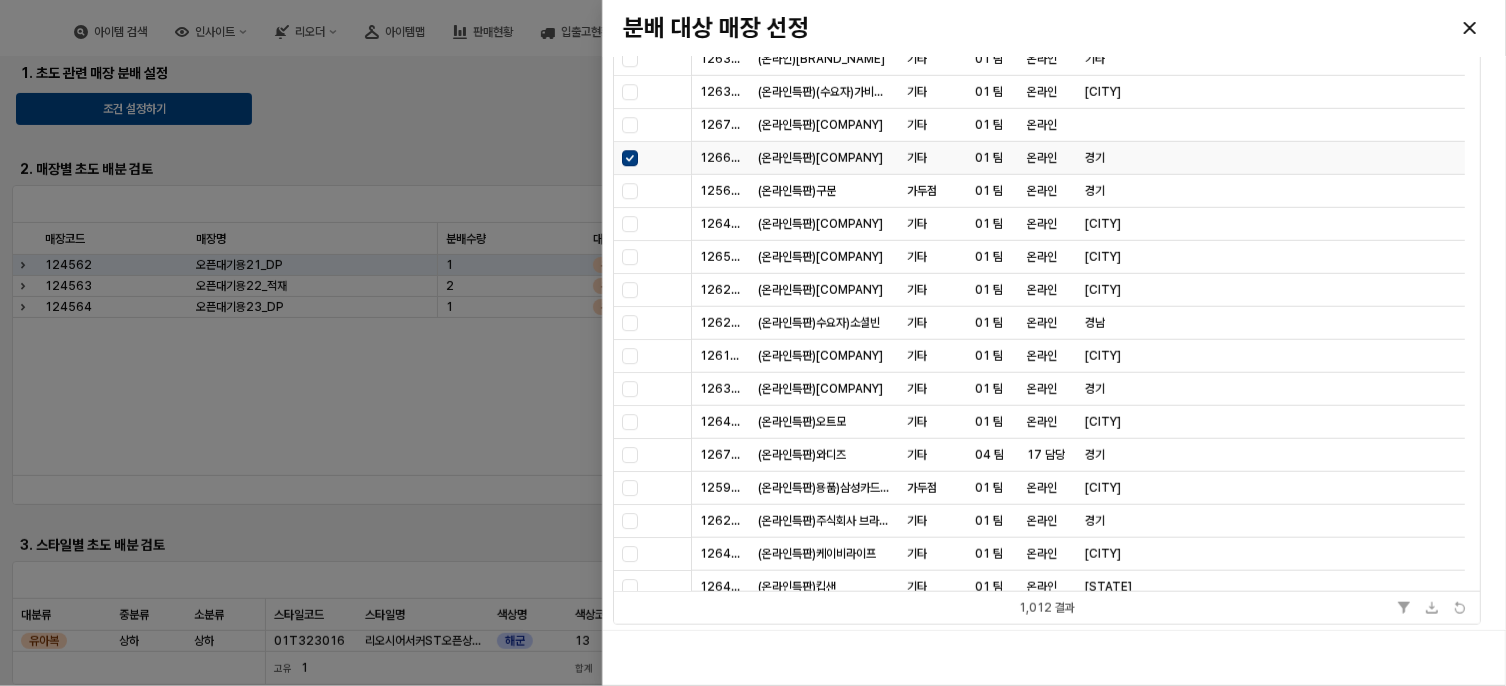 click at bounding box center (630, 158) 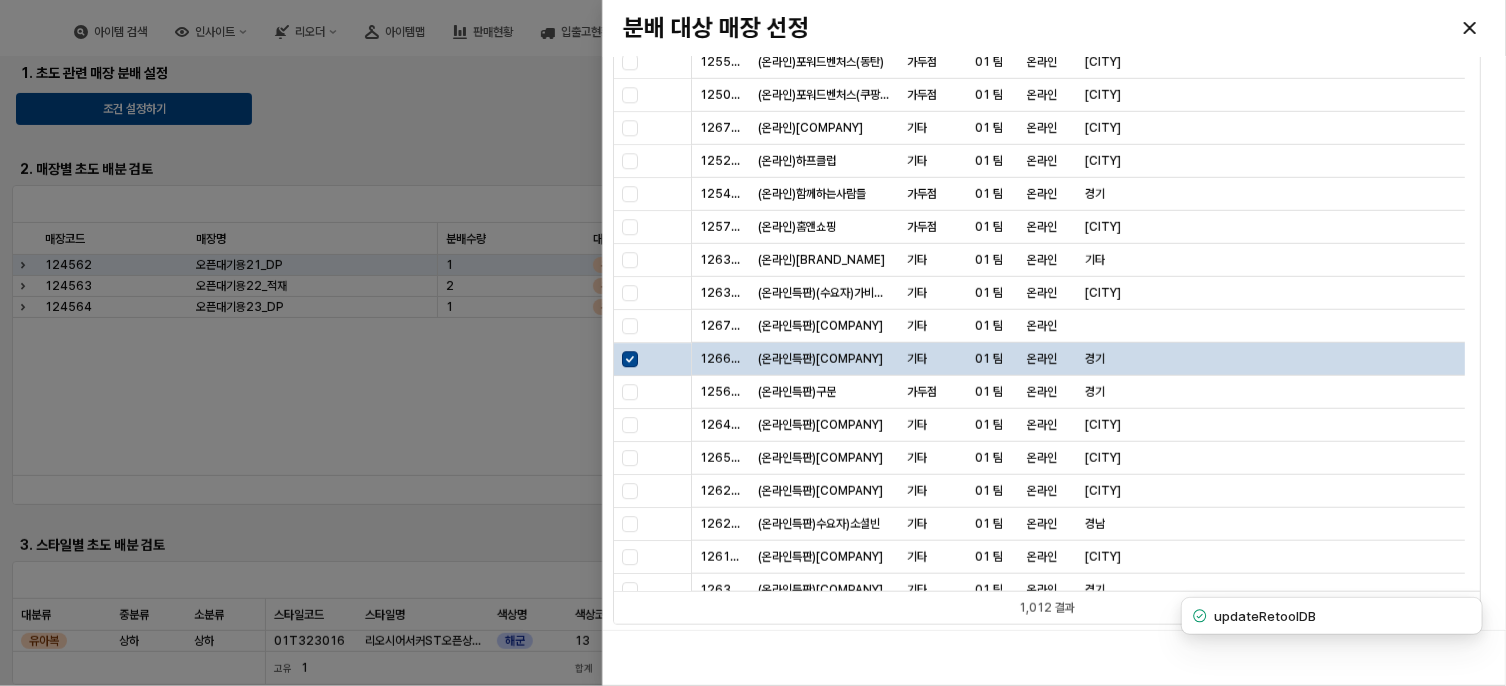 scroll, scrollTop: 2600, scrollLeft: 0, axis: vertical 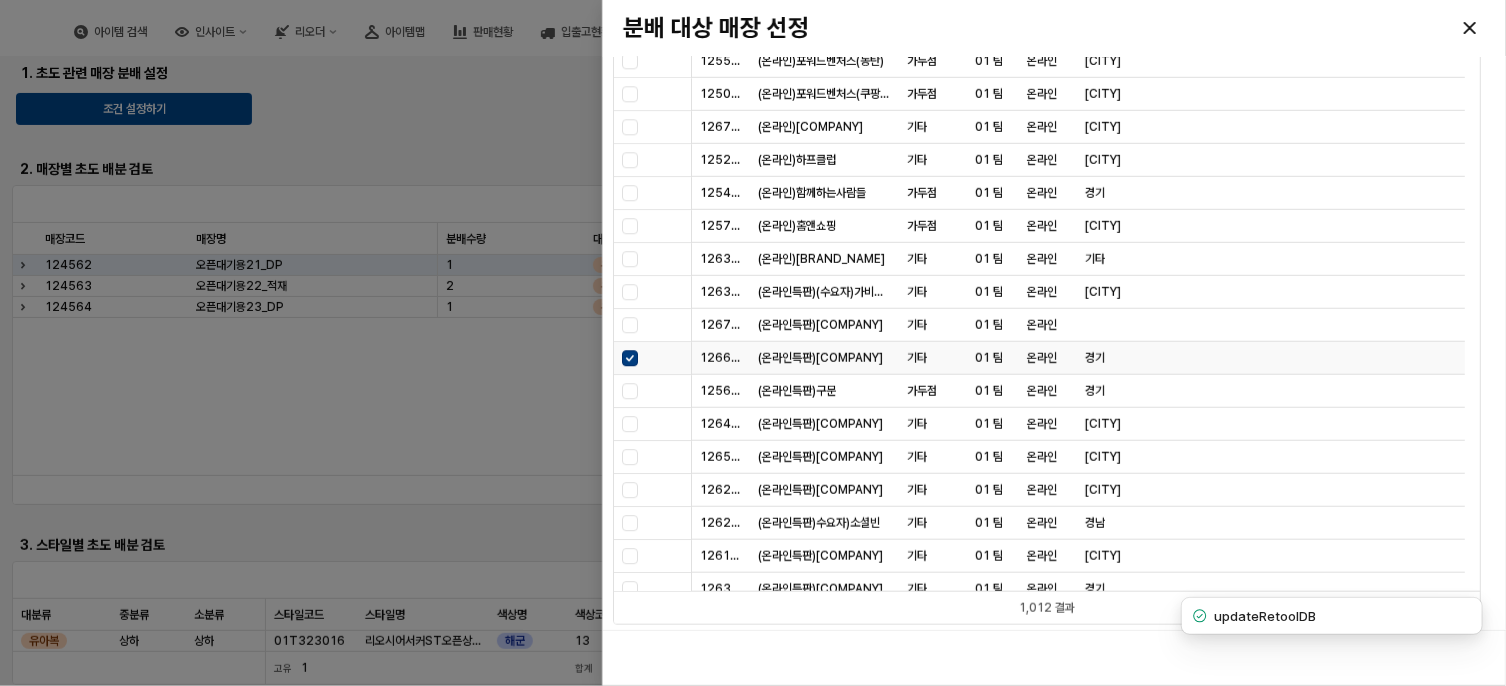 click at bounding box center (630, 358) 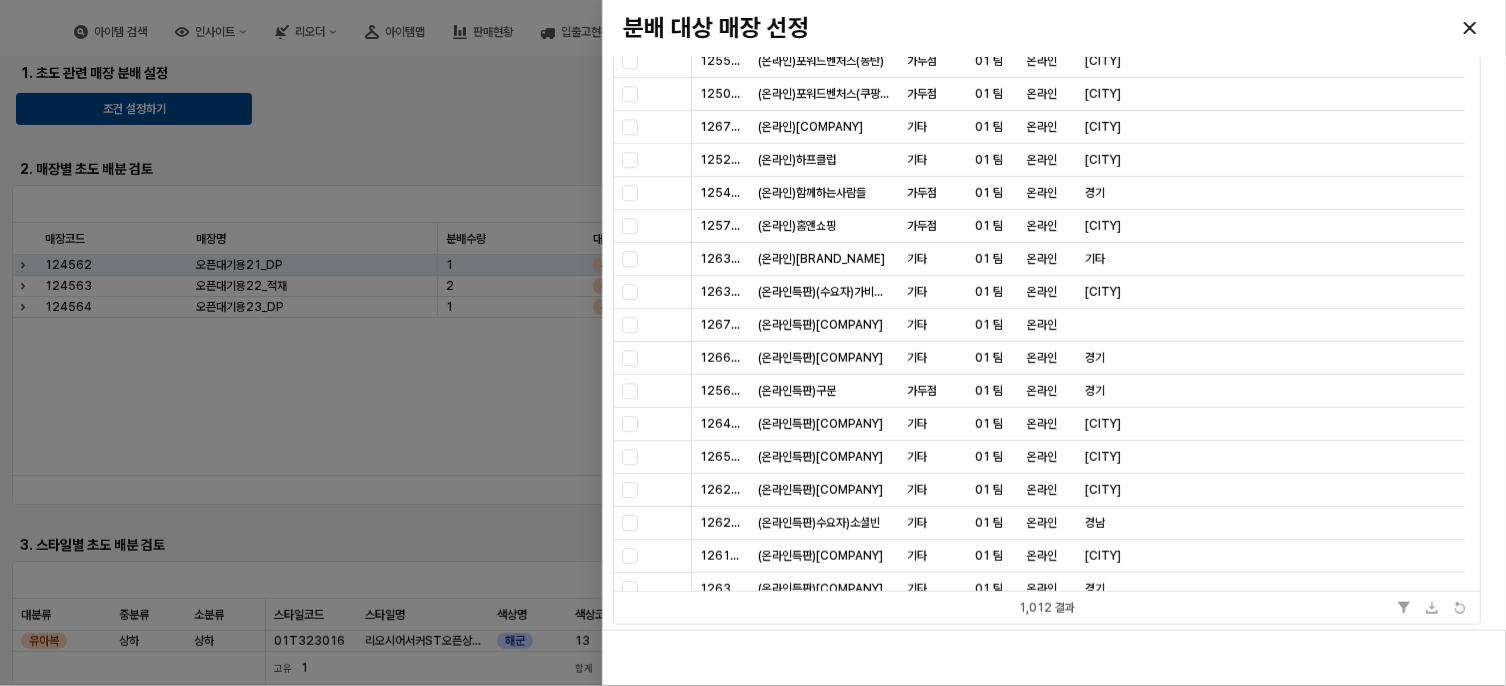 click at bounding box center [753, 343] 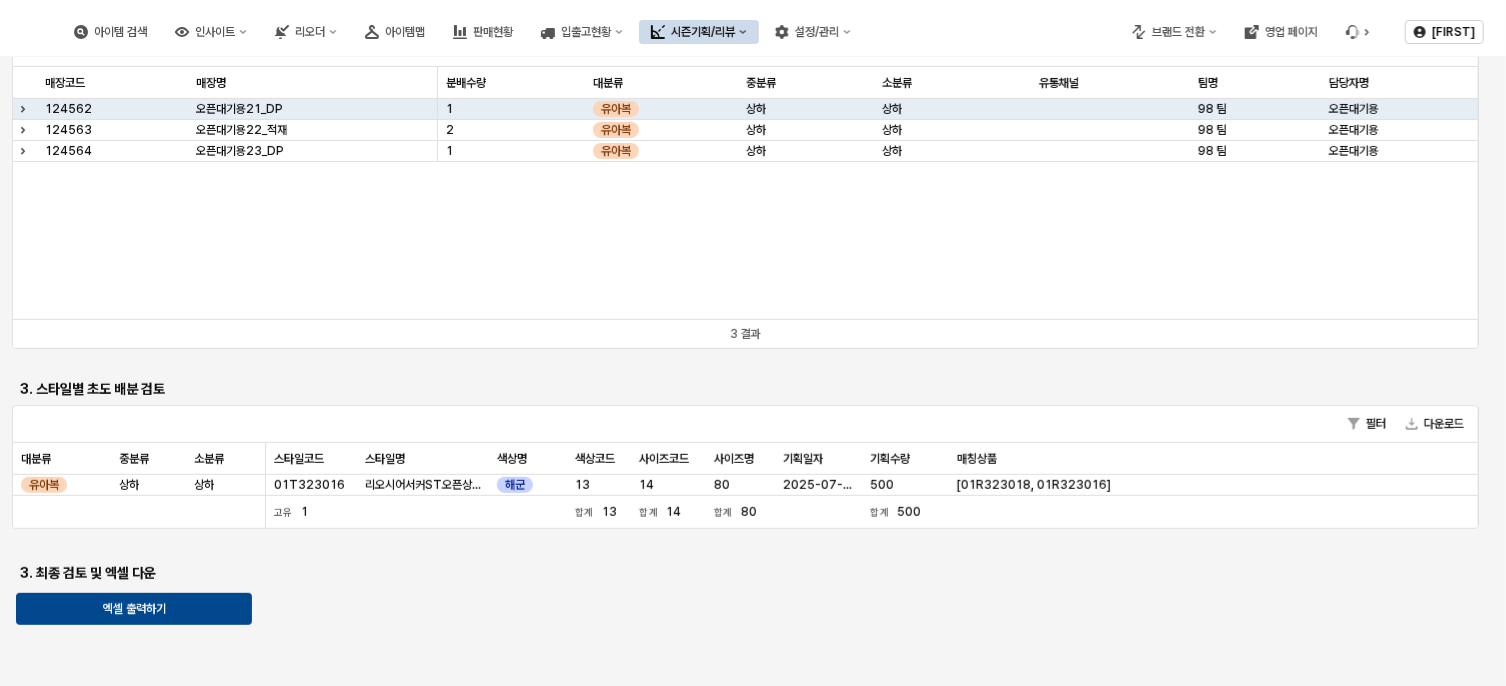 scroll, scrollTop: 366, scrollLeft: 0, axis: vertical 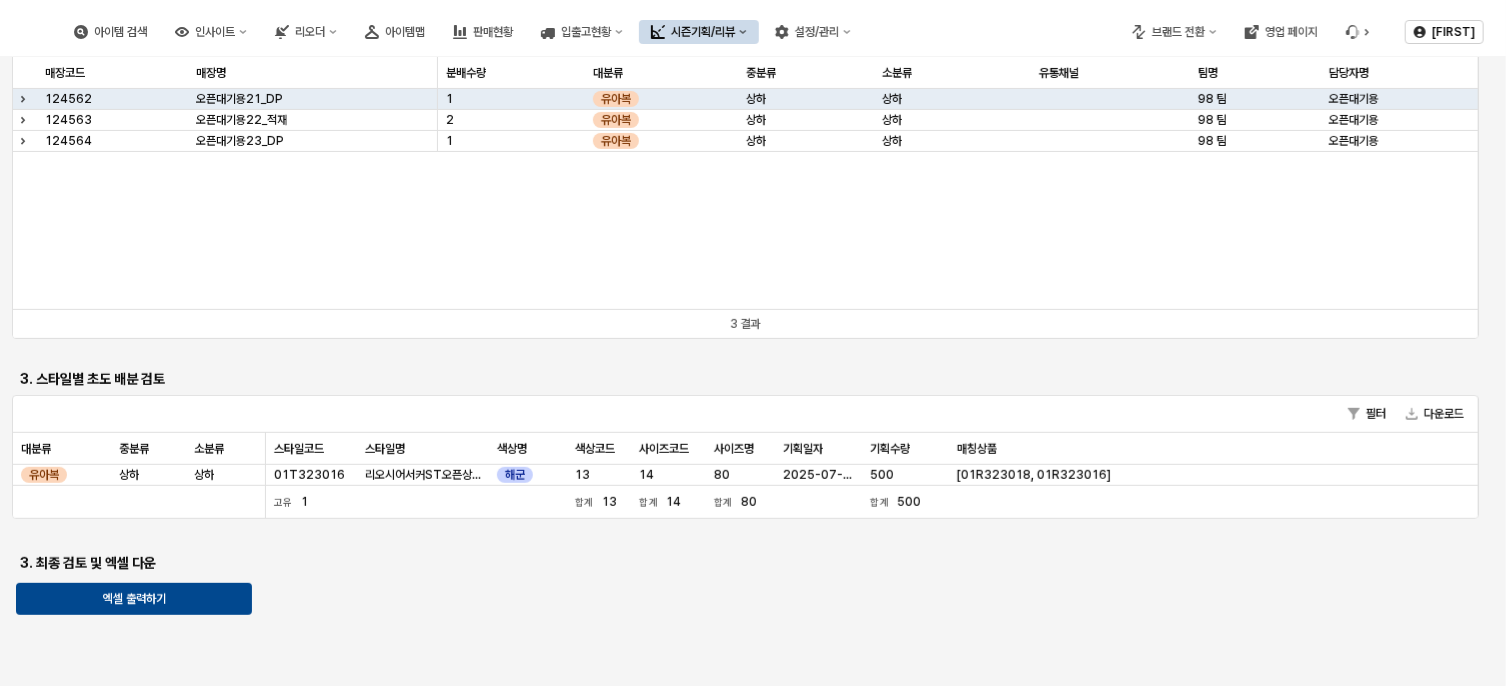 click on "시즌 ** 대분류 2 *** 중분류 23 ** 소분류 ** 스타일 리오시어서커ST오픈상하(타이) 사이즈 ** 1. 초도 관련 매장 분배 설정 조건 설정하기 2. 매장별 초도 배분 검토 필터 다운로드 매장코드 매장코드 매장명 매장명 분배수량 분배수량 대분류 대분류 중분류 중분류 소분류 소분류 유통채널 유통채널 팀명 팀명 담당자명 담당자명 124562 오픈대기용21_DP 1 유아복 상하 상하 98 팀 오픈대기용 124563 오픈대기용22_적재 2 유아복 상하 상하 98 팀 오픈대기용 124564 오픈대기용23_DP 1 유아복 상하 상하 98 팀 오픈대기용 3 결과 3. 스타일별 초도 배분 검토 필터 다운로드 대분류 대분류 중분류 중분류 소분류 소분류 스타일코드 스타일코드 스타일명 스타일명 색상명 색상명 색상코드 색상코드 사이즈코드 사이즈코드 사이즈명 사이즈명 기획일자 기획일자 기획수량 기획수량 매칭상품 상하" at bounding box center (753, 159) 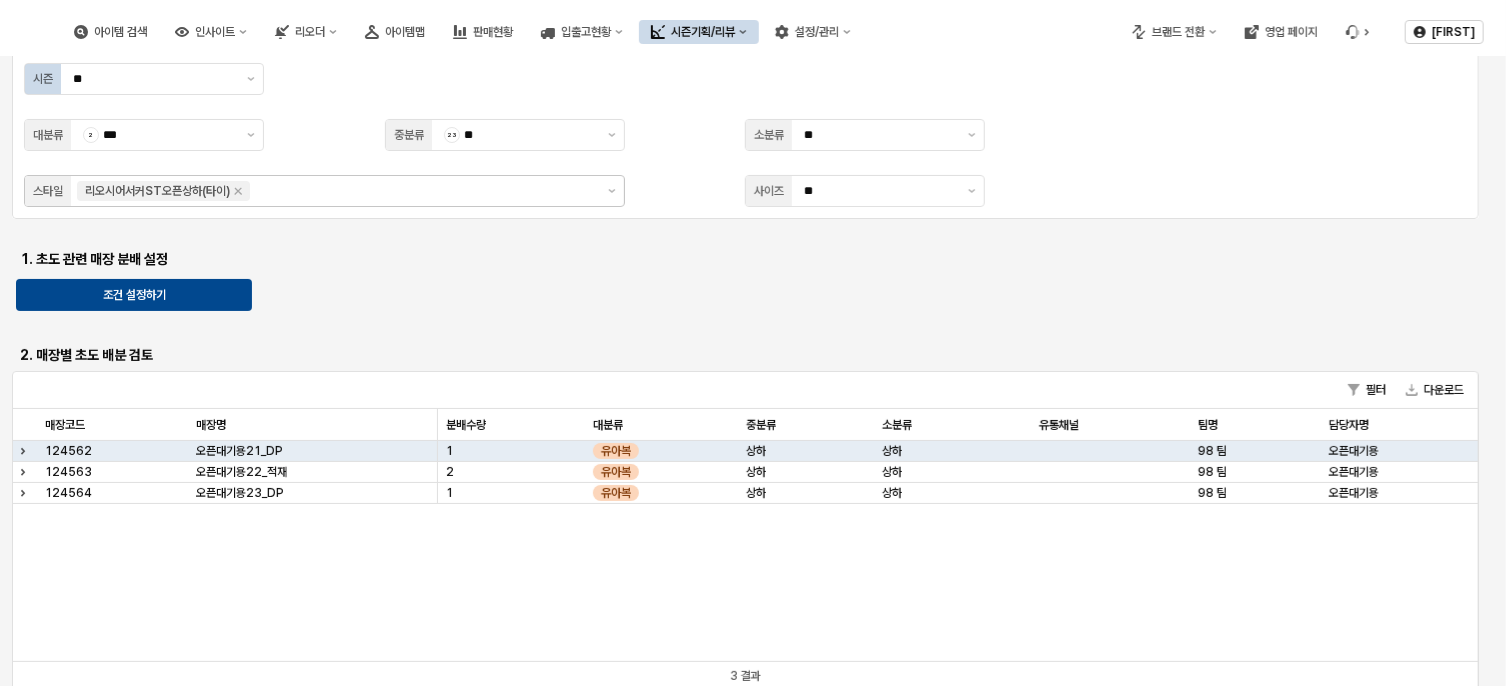 scroll, scrollTop: 0, scrollLeft: 0, axis: both 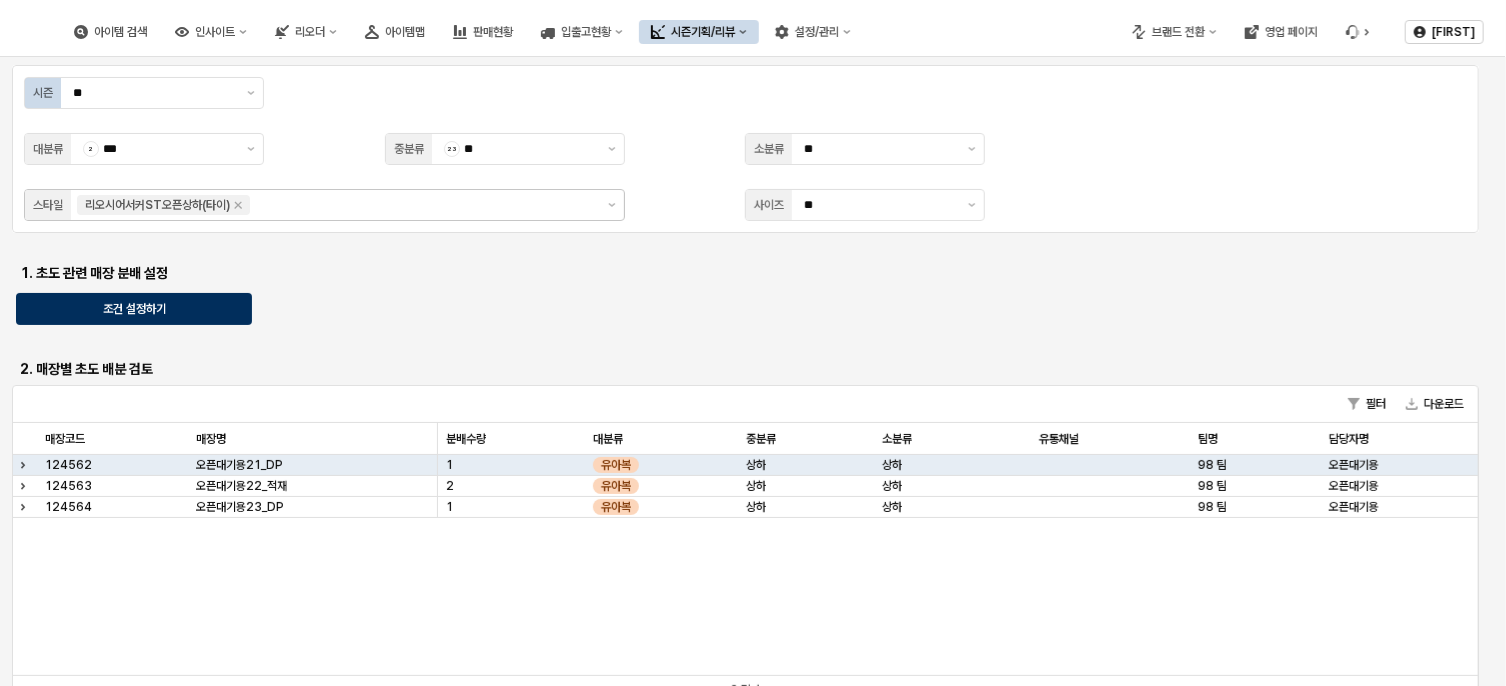 click on "조건 설정하기" at bounding box center [134, 309] 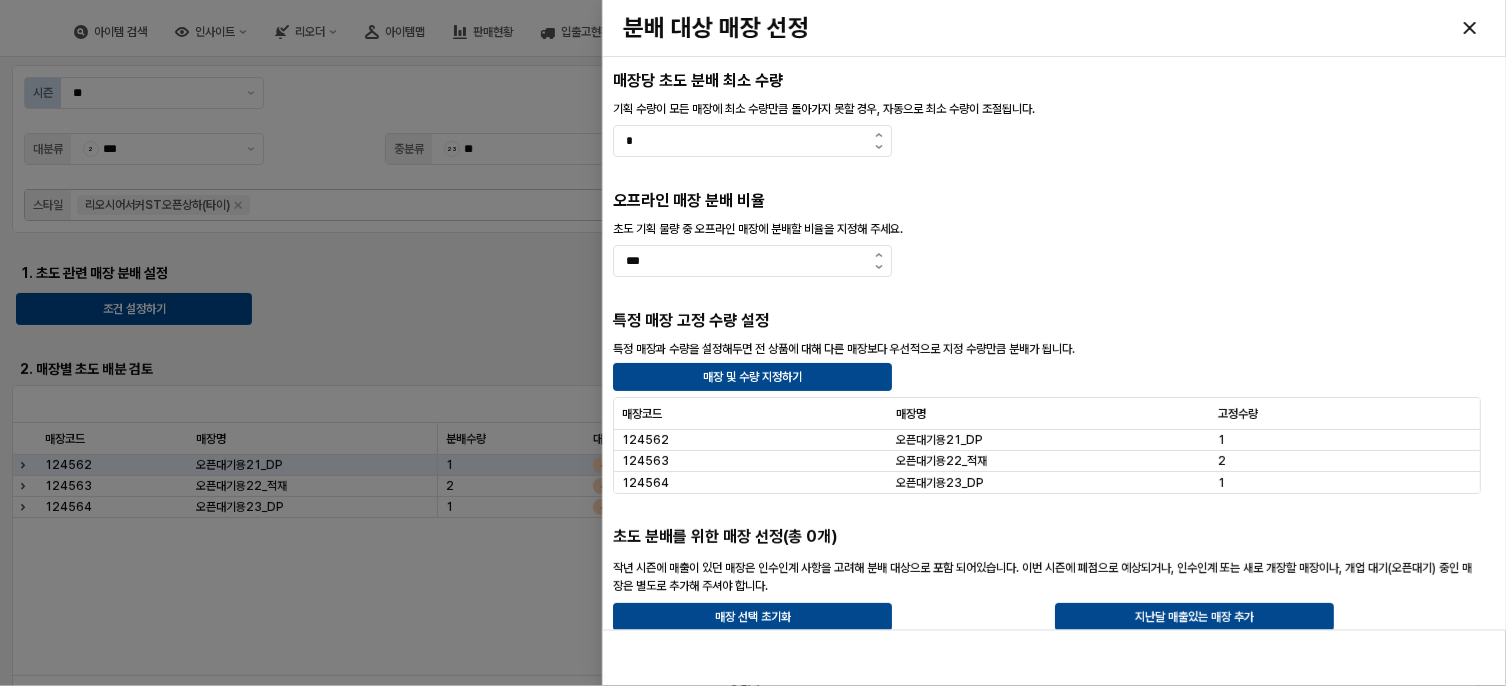 click at bounding box center [753, 343] 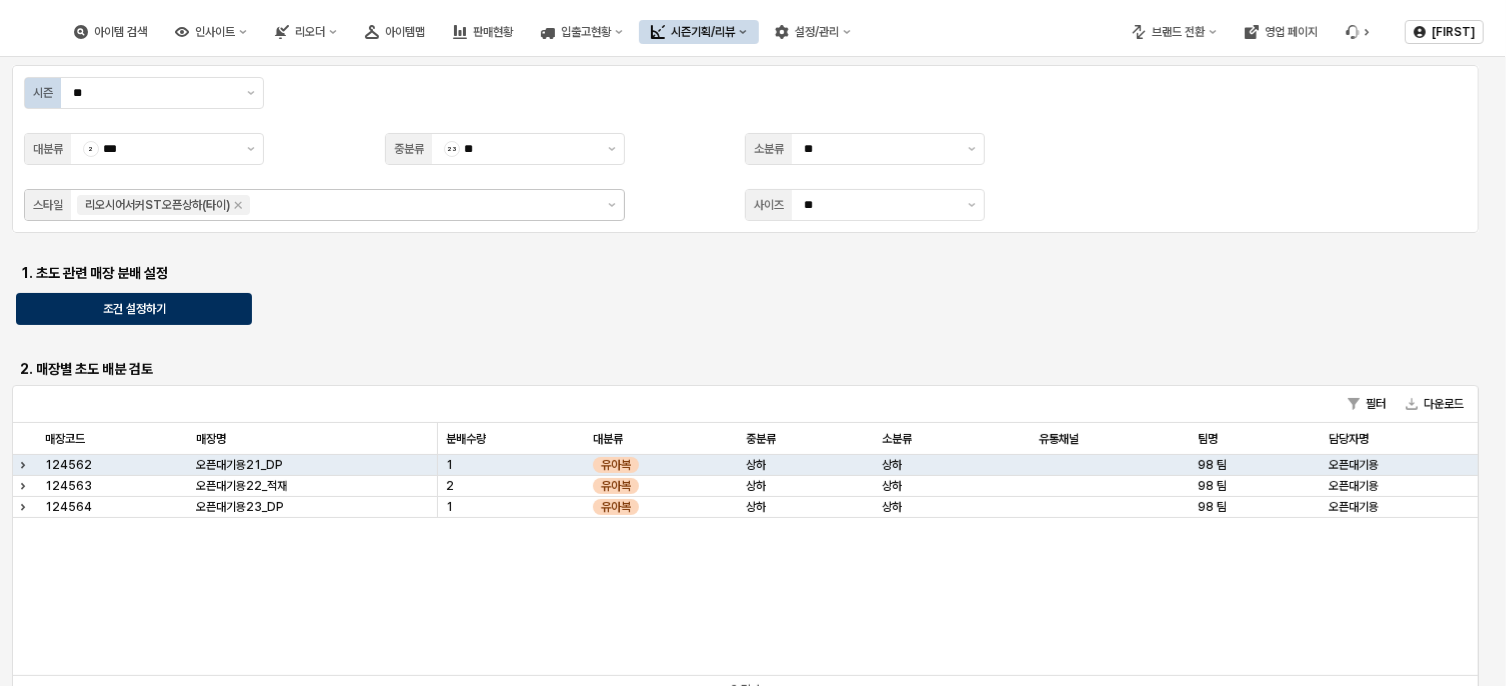 click on "조건 설정하기" at bounding box center (134, 309) 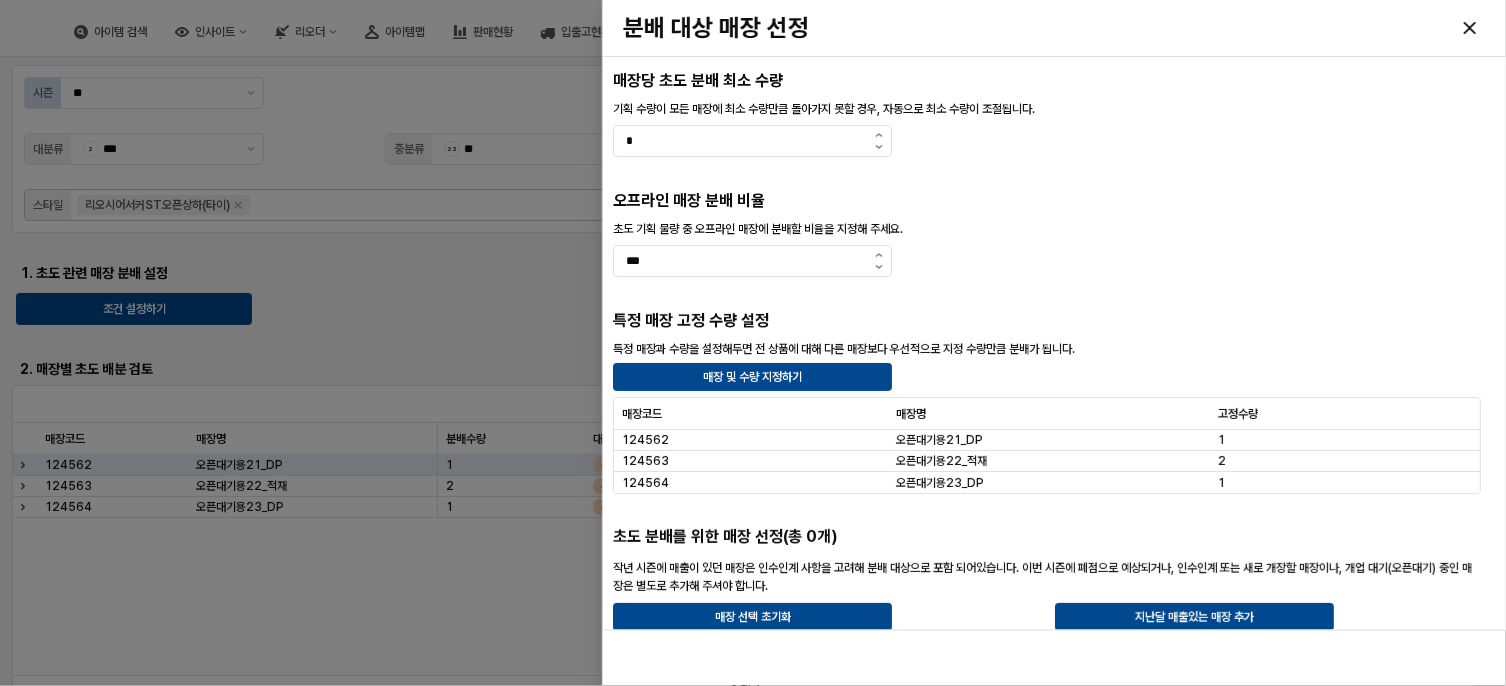 click at bounding box center [753, 343] 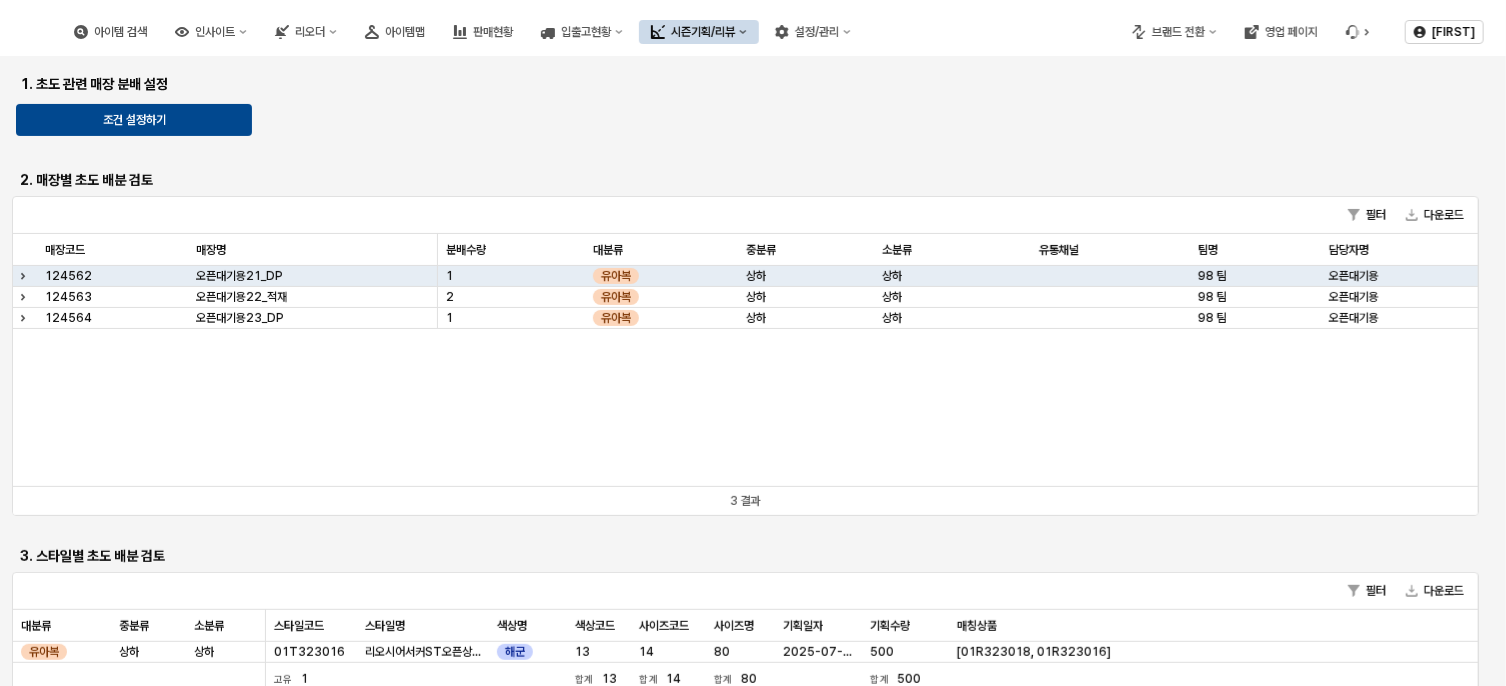 scroll, scrollTop: 366, scrollLeft: 0, axis: vertical 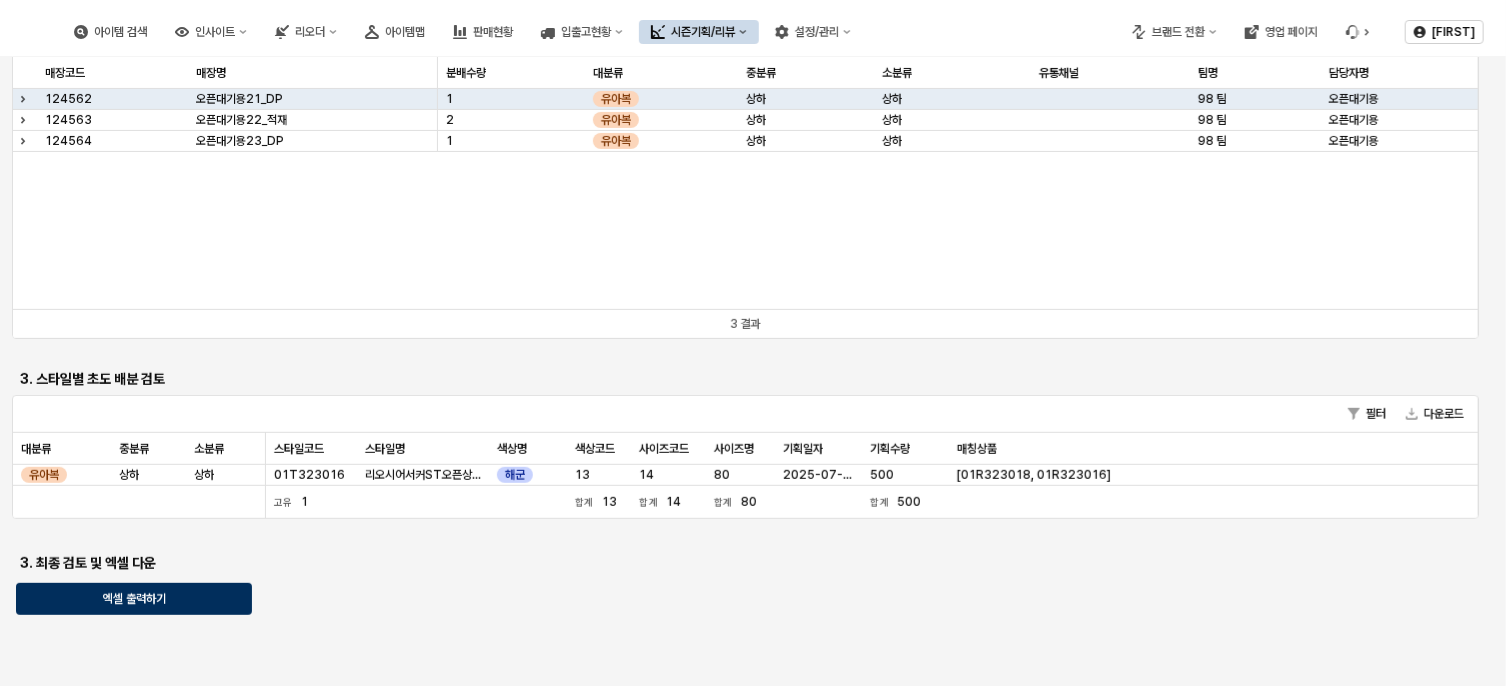 click on "엑셀 출력하기" at bounding box center [134, 599] 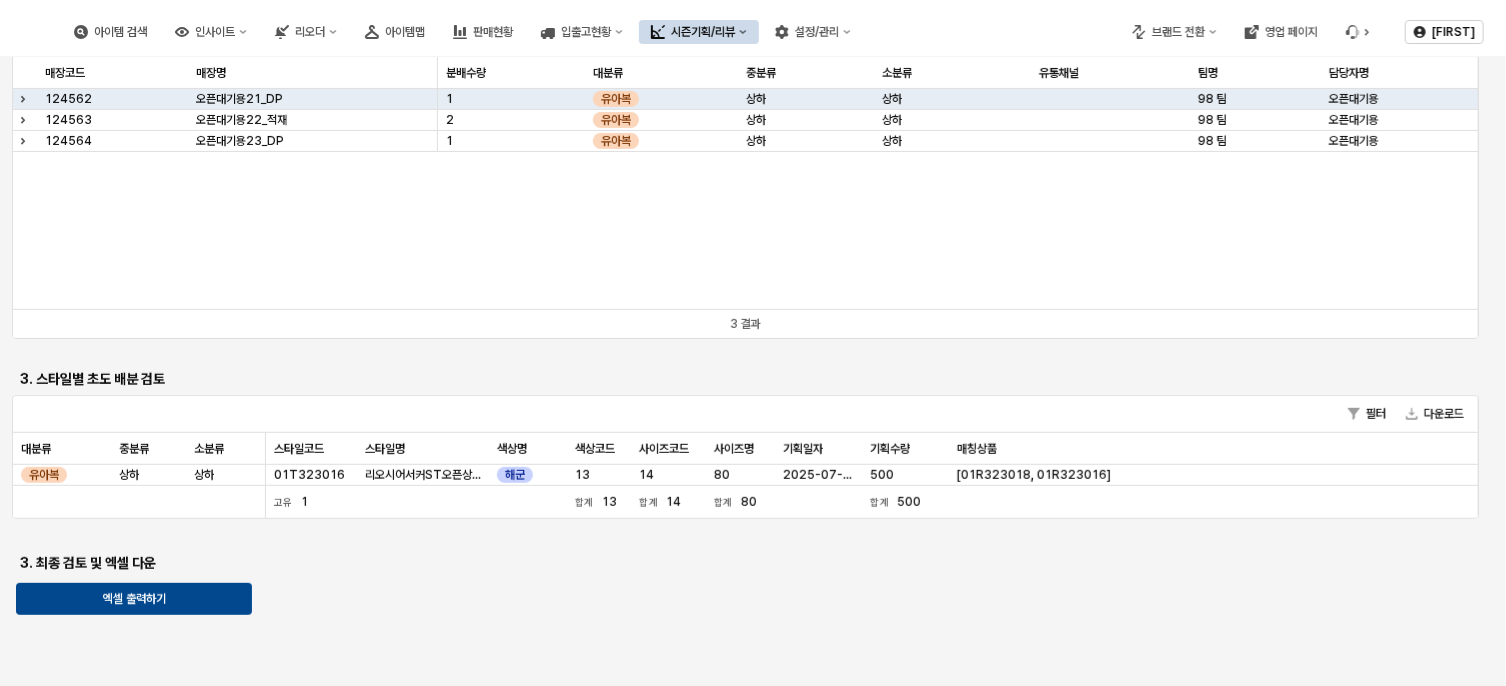 click on "매장코드 매장코드 매장명 매장명 분배수량 분배수량 대분류 대분류 중분류 중분류 소분류 소분류 유통채널 유통채널 팀명 팀명 담당자명 담당자명 124562 오픈대기용21_DP 1 유아복 상하 상하 98 팀 오픈대기용 124563 오픈대기용22_적재 2 유아복 상하 상하 98 팀 오픈대기용 124564 오픈대기용23_DP 1 유아복 상하 상하 98 팀 오픈대기용" at bounding box center (745, 183) 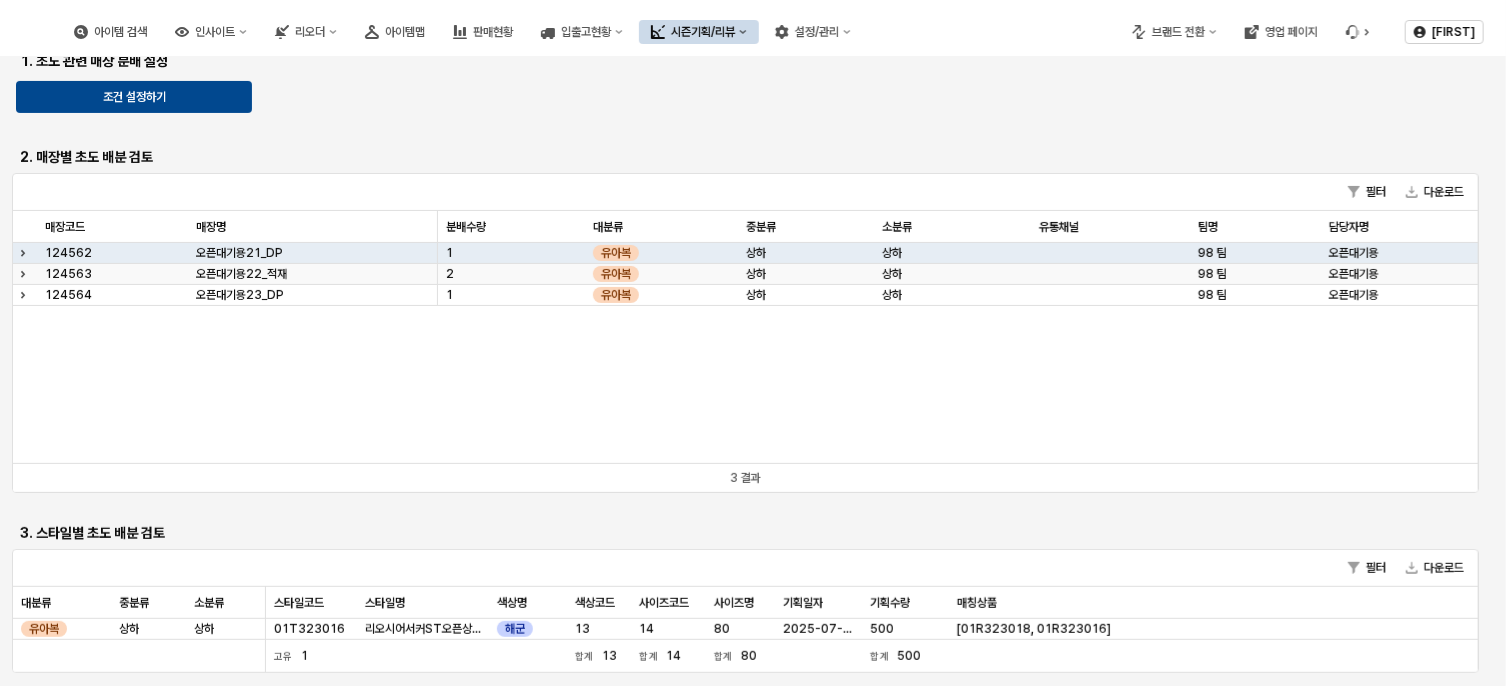scroll, scrollTop: 166, scrollLeft: 0, axis: vertical 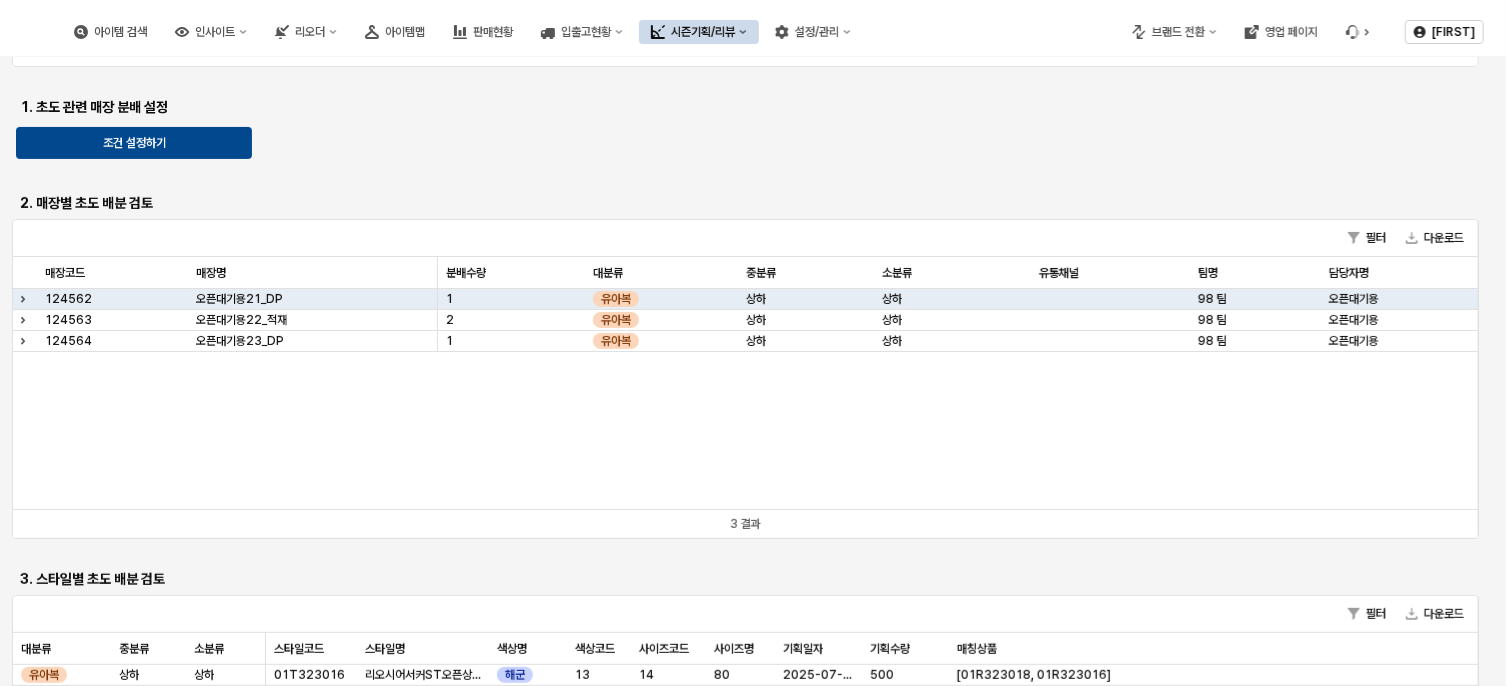 click on "매장코드 매장코드 매장명 매장명 분배수량 분배수량 대분류 대분류 중분류 중분류 소분류 소분류 유통채널 유통채널 팀명 팀명 담당자명 담당자명 124562 오픈대기용21_DP 1 유아복 상하 상하 98 팀 오픈대기용 124563 오픈대기용22_적재 2 유아복 상하 상하 98 팀 오픈대기용 124564 오픈대기용23_DP 1 유아복 상하 상하 98 팀 오픈대기용" at bounding box center [745, 383] 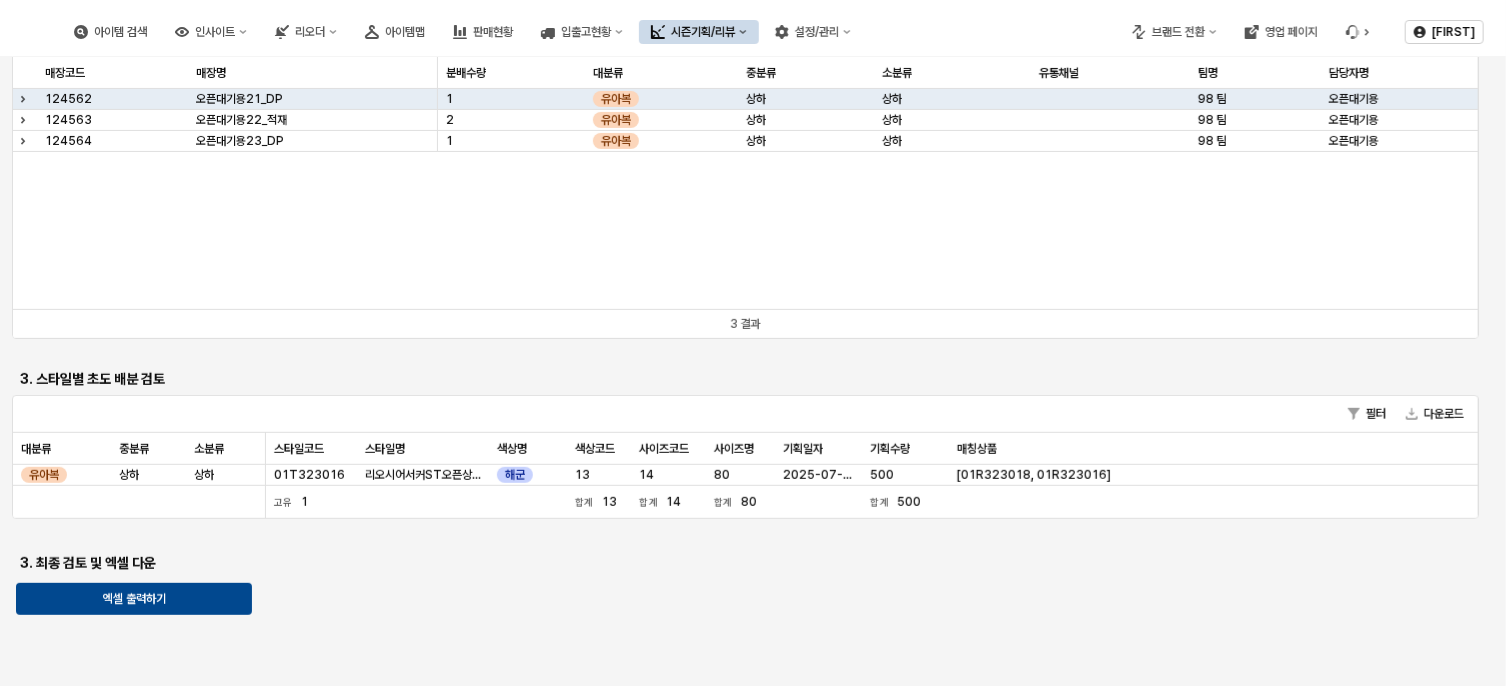 scroll, scrollTop: 0, scrollLeft: 0, axis: both 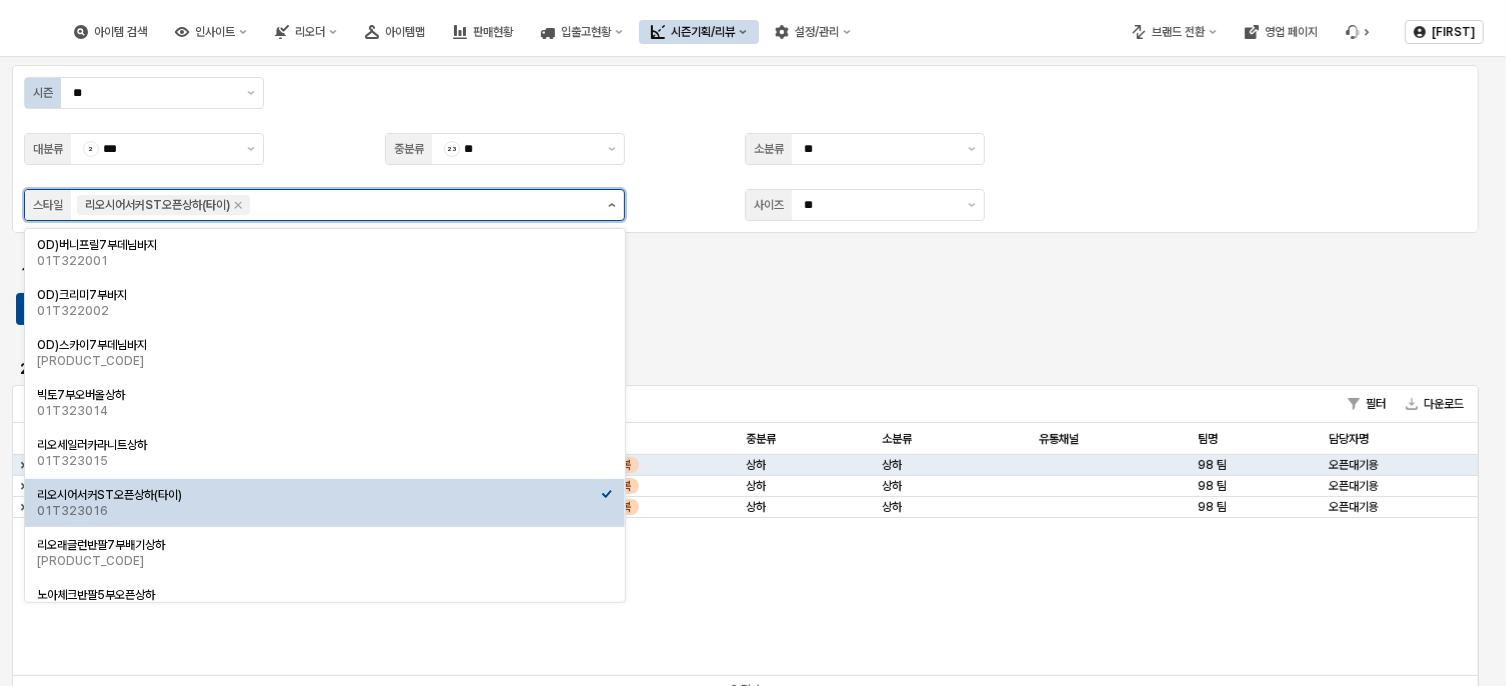 click at bounding box center [612, 205] 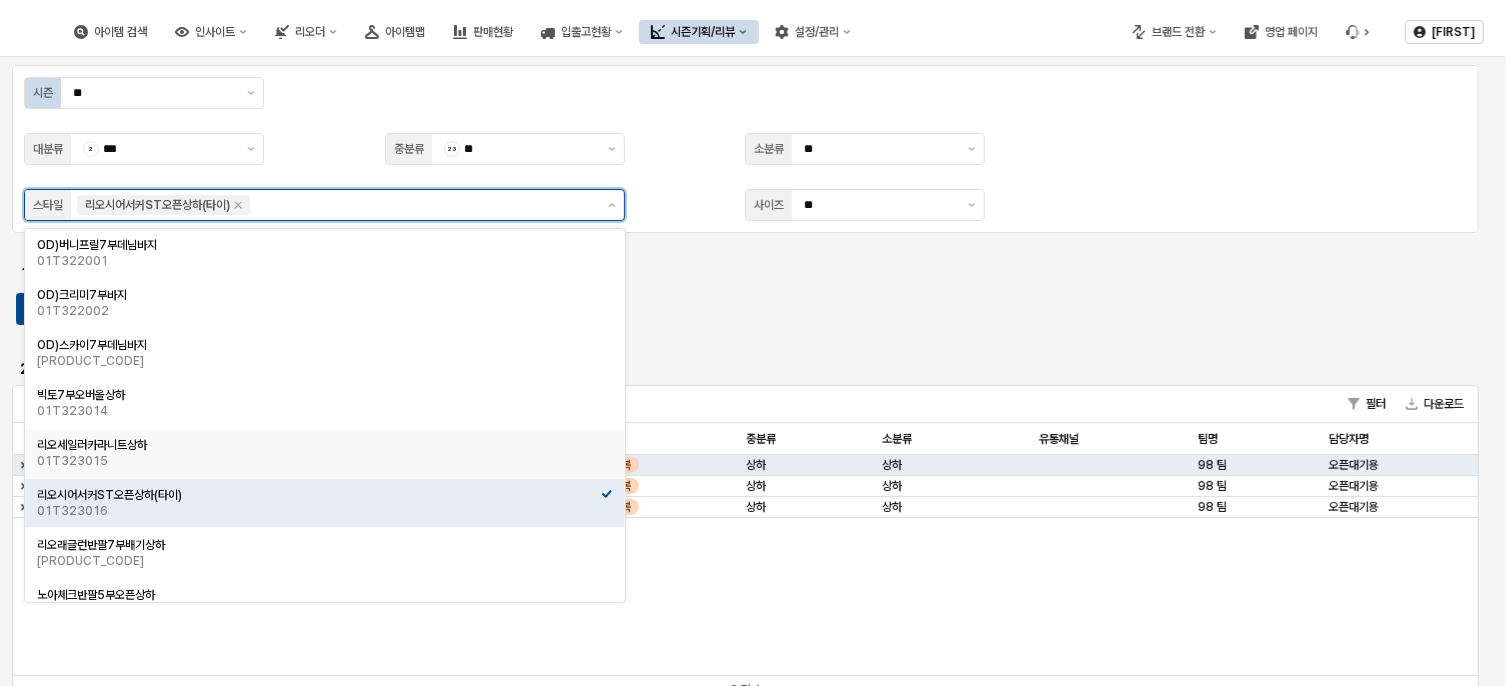 click on "리오세일러카라니트상하" at bounding box center (319, 445) 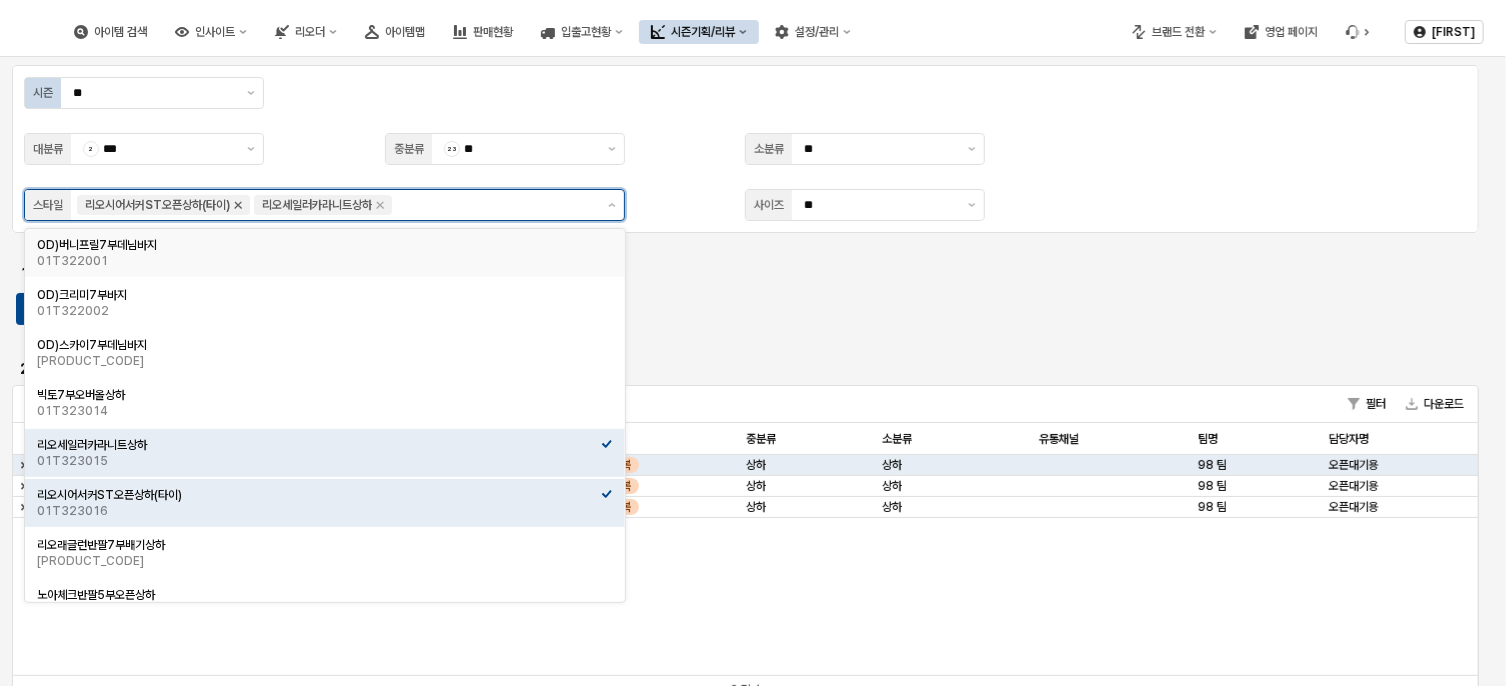 click 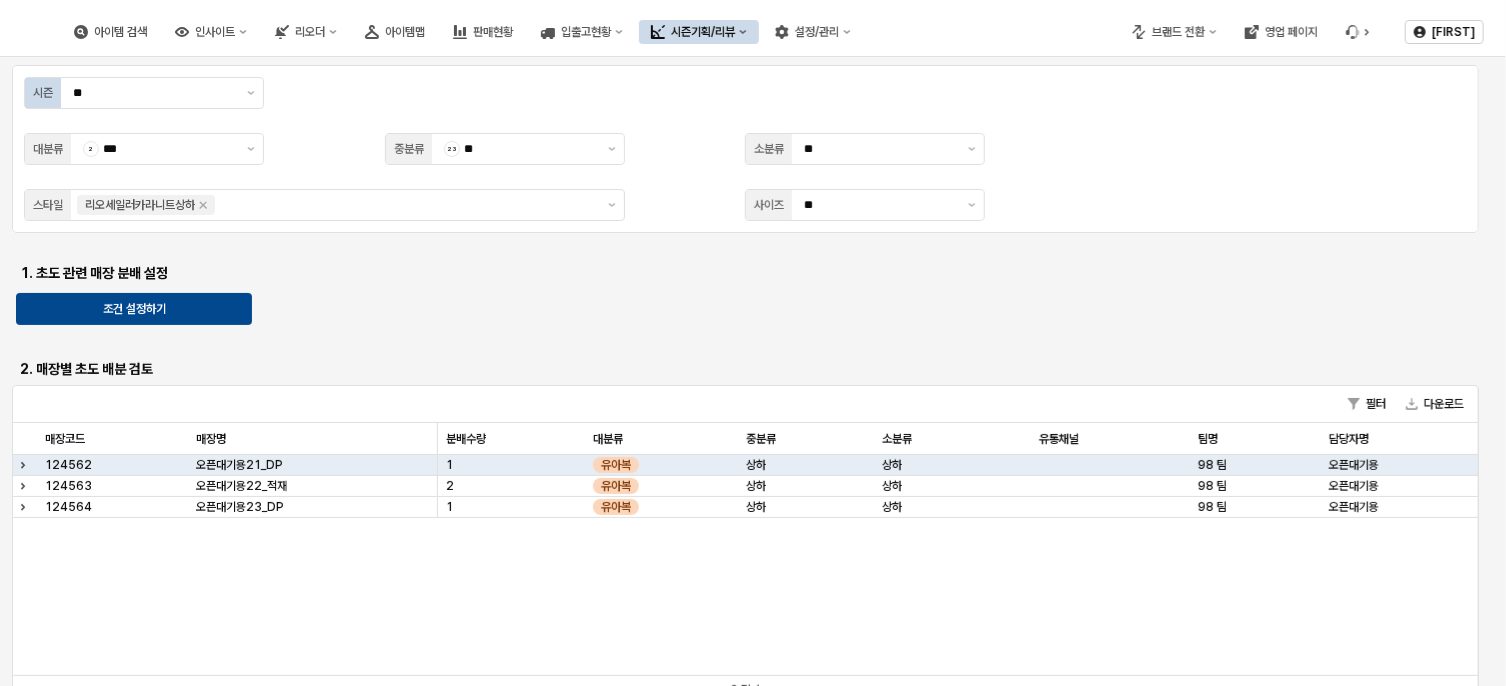 click on "시즌 ** 대분류 2 *** 중분류 23 ** 소분류 ** 스타일 리오세일러카라니트상하 사이즈 ** 1. 초도 관련 매장 분배 설정 조건 설정하기 2. 매장별 초도 배분 검토 필터 다운로드 매장코드 매장코드 매장명 매장명 분배수량 분배수량 대분류 대분류 중분류 중분류 소분류 소분류 유통채널 유통채널 팀명 팀명 담당자명 담당자명 [STORE_CODE] 오픈대기용21_DP 1 유아복 상하 상하 98 팀 오픈대기용 124563 오픈대기용22_적재 2 유아복 상하 상하 98 팀 오픈대기용 124564 오픈대기용23_DP 1 유아복 상하 상하 98 팀 오픈대기용 3 결과 3. 스타일별 초도 배분 검토 필터 다운로드 대분류 대분류 중분류 중분류 소분류 소분류 스타일코드 스타일코드 스타일명 스타일명 색상명 색상명 색상코드 색상코드 사이즈코드 사이즈명 사이즈명 기획일자 기획일자 기획수량 기획수량 매칭상품 매칭상품 1" at bounding box center (753, 525) 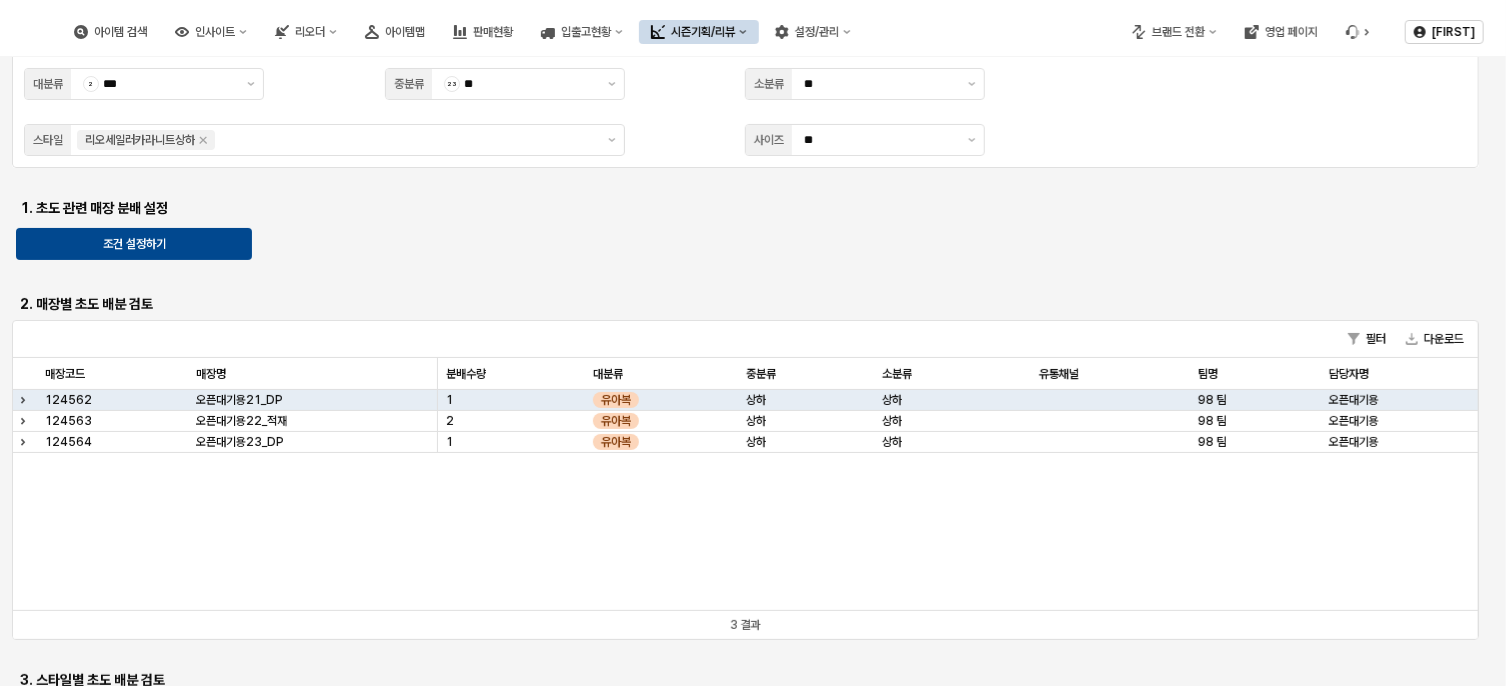 scroll, scrollTop: 100, scrollLeft: 0, axis: vertical 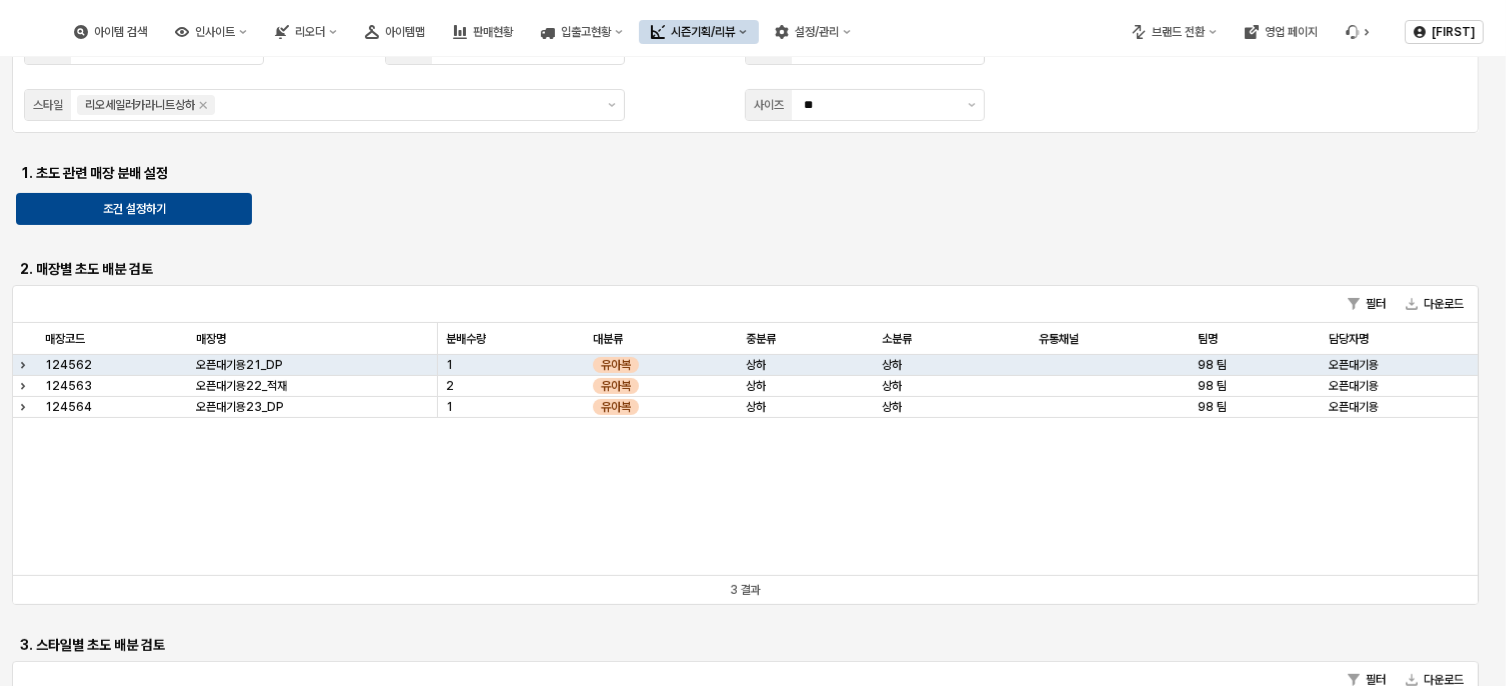 click on "시즌 ** 대분류 2 *** 중분류 23 ** 소분류 ** 스타일 리오세일러카라니트상하 사이즈 ** 1. 초도 관련 매장 분배 설정 조건 설정하기 2. 매장별 초도 배분 검토 필터 다운로드 매장코드 매장코드 매장명 매장명 분배수량 분배수량 대분류 대분류 중분류 중분류 소분류 소분류 유통채널 유통채널 팀명 팀명 담당자명 담당자명 [STORE_CODE] 오픈대기용21_DP 1 유아복 상하 상하 98 팀 오픈대기용 124563 오픈대기용22_적재 2 유아복 상하 상하 98 팀 오픈대기용 124564 오픈대기용23_DP 1 유아복 상하 상하 98 팀 오픈대기용 3 결과 3. 스타일별 초도 배분 검토 필터 다운로드 대분류 대분류 중분류 중분류 소분류 소분류 스타일코드 스타일코드 스타일명 스타일명 색상명 색상명 색상코드 색상코드 사이즈코드 사이즈명 사이즈명 기획일자 기획일자 기획수량 기획수량 매칭상품 매칭상품 1" at bounding box center (753, 425) 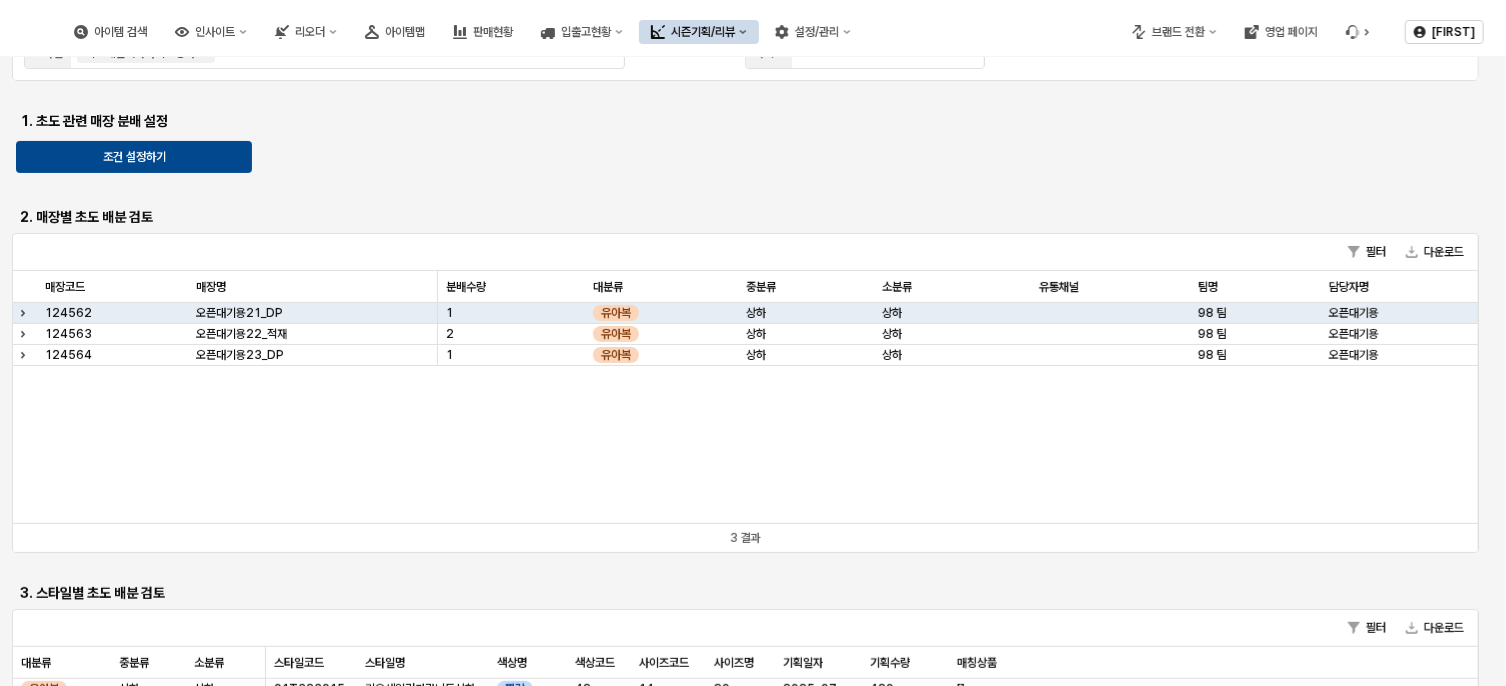 scroll, scrollTop: 366, scrollLeft: 0, axis: vertical 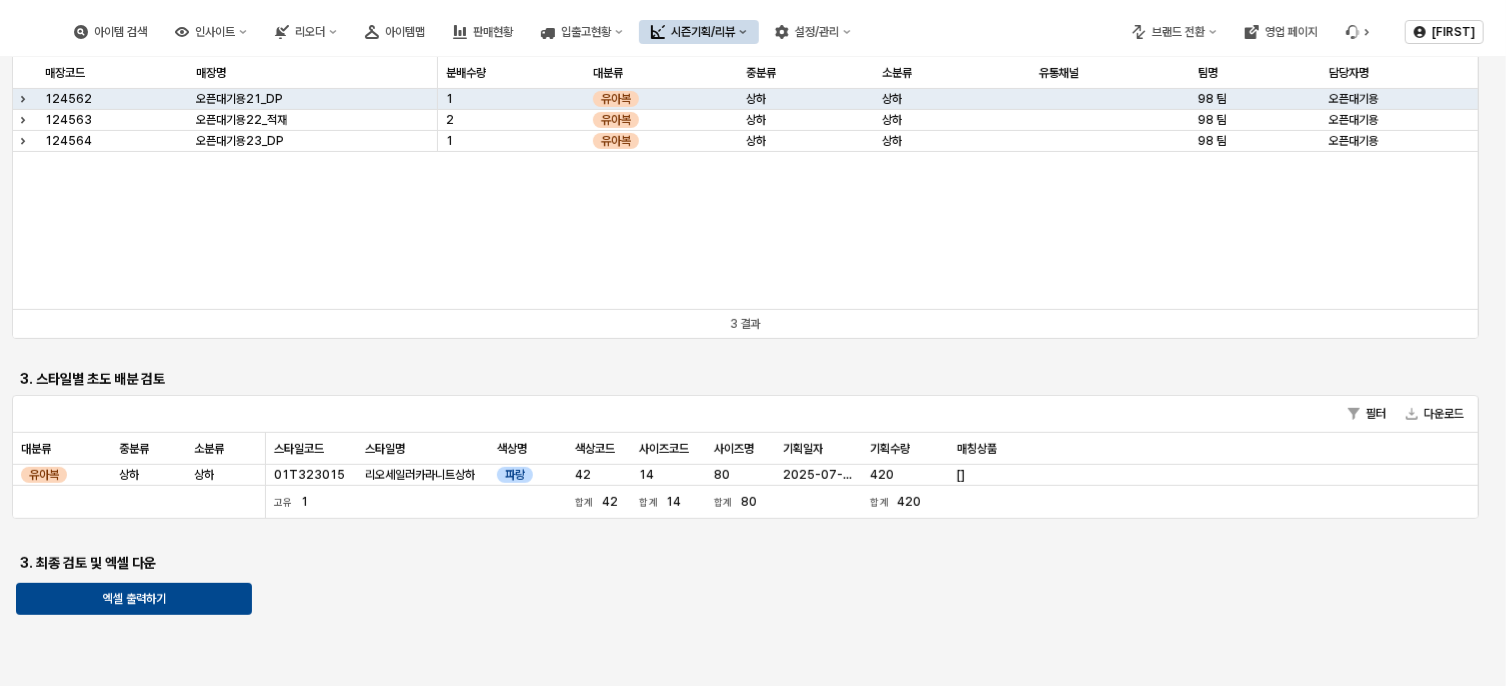 click on "시즌 ** 대분류 2 *** 중분류 23 ** 소분류 ** 스타일 리오세일러카라니트상하 사이즈 ** 1. 초도 관련 매장 분배 설정 조건 설정하기 2. 매장별 초도 배분 검토 필터 다운로드 매장코드 매장코드 매장명 매장명 분배수량 분배수량 대분류 대분류 중분류 중분류 소분류 소분류 유통채널 유통채널 팀명 팀명 담당자명 담당자명 [STORE_CODE] 오픈대기용21_DP 1 유아복 상하 상하 98 팀 오픈대기용 124563 오픈대기용22_적재 2 유아복 상하 상하 98 팀 오픈대기용 124564 오픈대기용23_DP 1 유아복 상하 상하 98 팀 오픈대기용 3 결과 3. 스타일별 초도 배분 검토 필터 다운로드 대분류 대분류 중분류 중분류 소분류 소분류 스타일코드 스타일코드 스타일명 스타일명 색상명 색상명 색상코드 색상코드 사이즈코드 사이즈명 사이즈명 기획일자 기획일자 기획수량 기획수량 매칭상품 매칭상품 1" at bounding box center [753, 159] 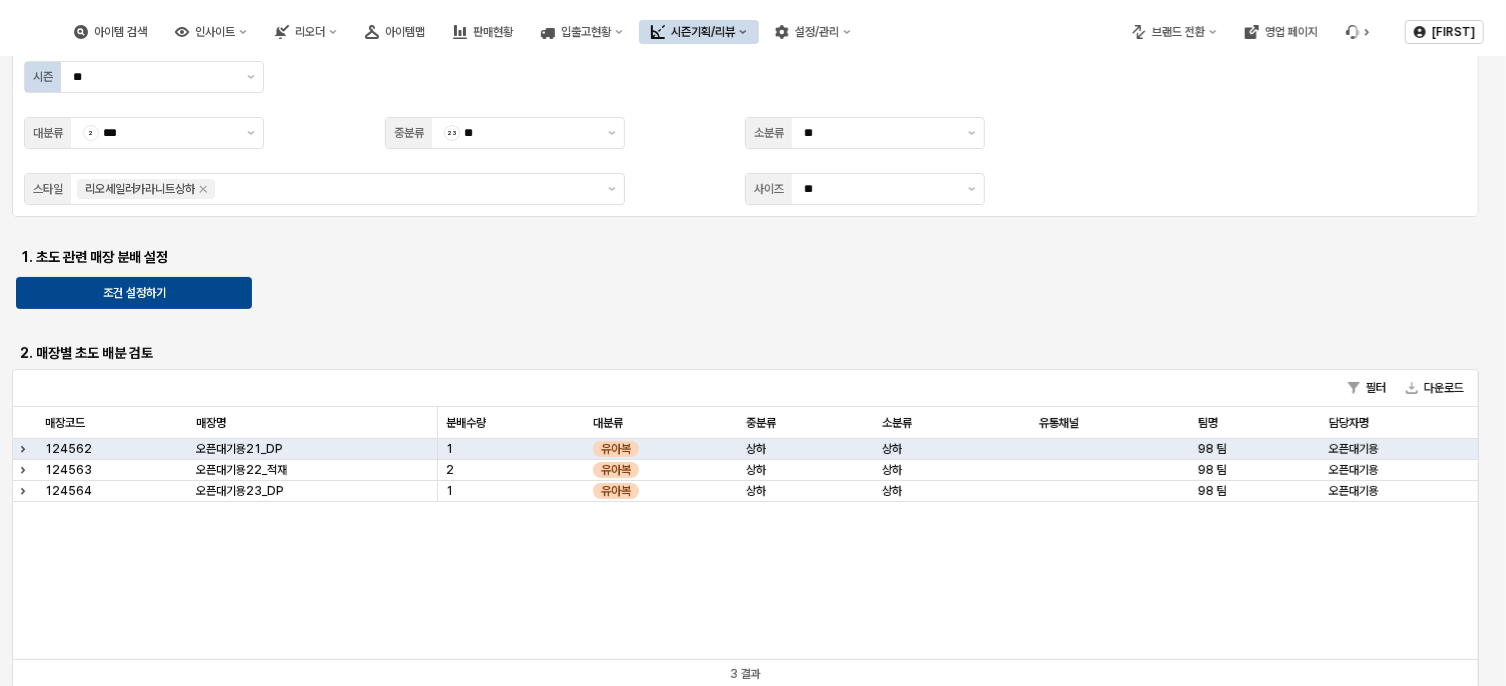 scroll, scrollTop: 0, scrollLeft: 0, axis: both 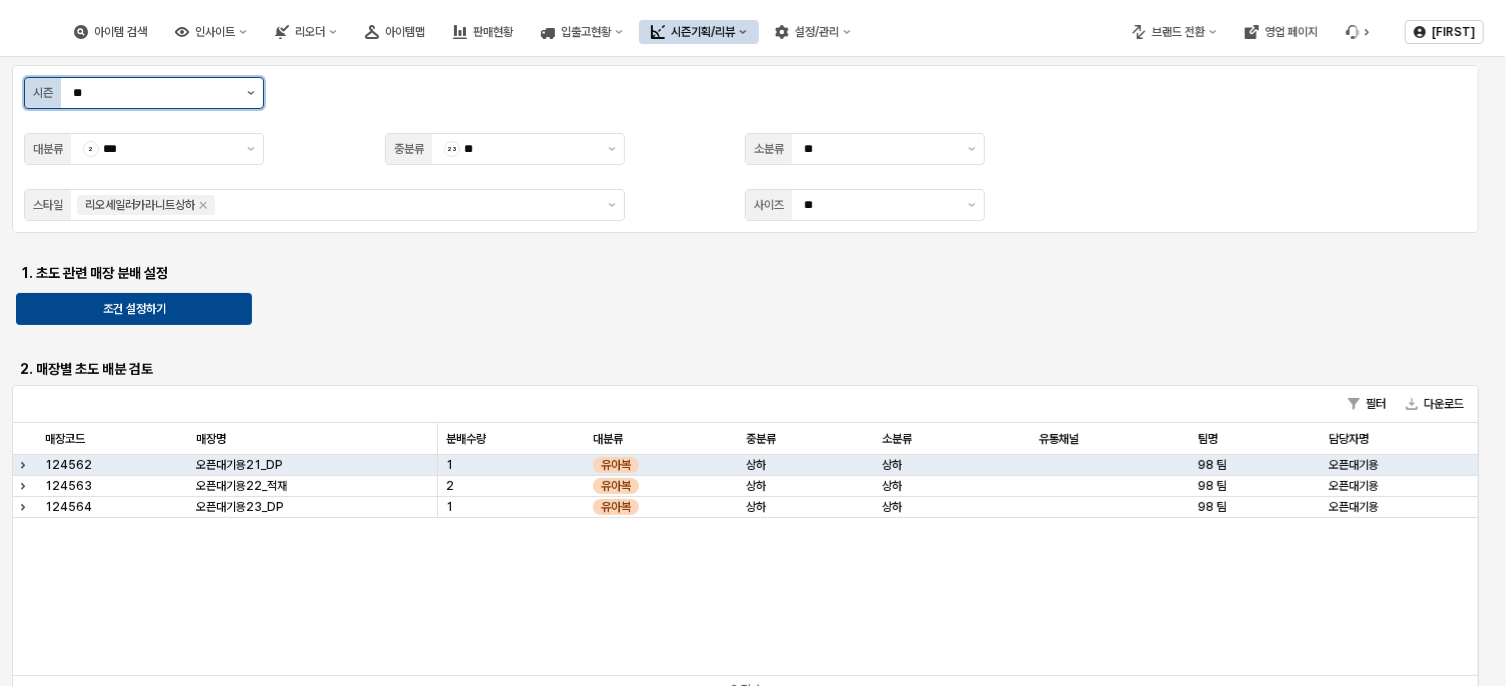 click at bounding box center [251, 93] 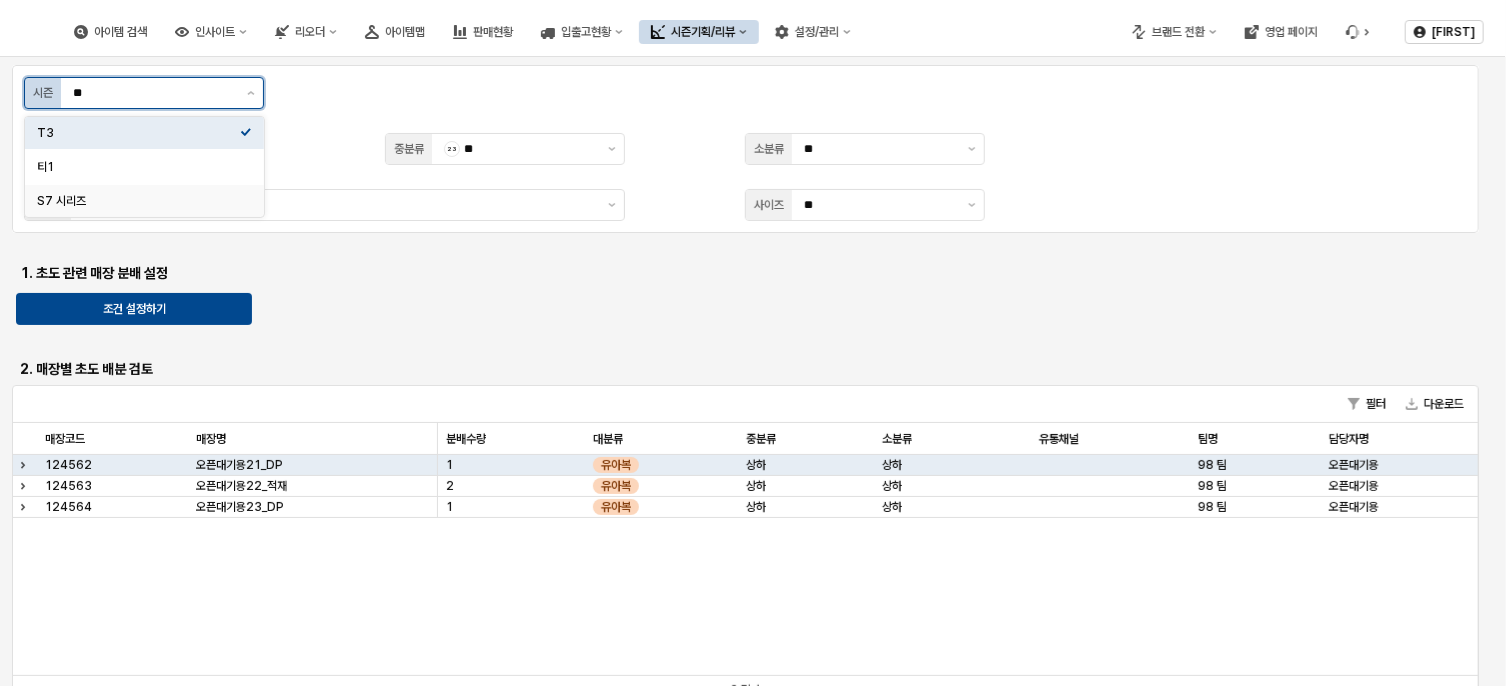 click on "S7 시리즈" at bounding box center (138, 201) 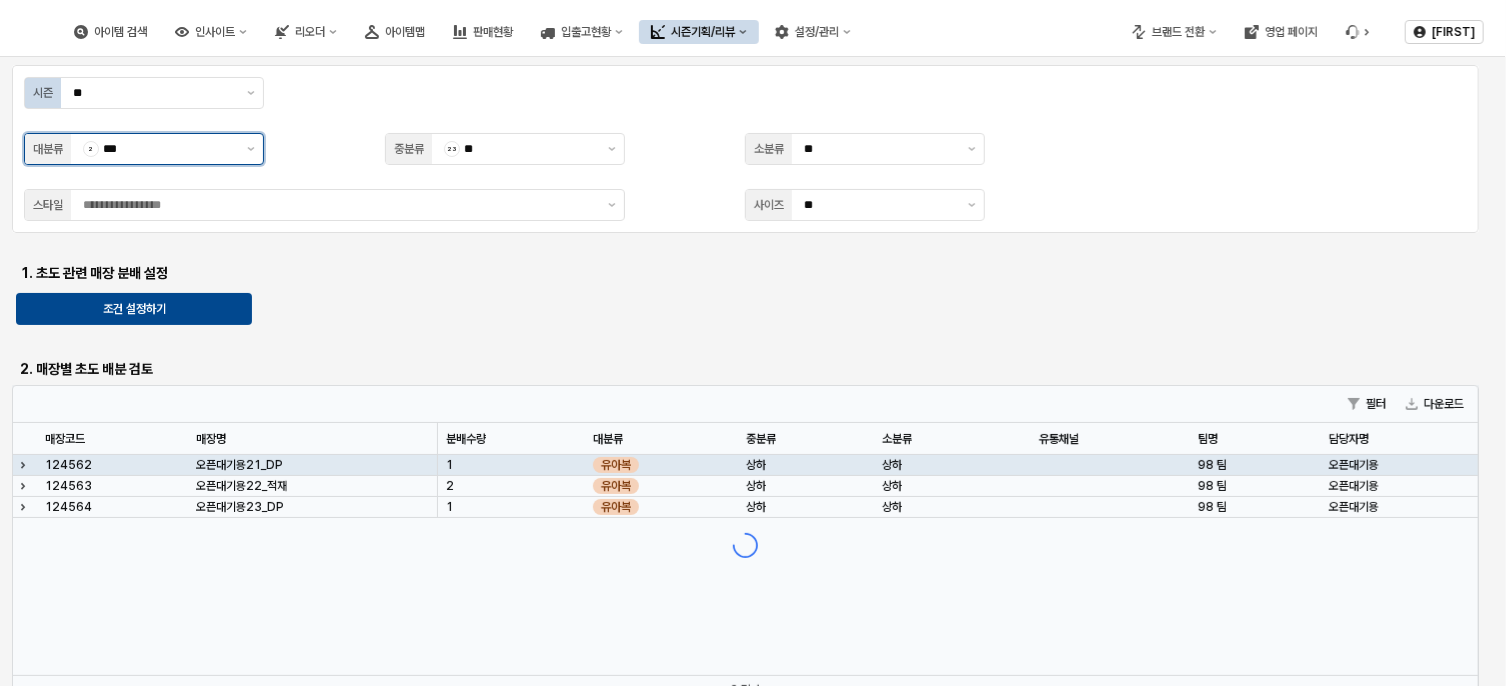 click at bounding box center (251, 149) 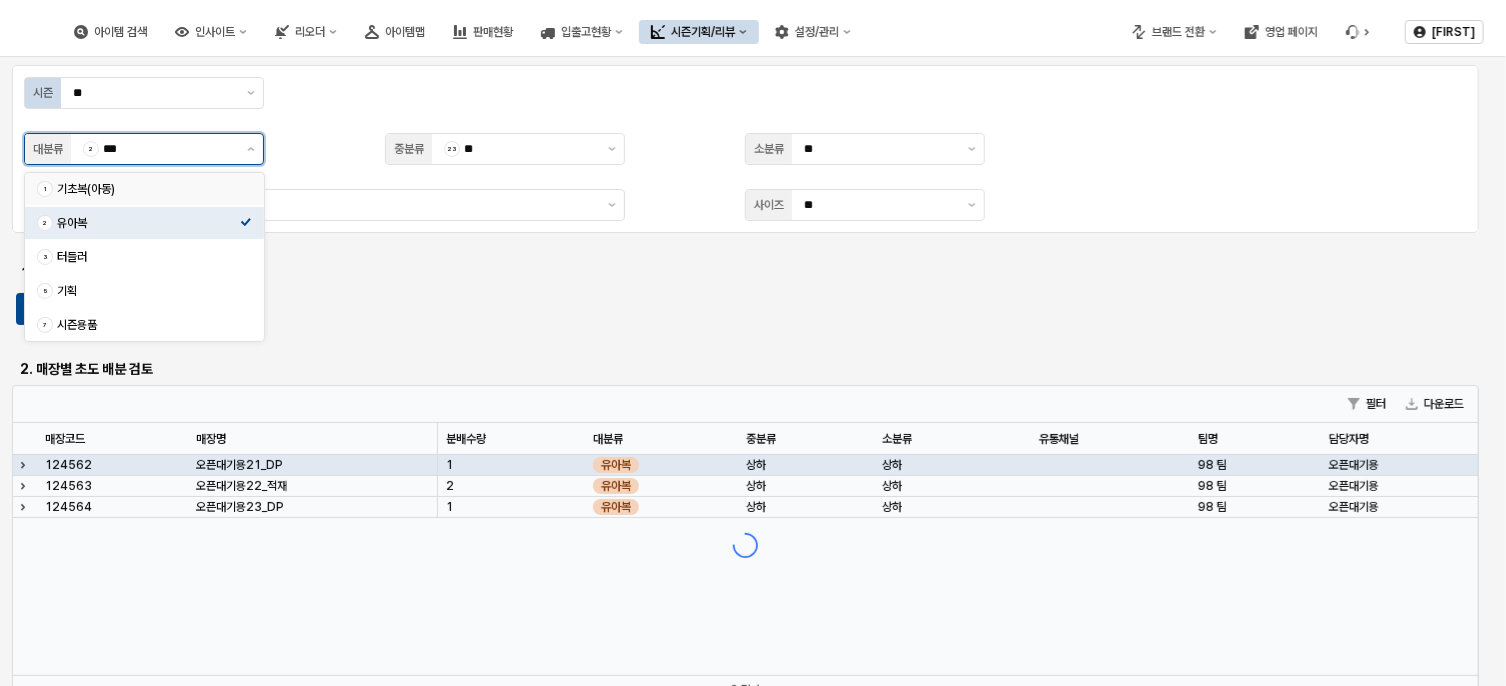 click on "1 기초복(아동)" at bounding box center [144, 189] 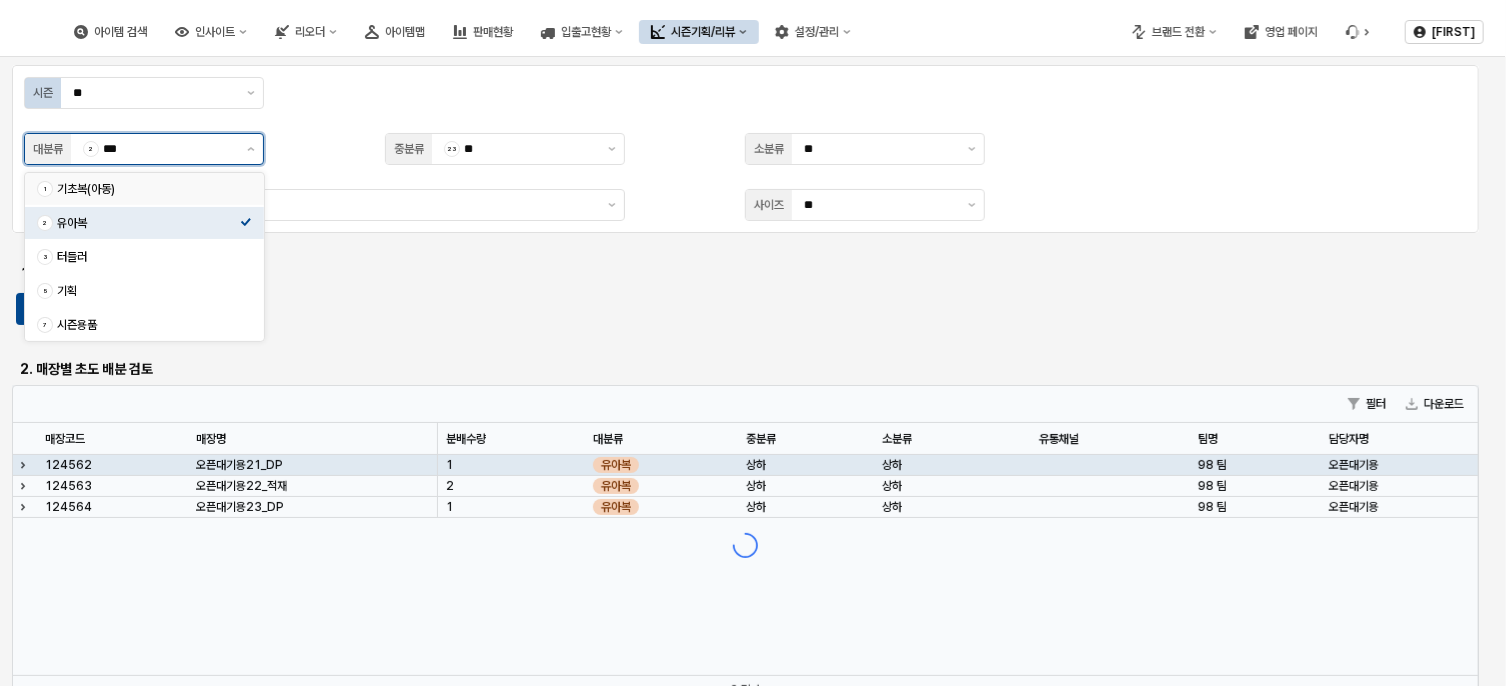 type on "*******" 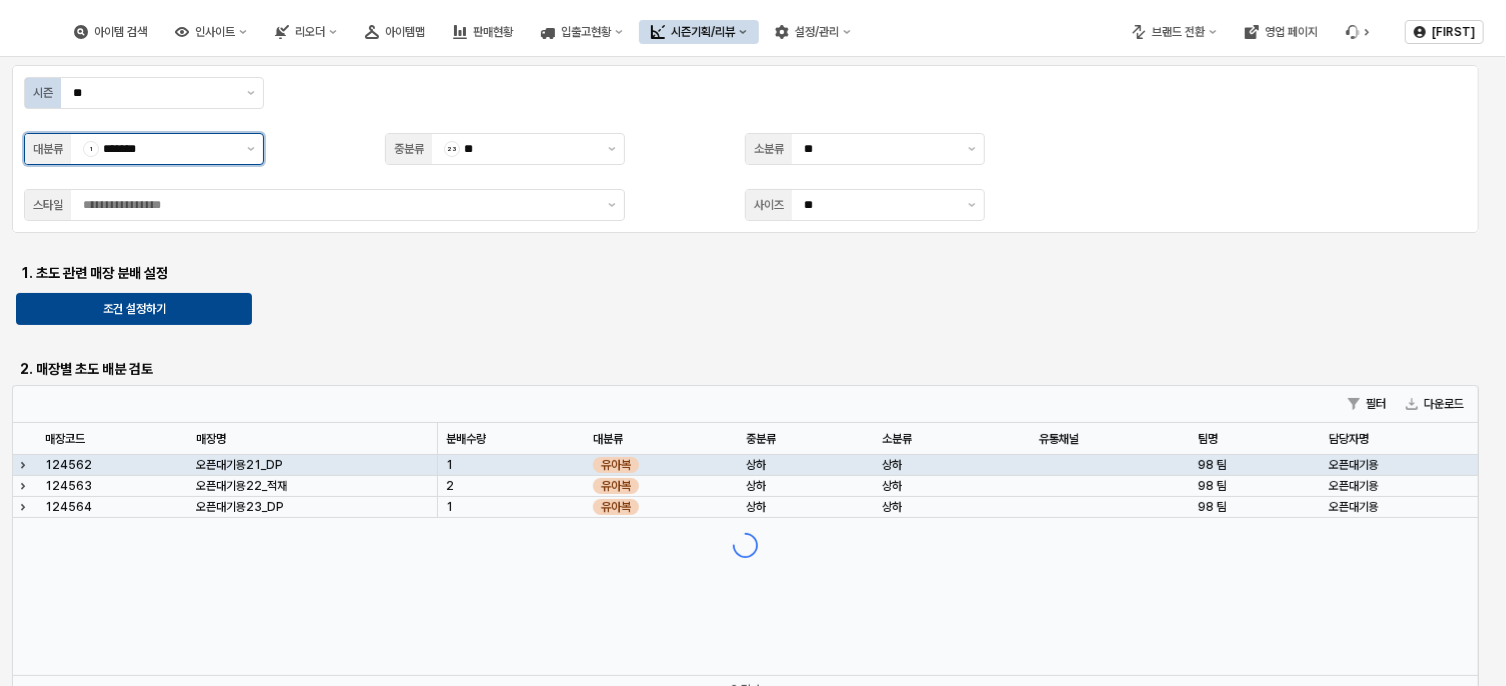 type 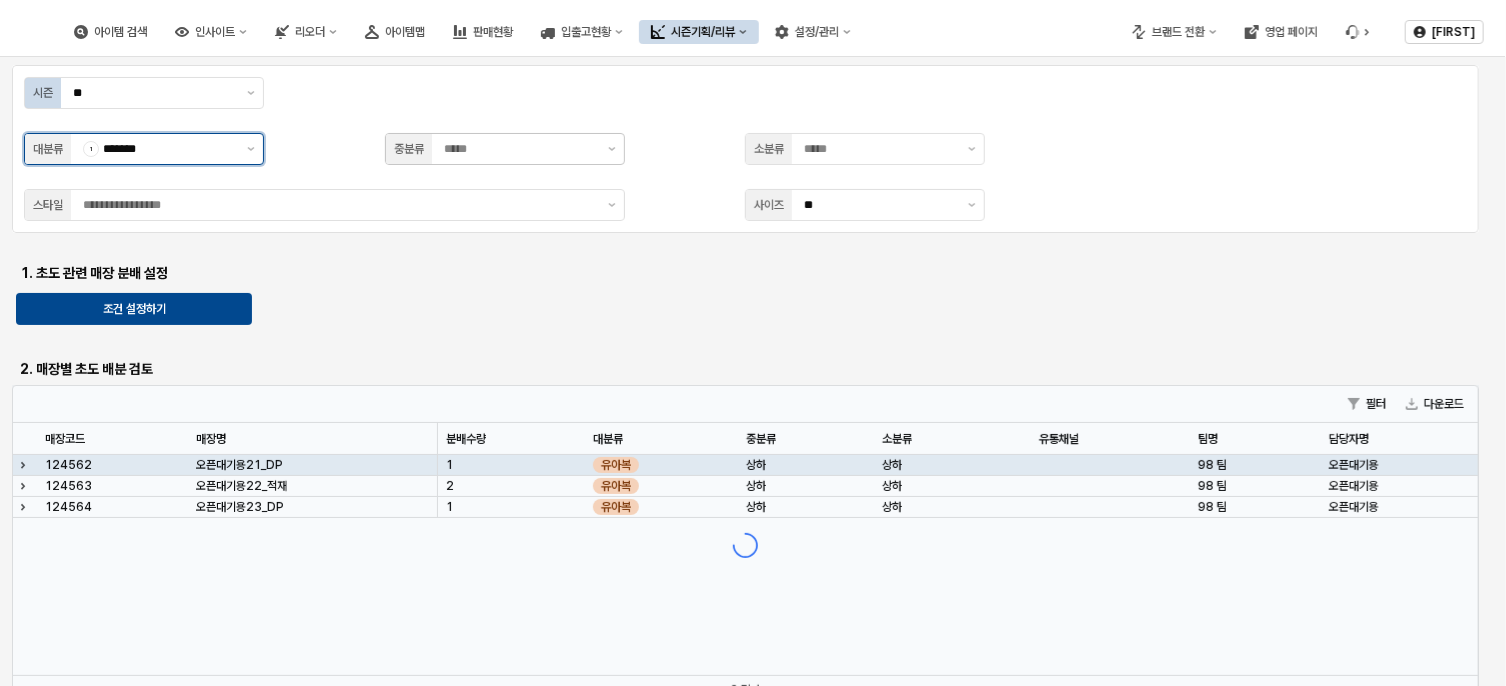 type on "**" 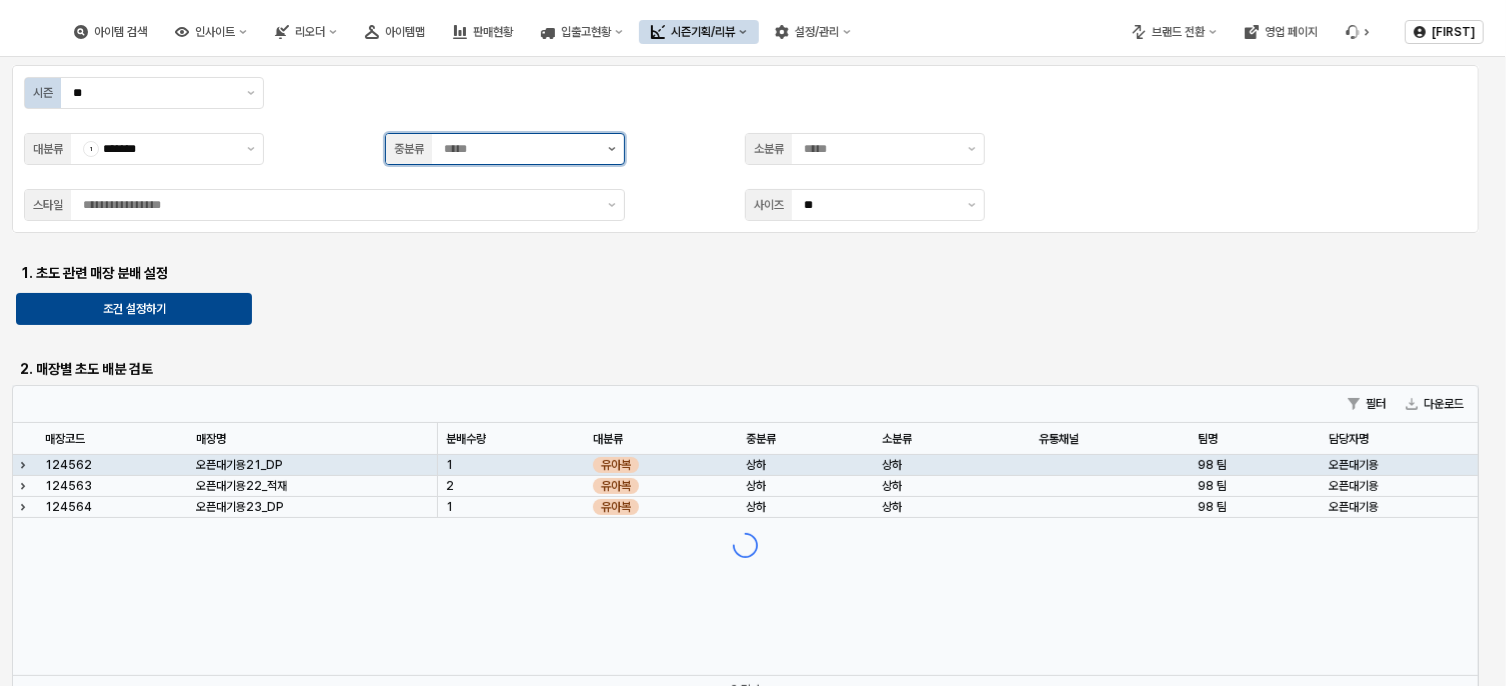 click at bounding box center [612, 149] 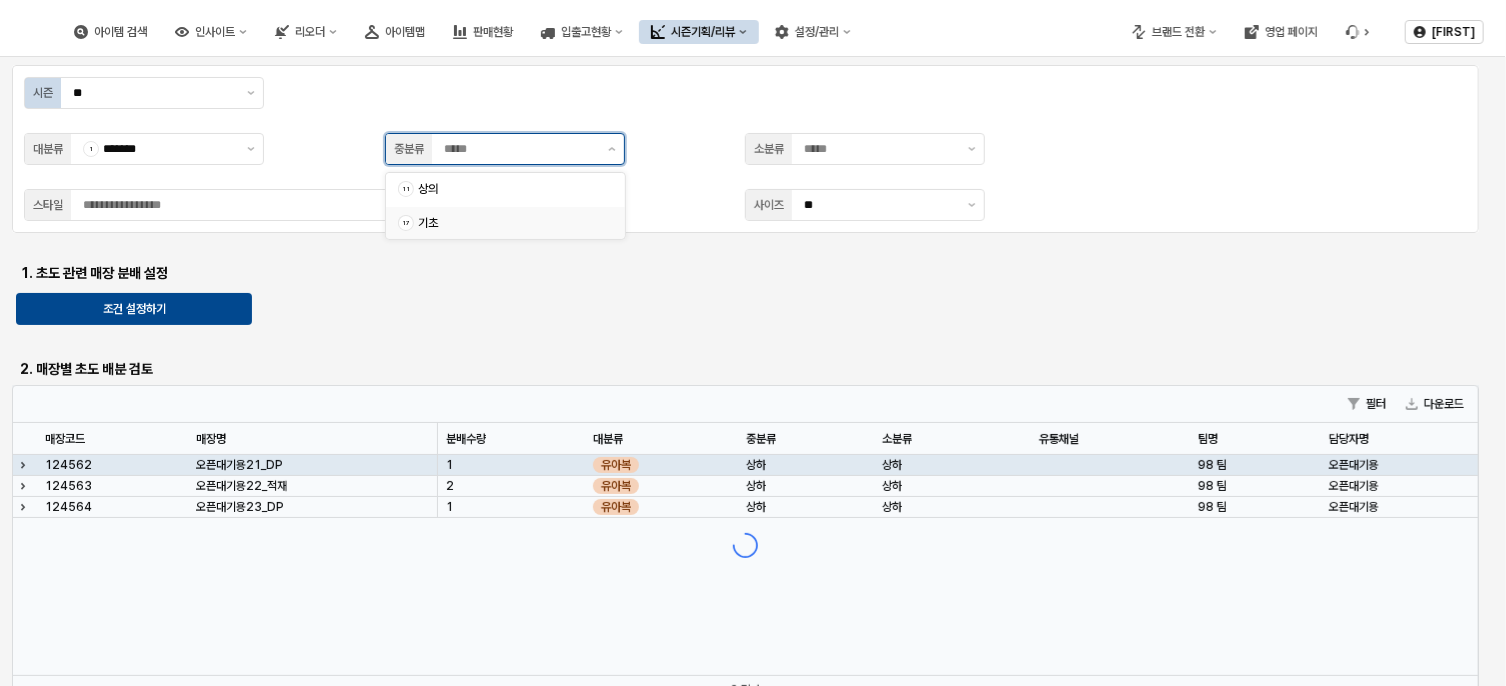 click on "기초" at bounding box center [509, 223] 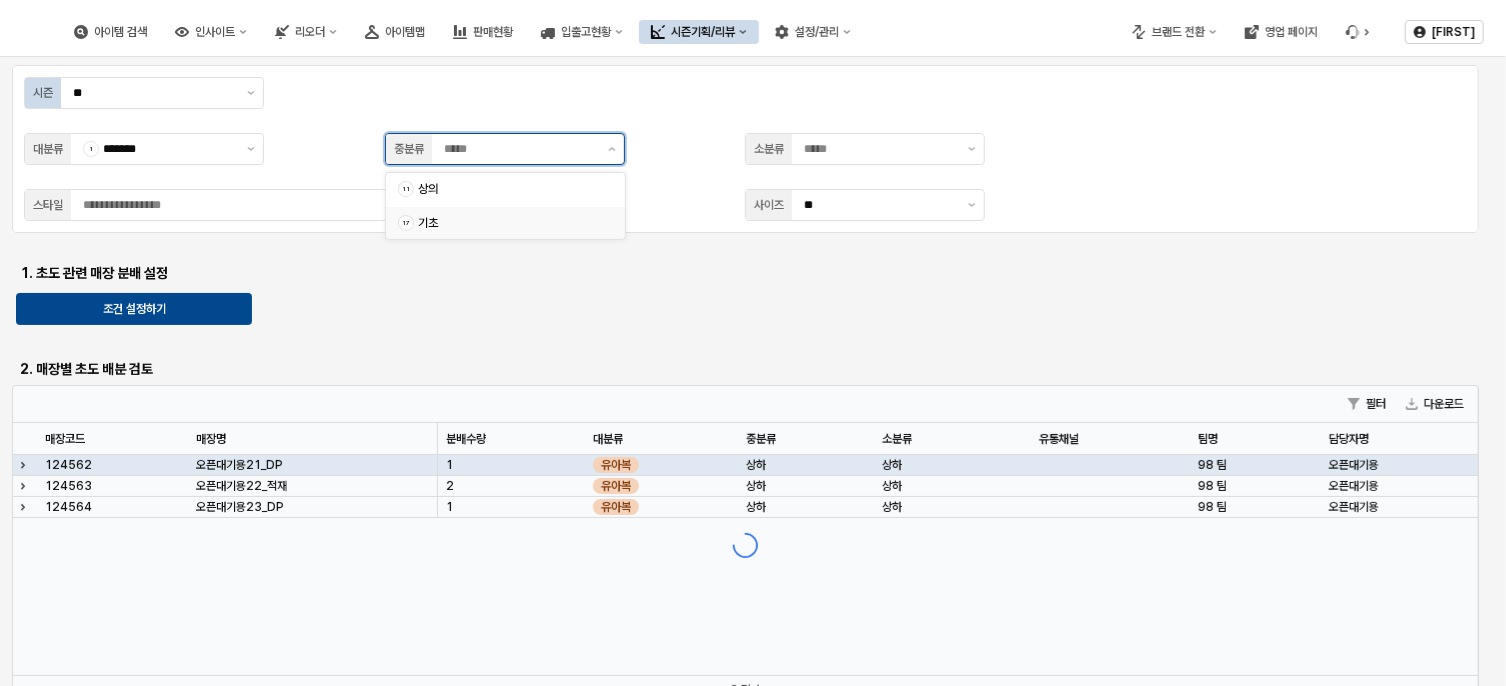 type on "**" 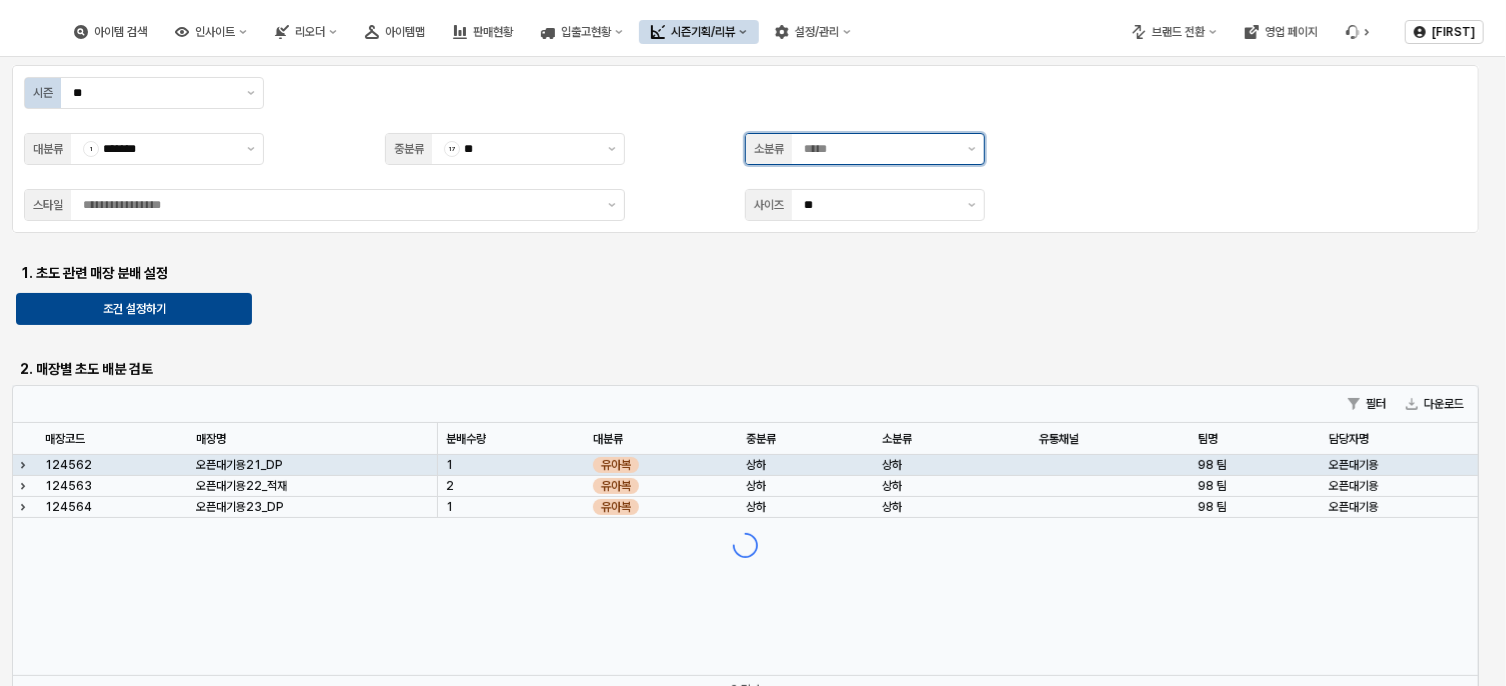 click at bounding box center [880, 149] 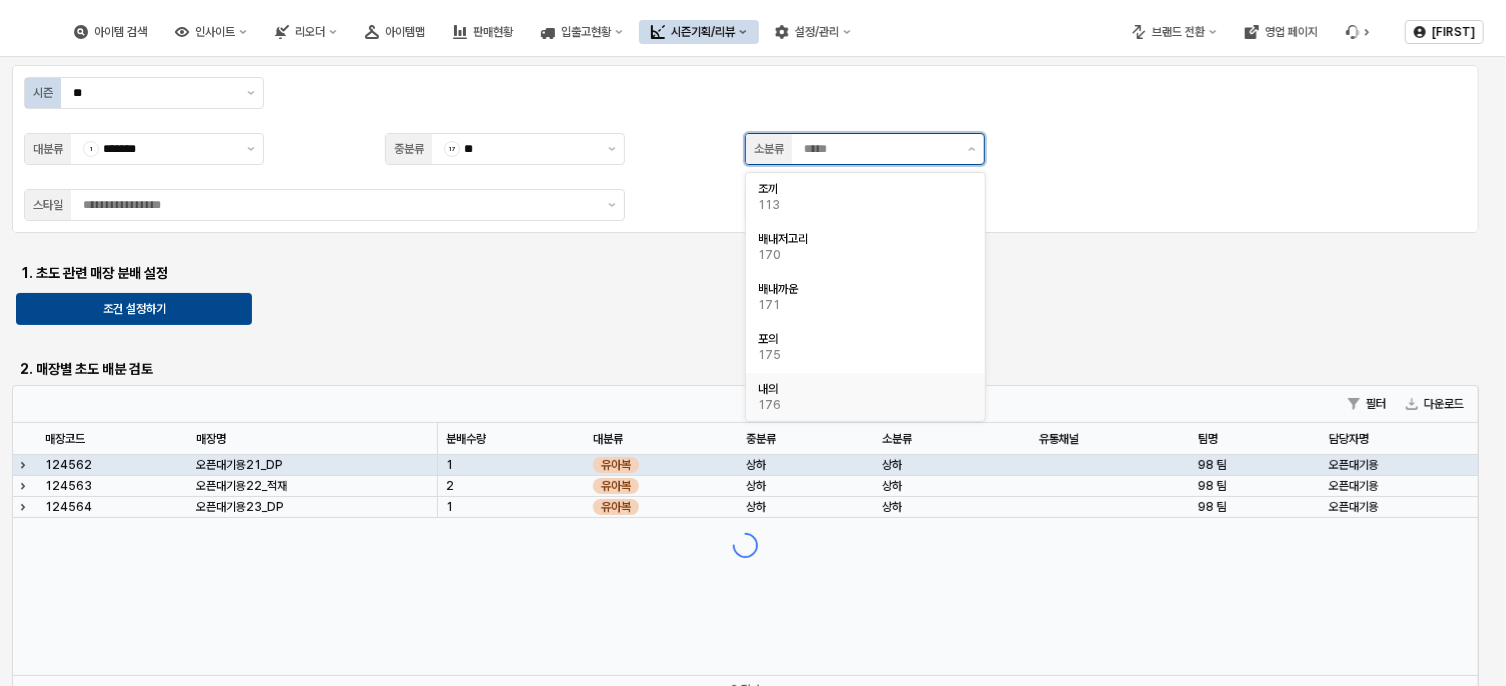 click on "내의" at bounding box center (859, 389) 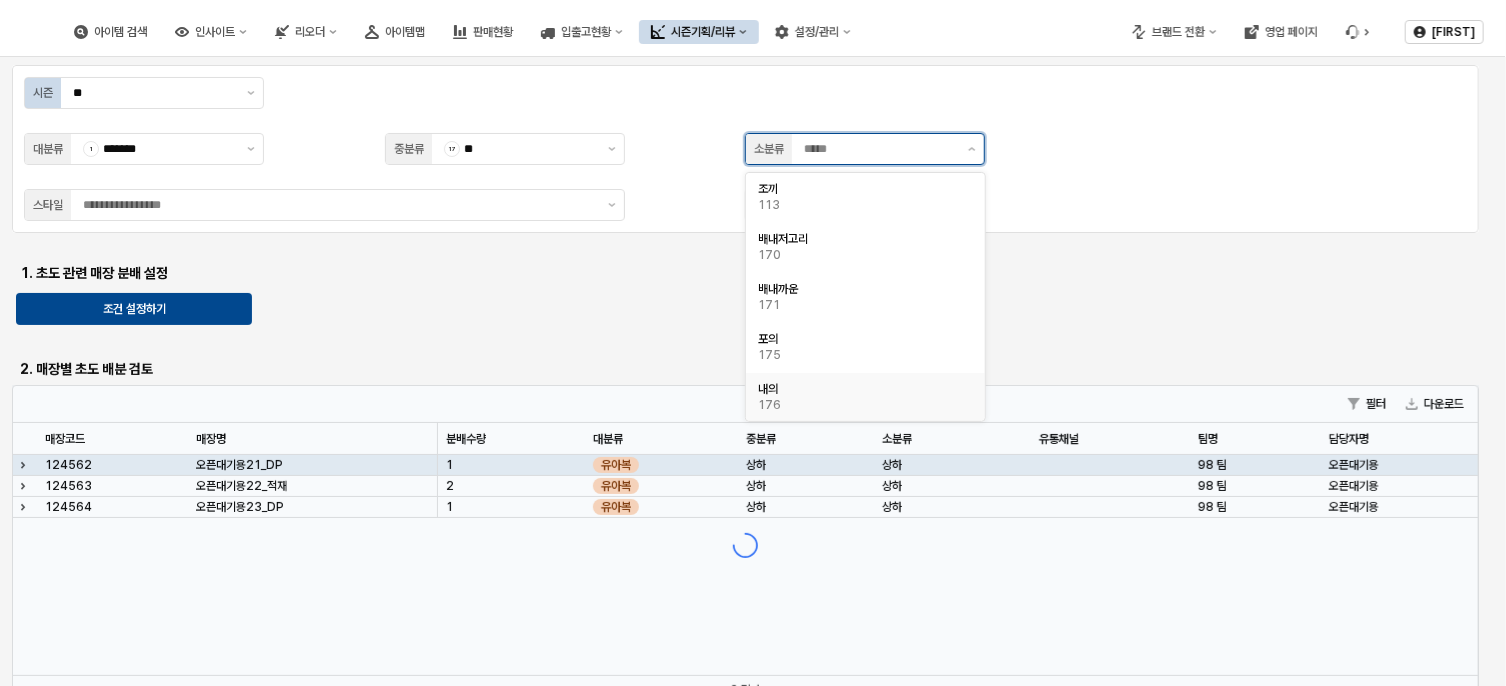 type on "**" 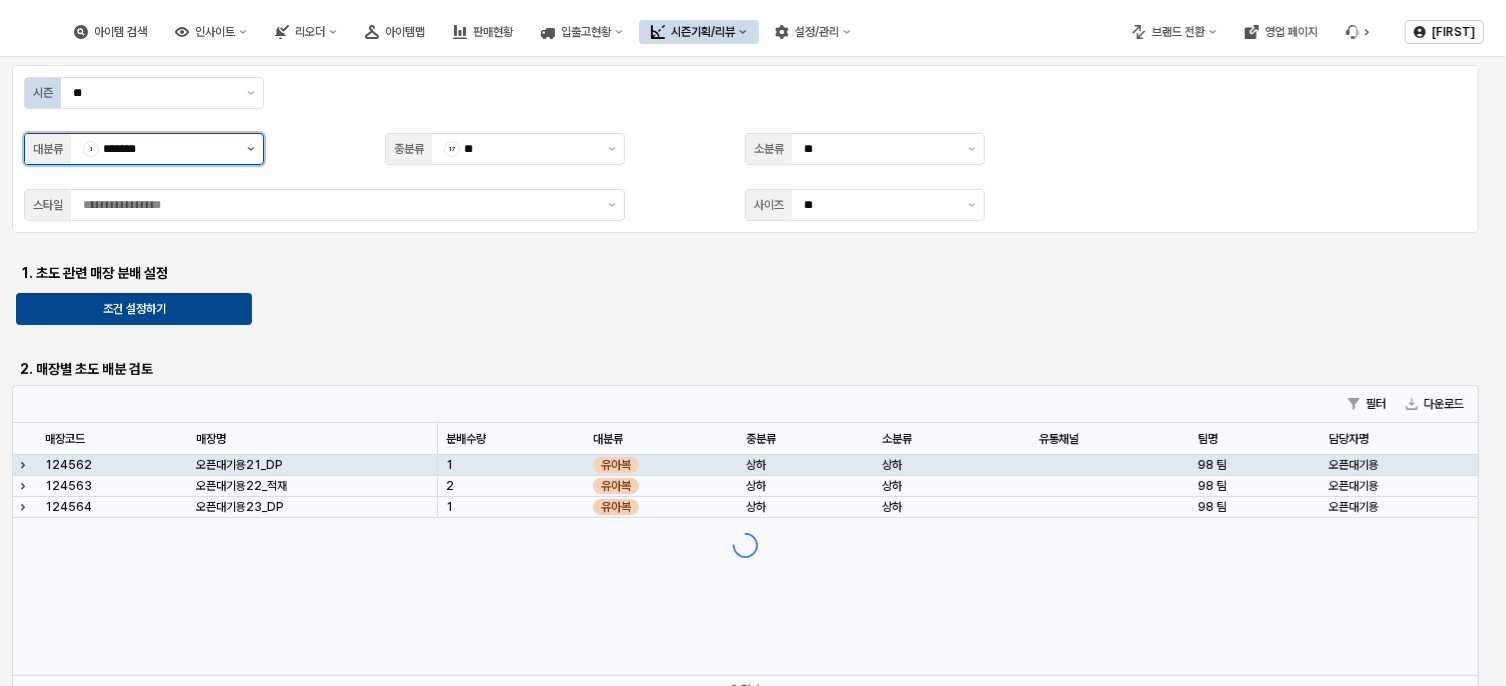 click at bounding box center (251, 149) 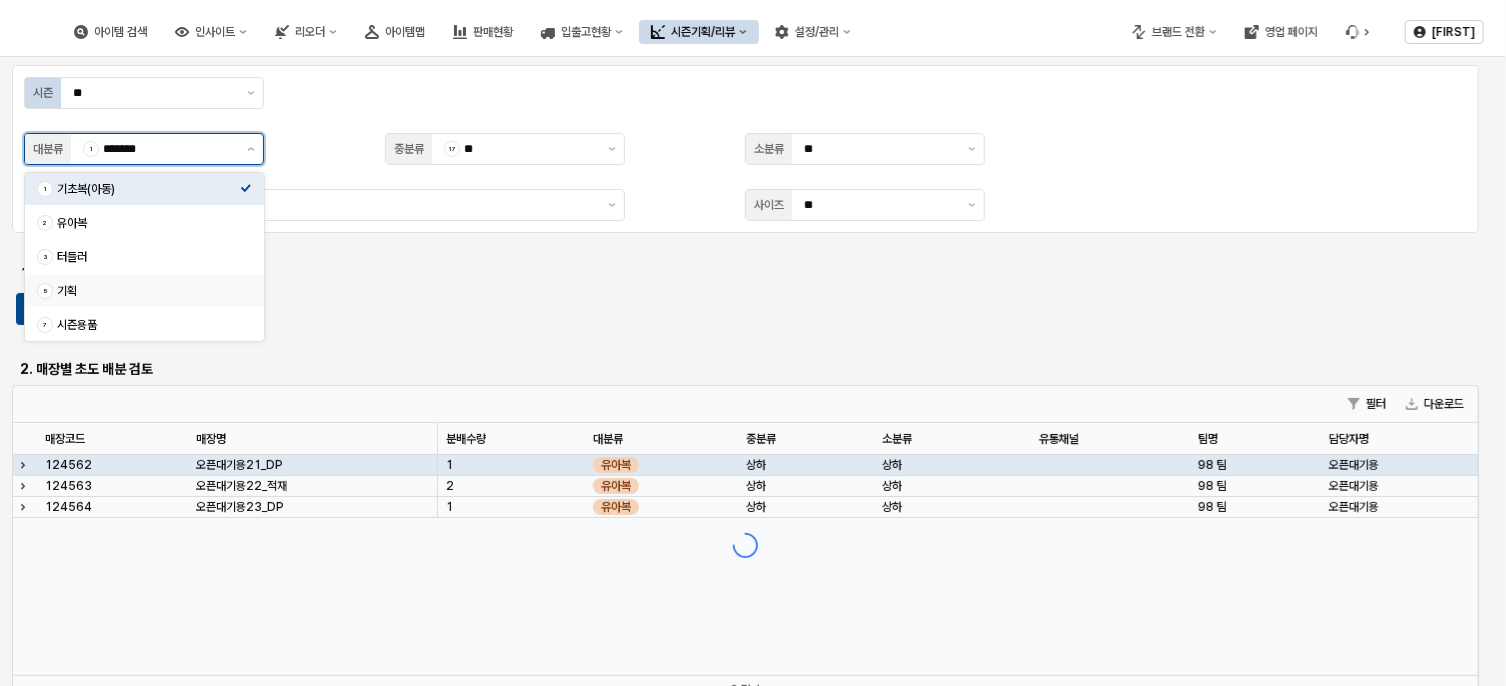click on "5 기획" at bounding box center (144, 291) 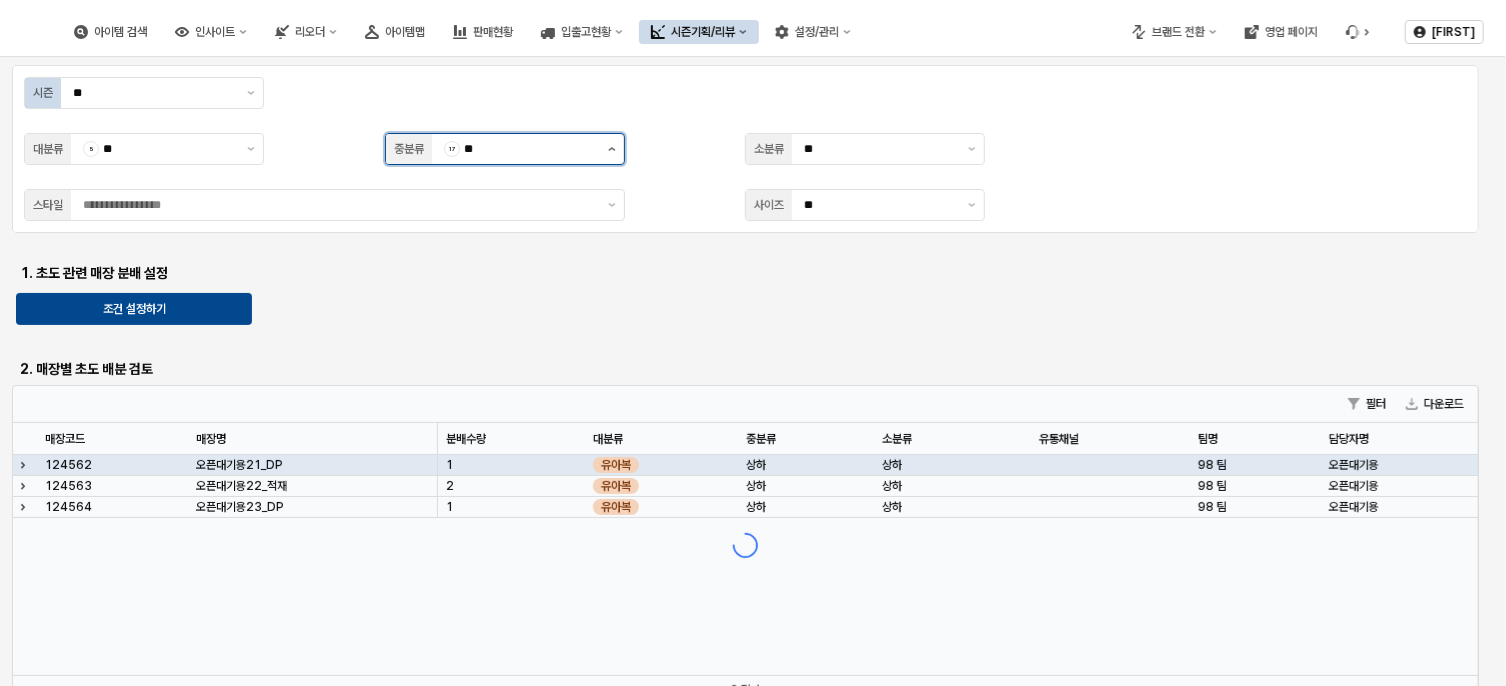 click at bounding box center (612, 149) 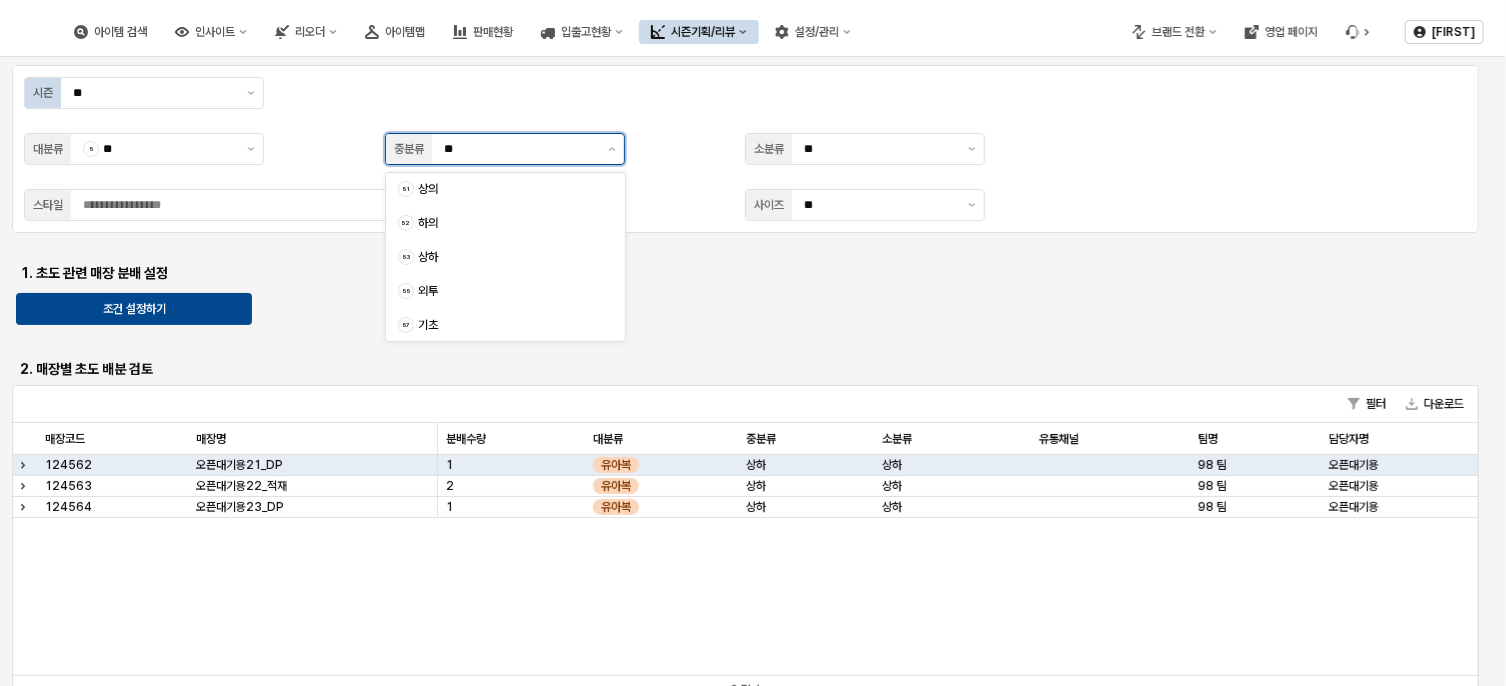 type 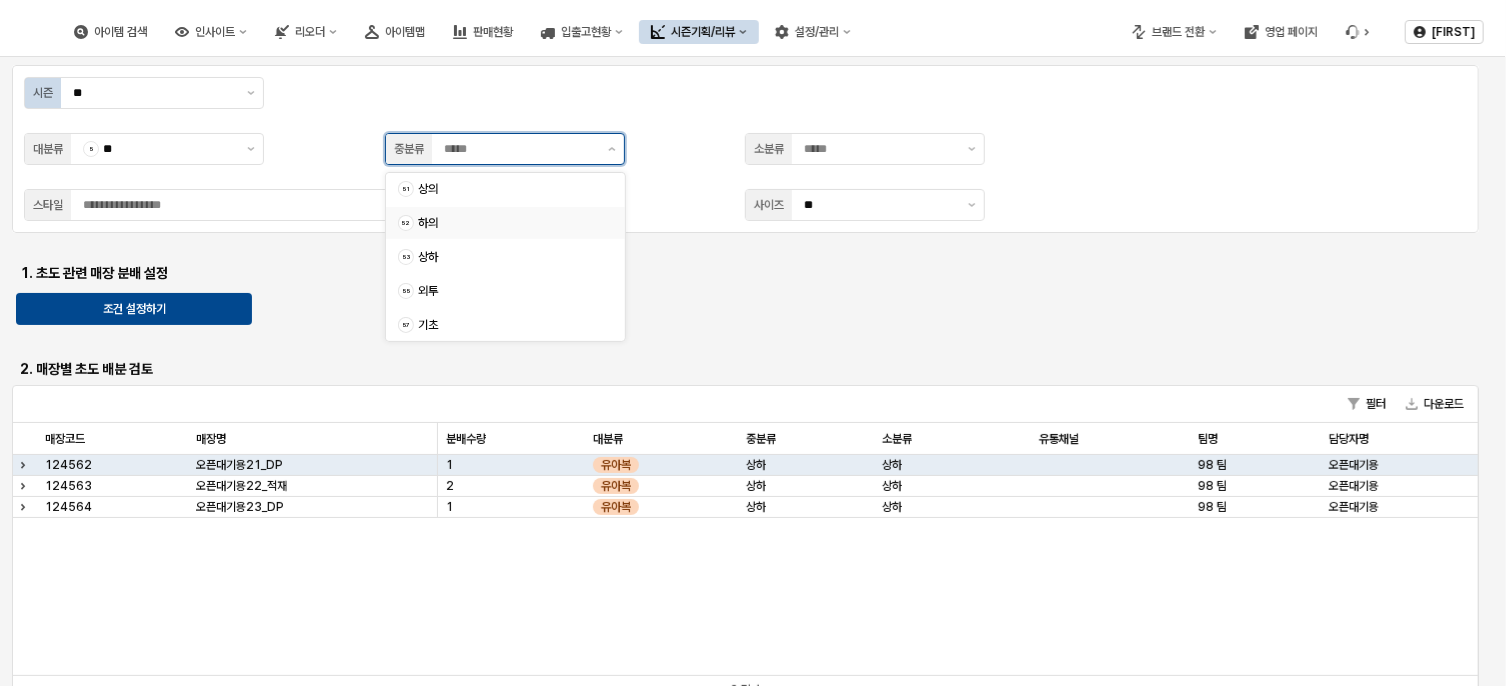 click on "하의" at bounding box center (509, 223) 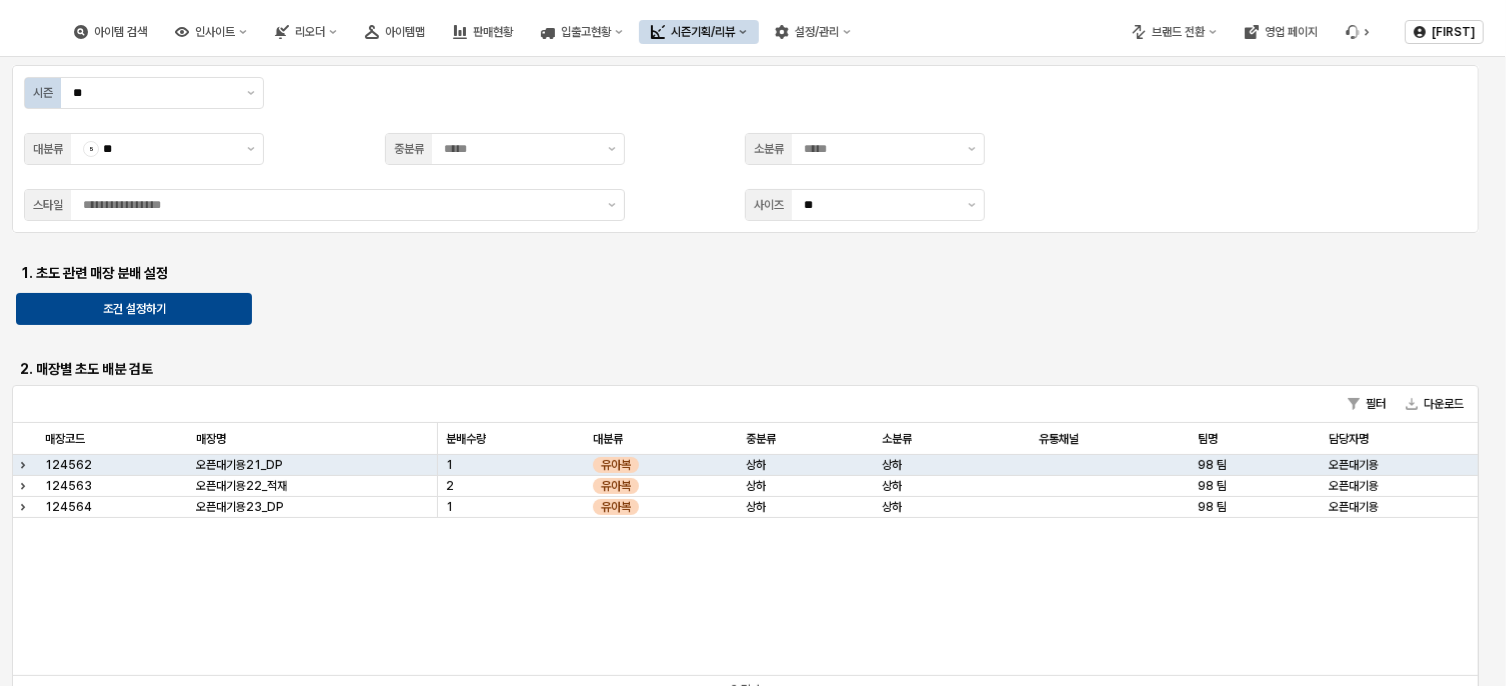 click on "시즌 ** 대분류 5 ** 중분류 소분류 스타일 사이즈 **" at bounding box center [745, 149] 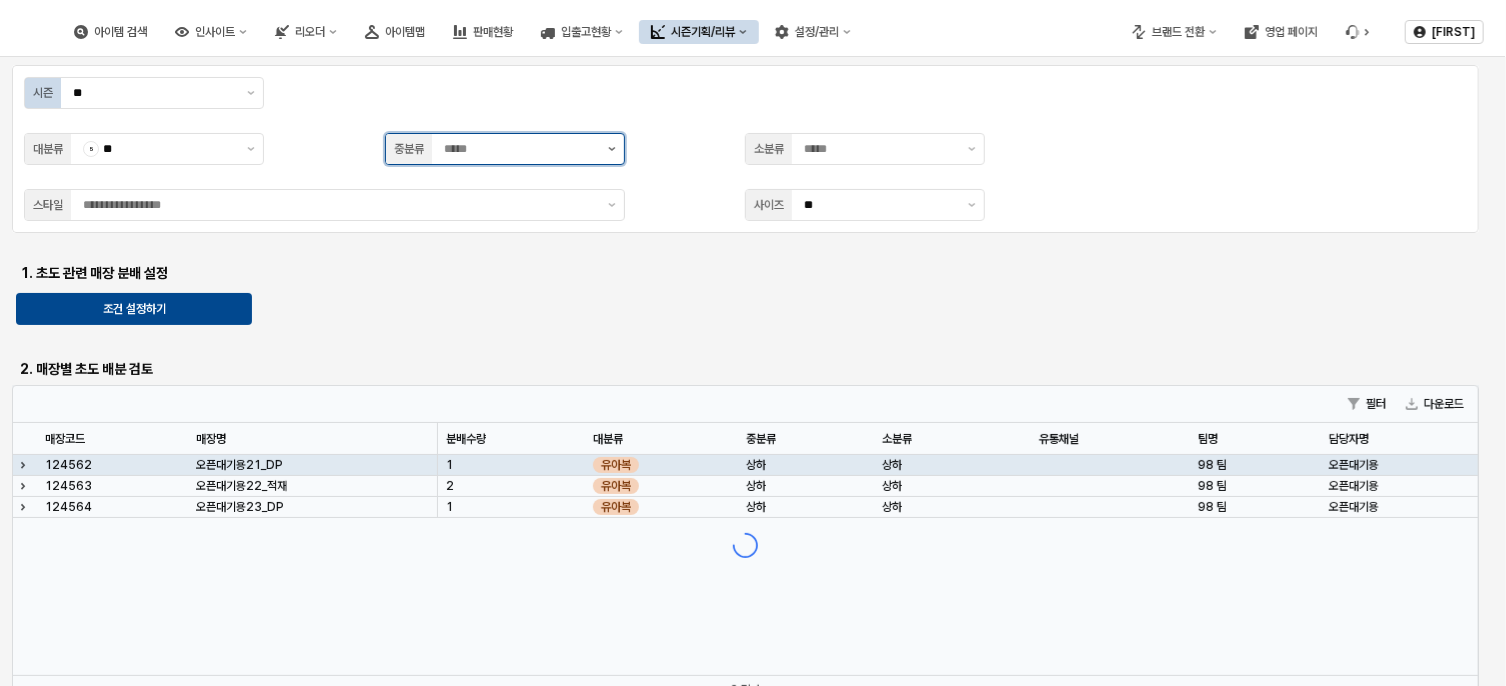 click at bounding box center (612, 149) 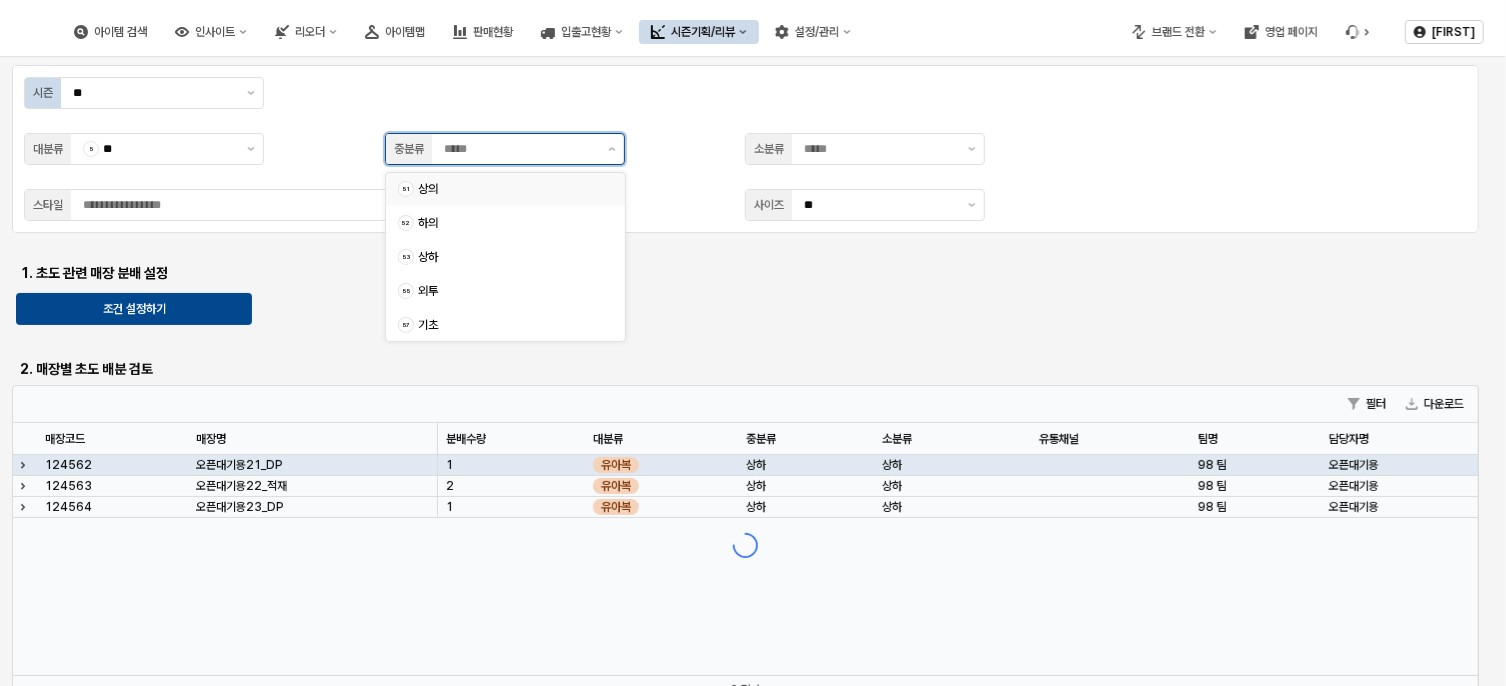 click on "상의" at bounding box center [509, 189] 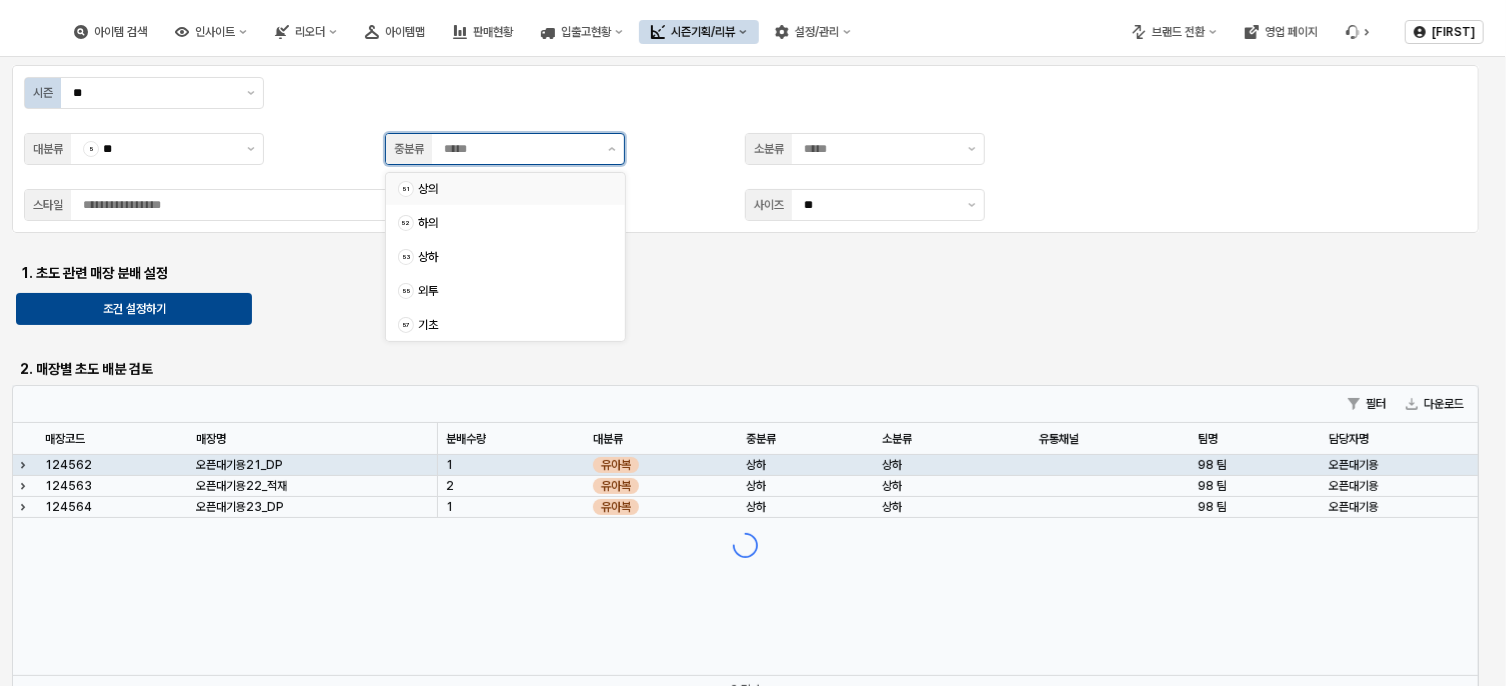 type on "**" 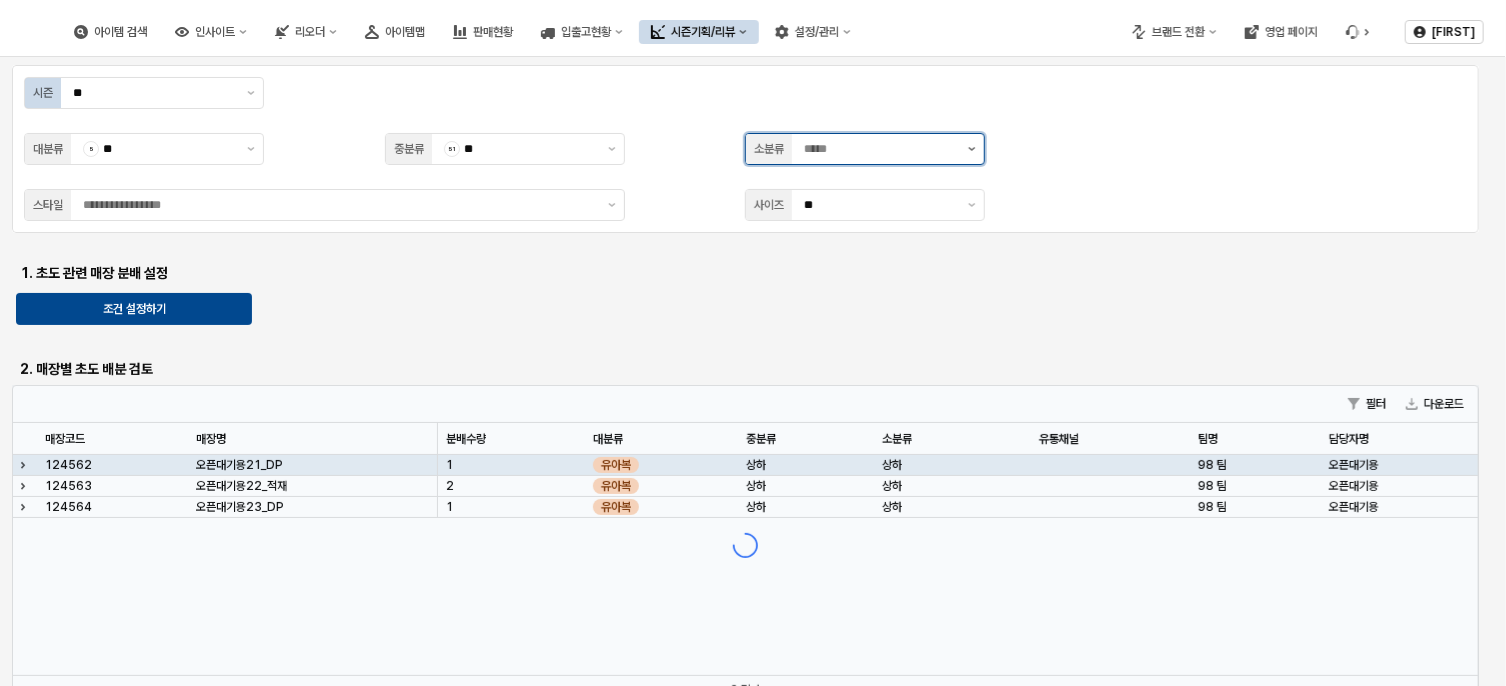 click at bounding box center (972, 149) 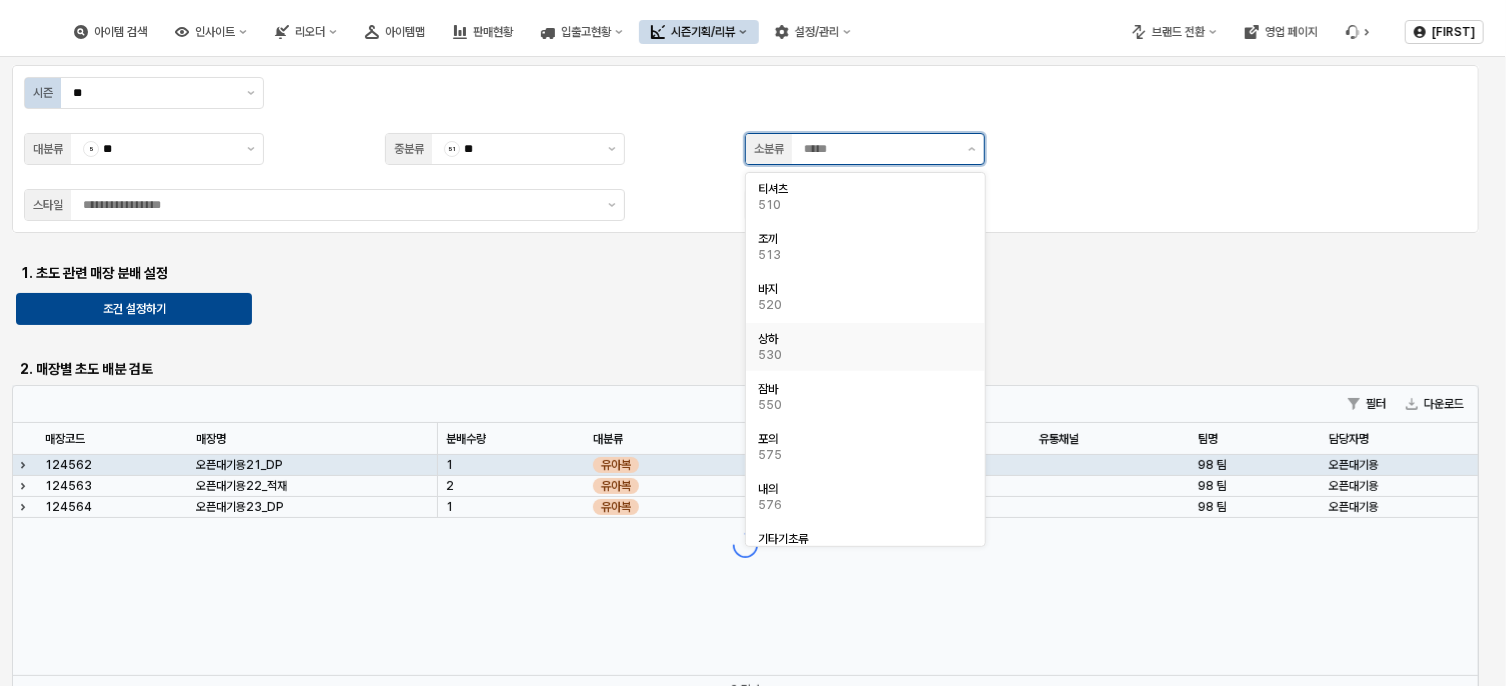 click on "상하" at bounding box center [859, 339] 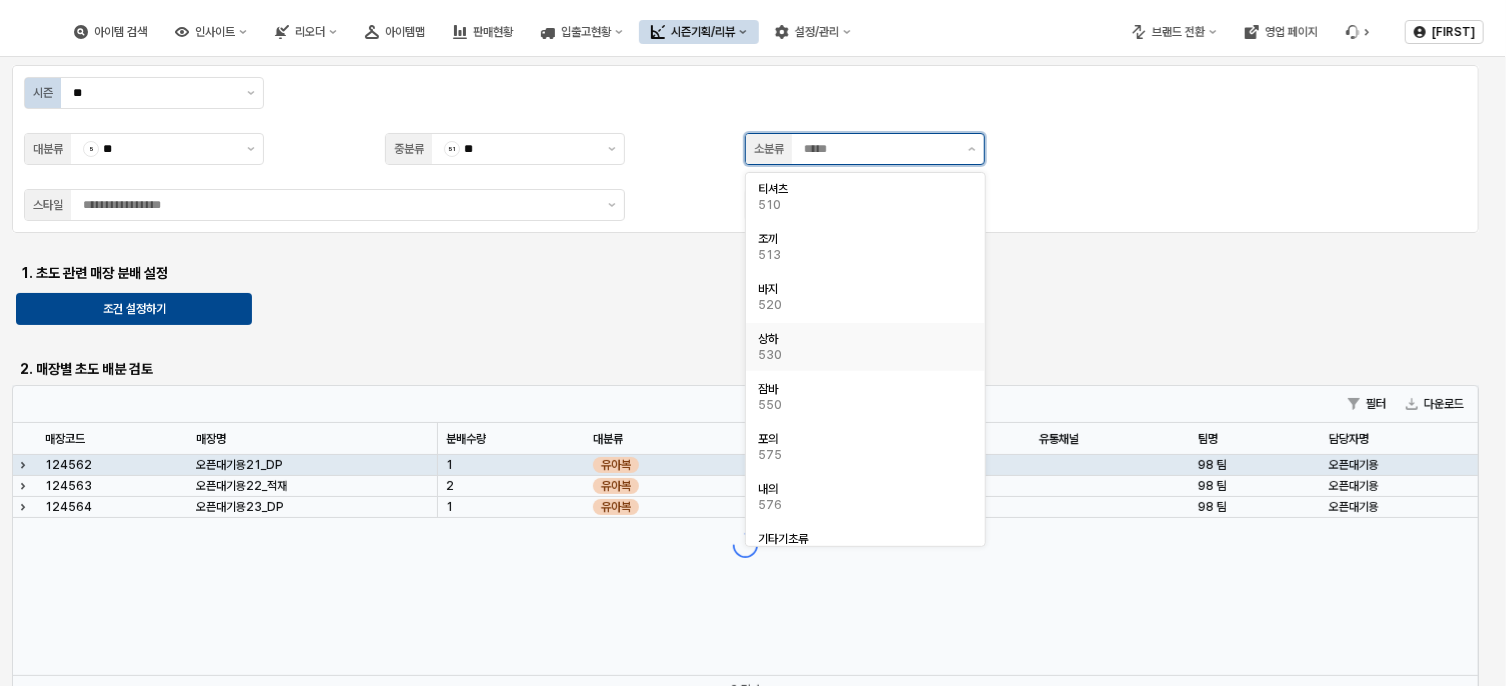 type on "**" 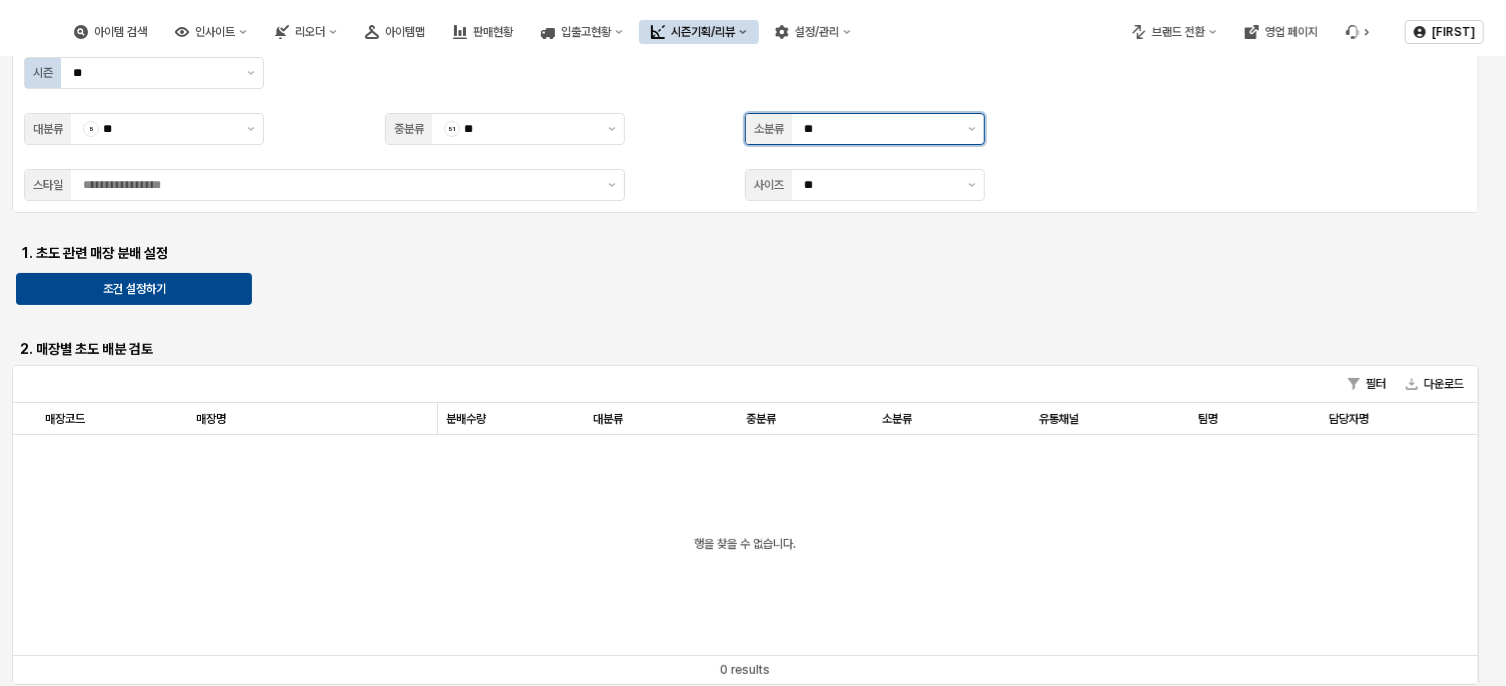 scroll, scrollTop: 0, scrollLeft: 0, axis: both 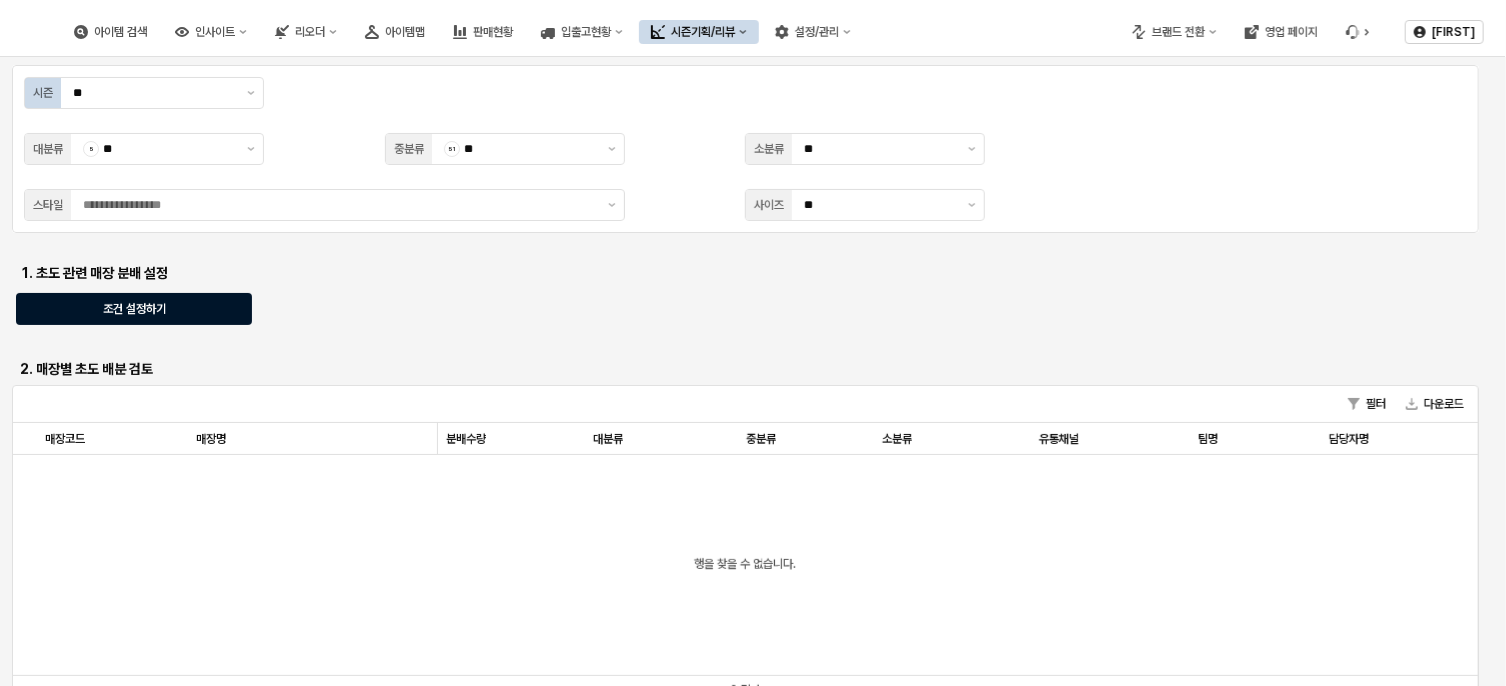 click on "조건 설정하기" at bounding box center [134, 309] 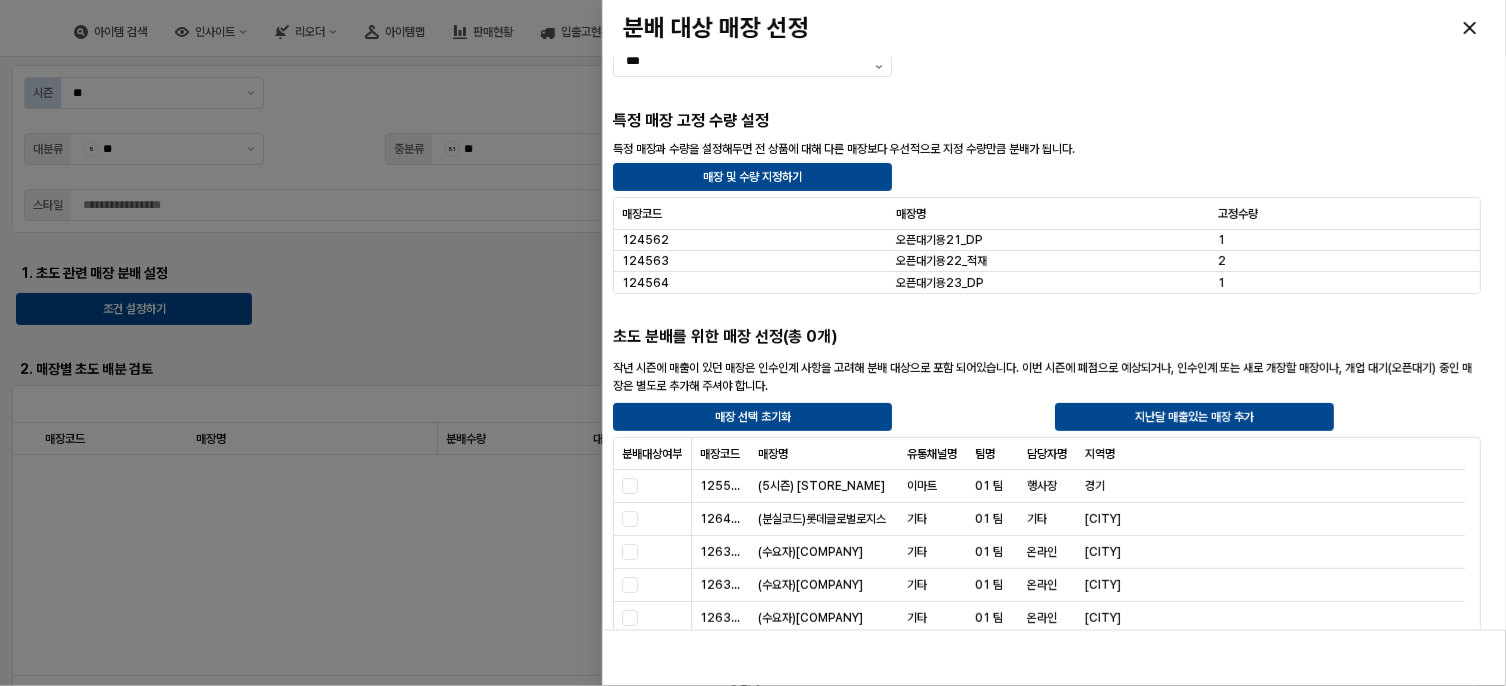 scroll, scrollTop: 300, scrollLeft: 0, axis: vertical 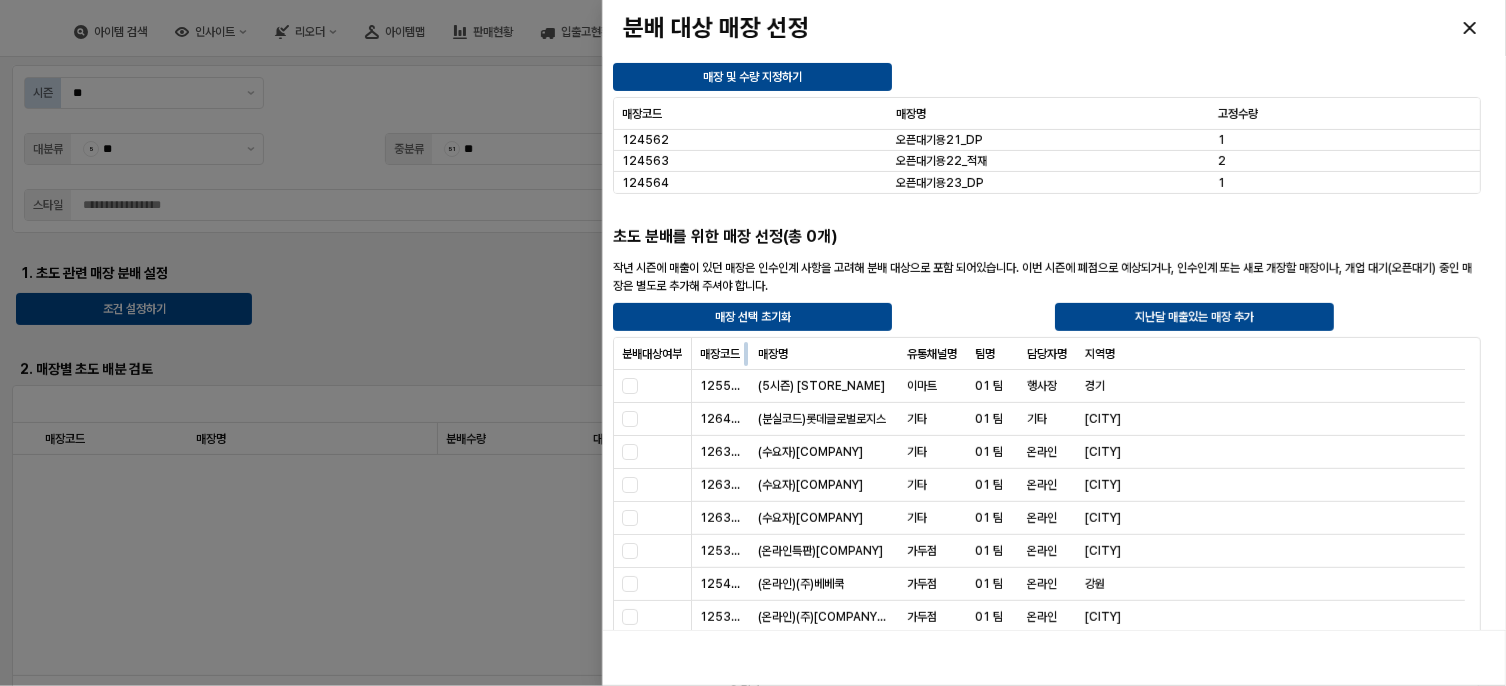click at bounding box center [750, 354] 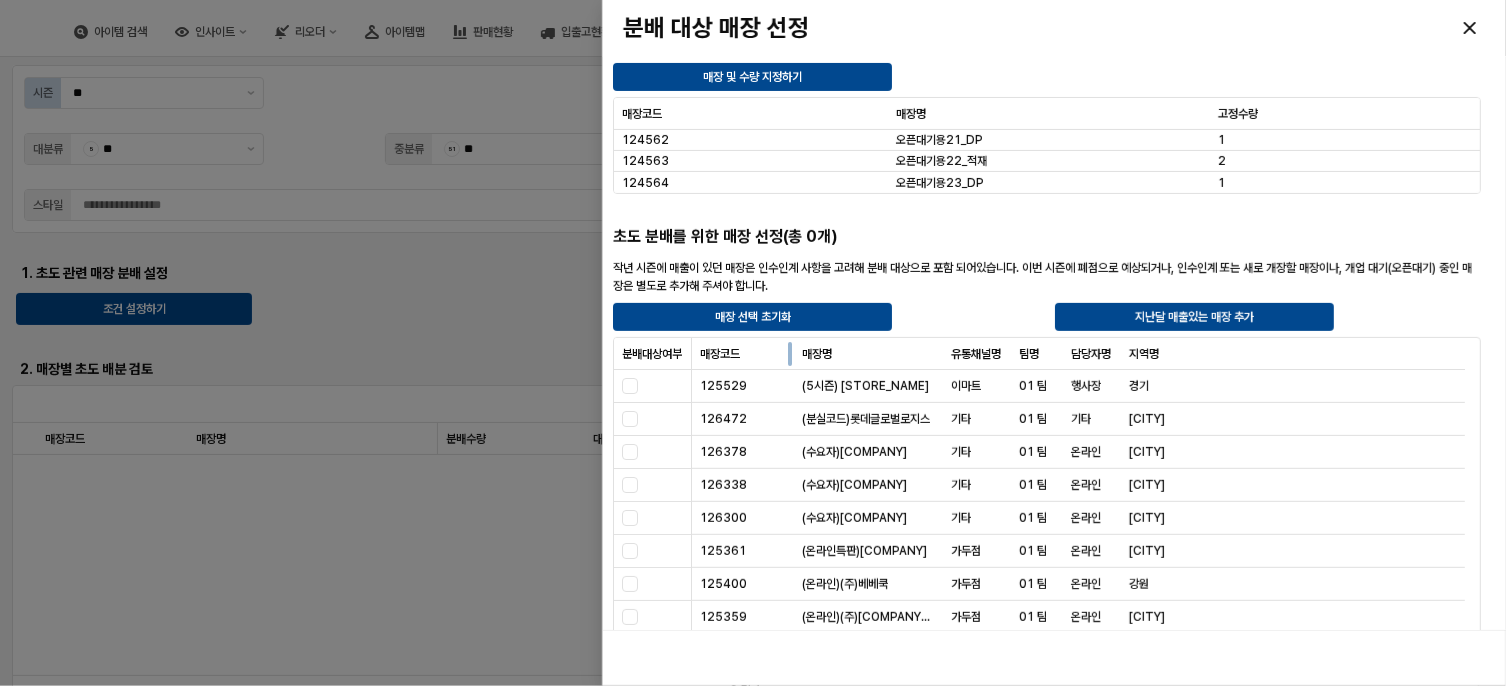 drag, startPoint x: 754, startPoint y: 355, endPoint x: 798, endPoint y: 361, distance: 44.407207 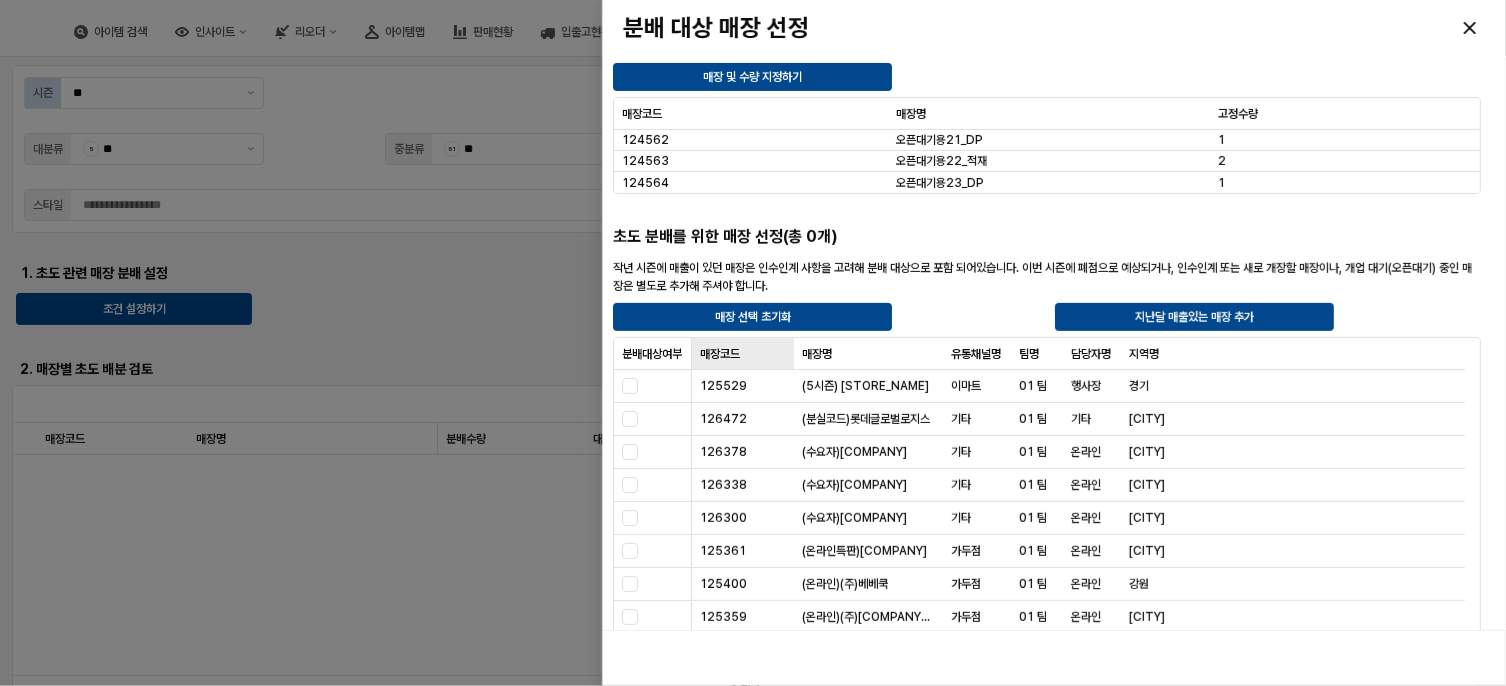 click on "매장코드 매장코드" at bounding box center (744, 354) 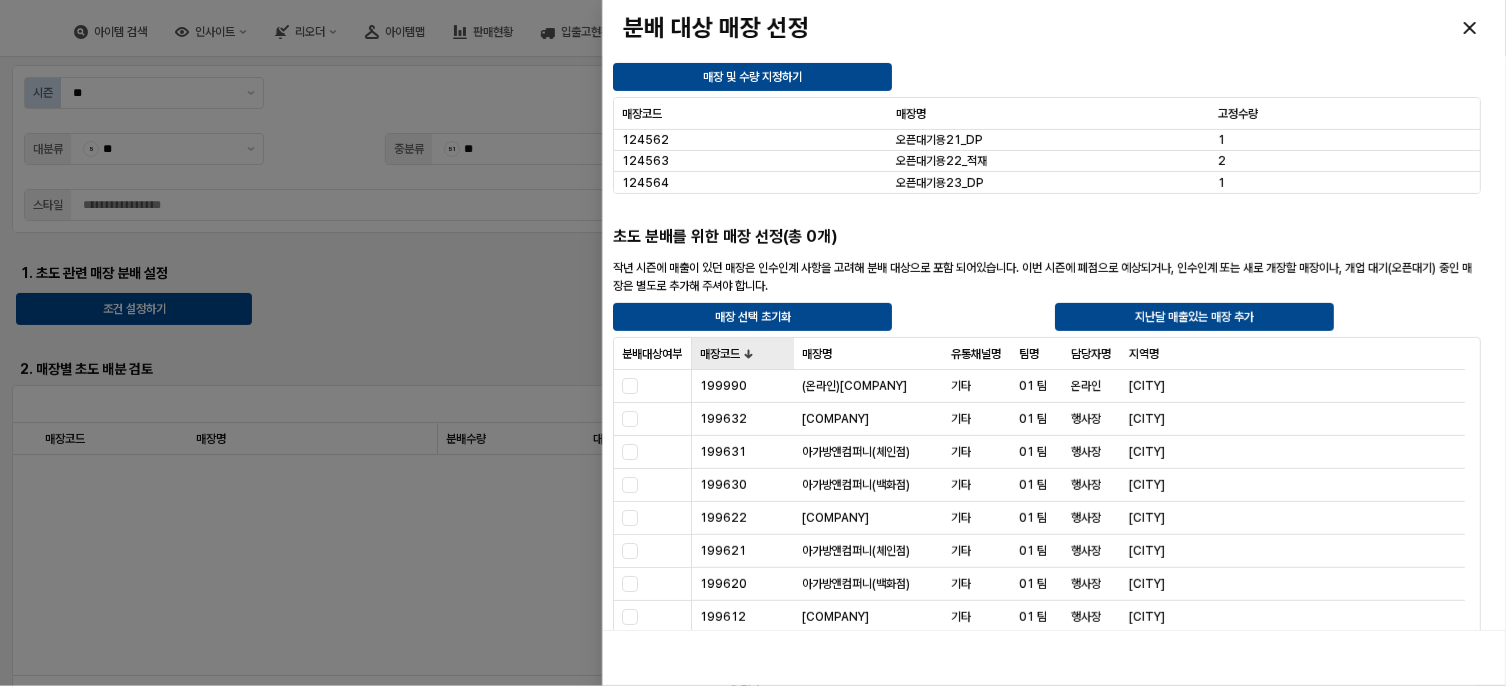 click on "매장코드 매장코드" at bounding box center (744, 354) 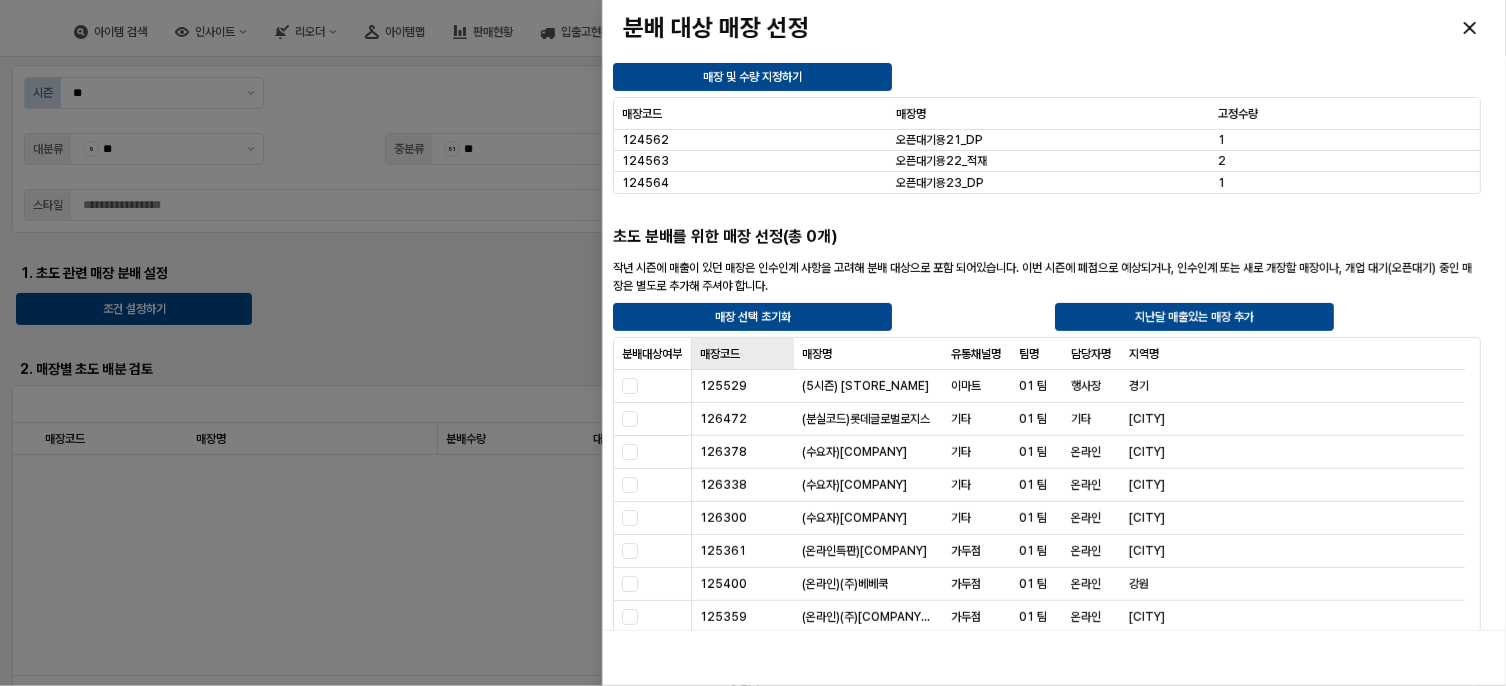 click on "매장코드 매장코드" at bounding box center [744, 354] 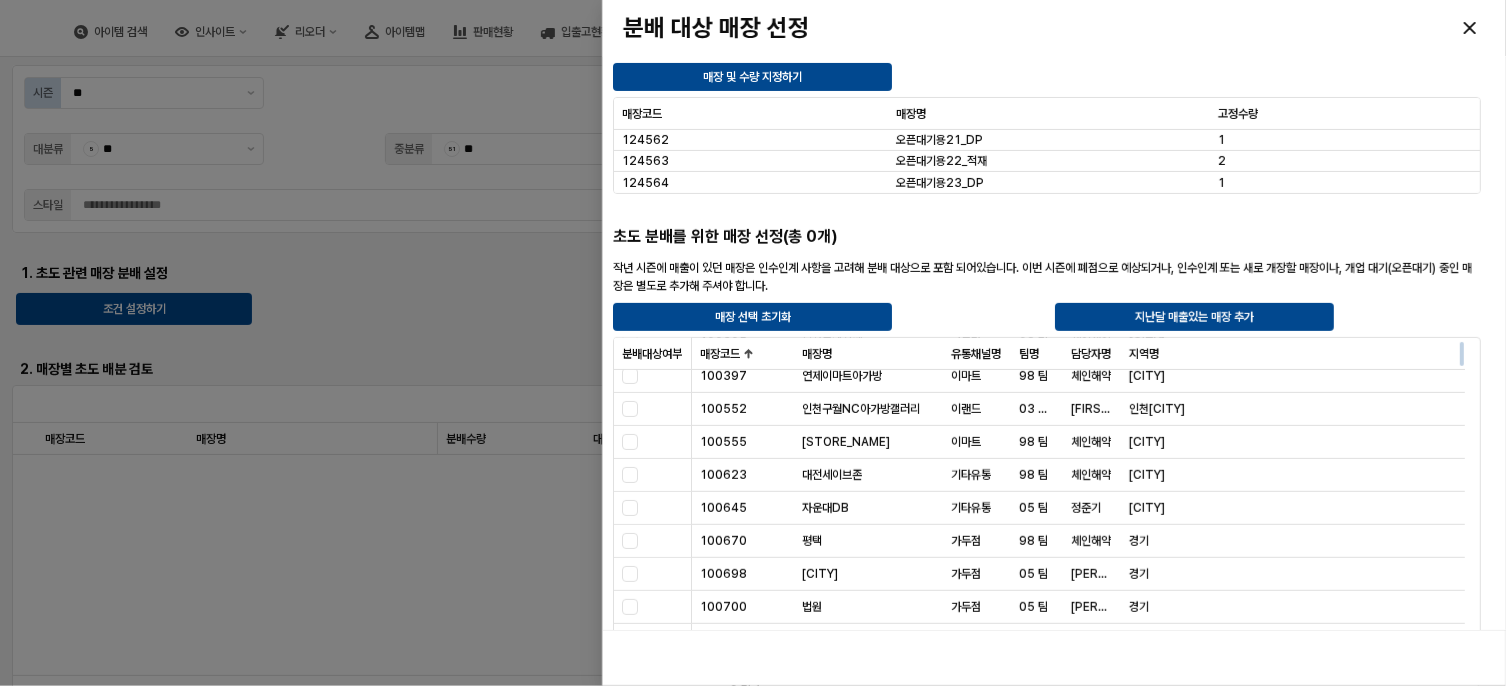 scroll, scrollTop: 300, scrollLeft: 0, axis: vertical 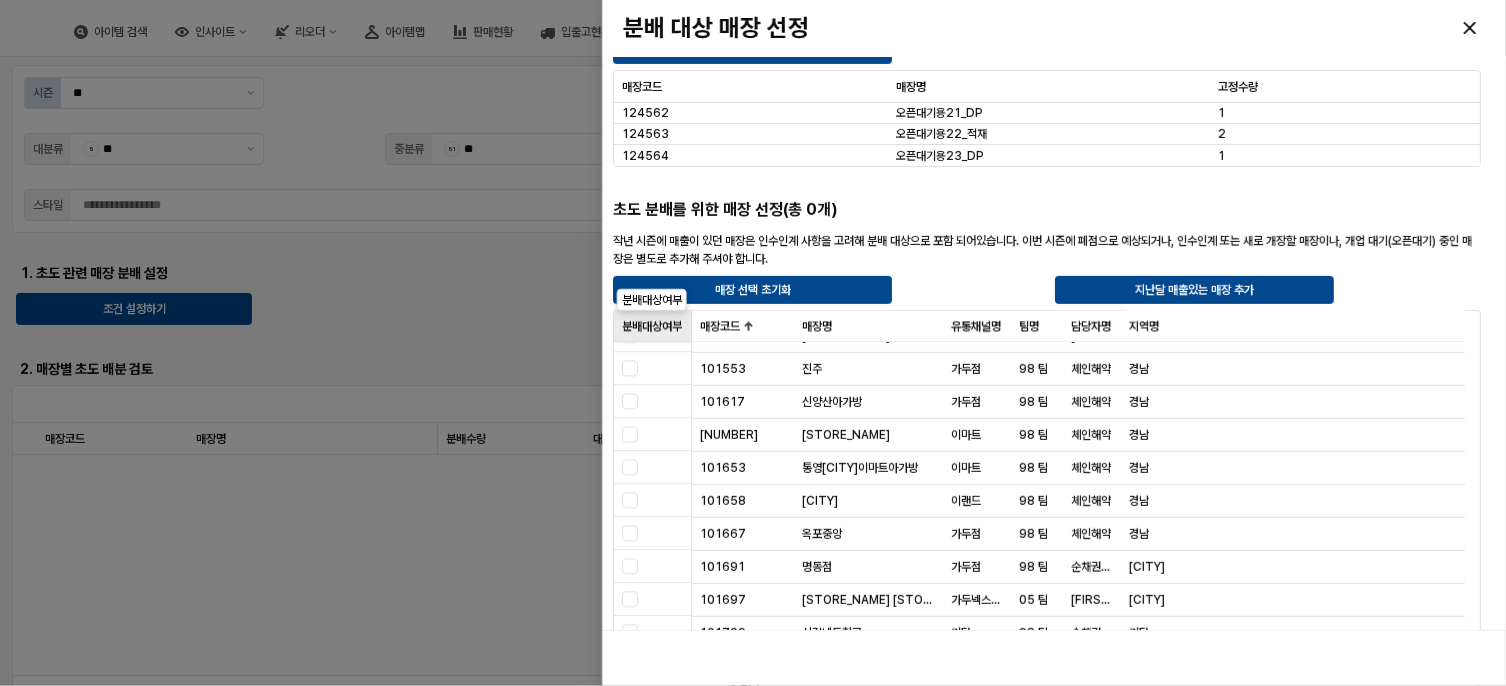 click on "분배대상여부 분배대상여부" at bounding box center (653, 327) 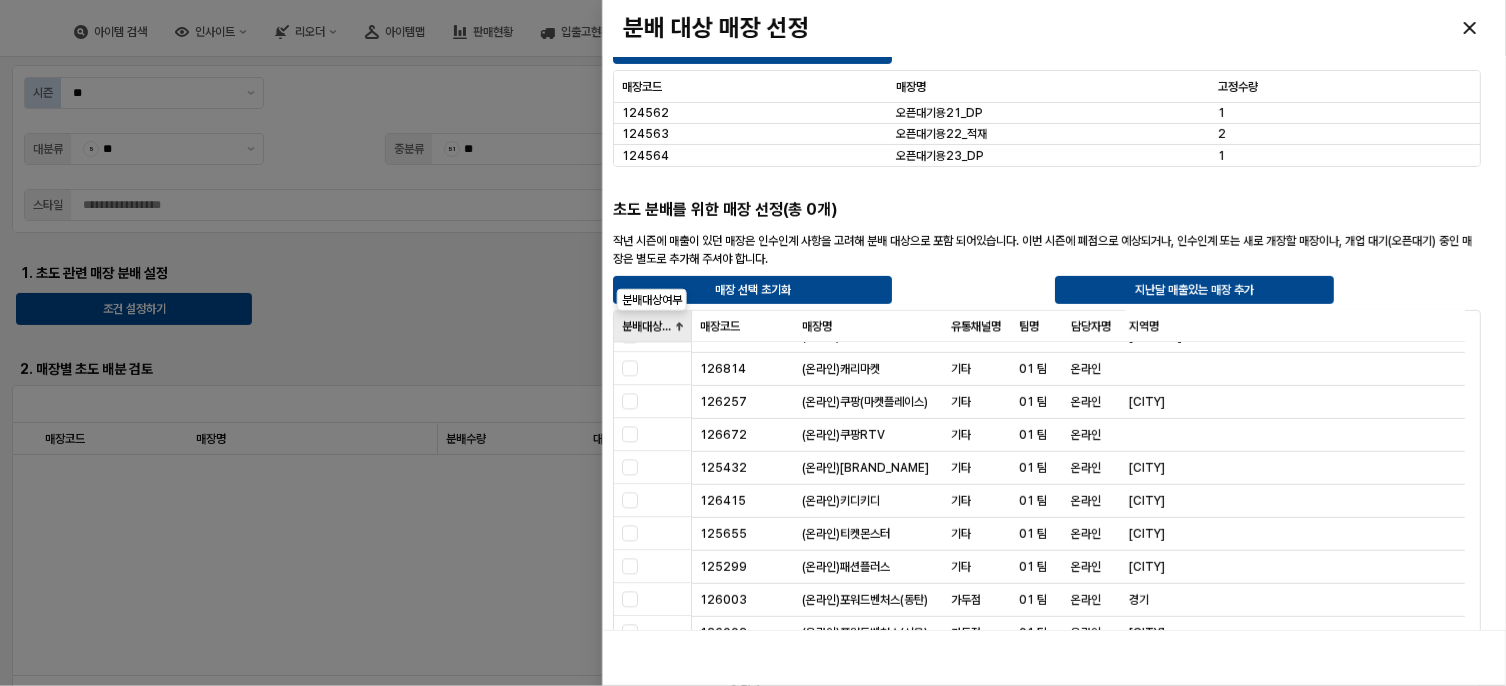 click on "분배대상여부 분배대상여부" at bounding box center [653, 327] 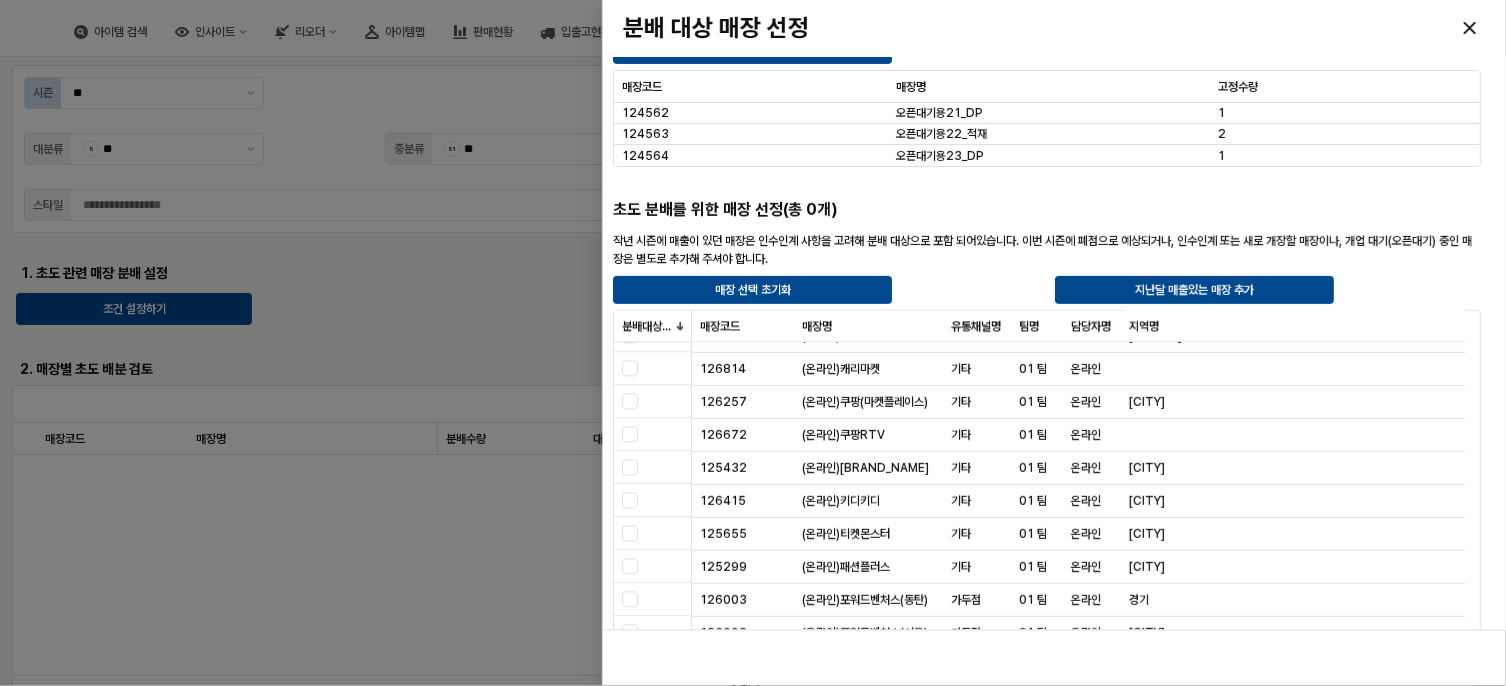 click at bounding box center [753, 343] 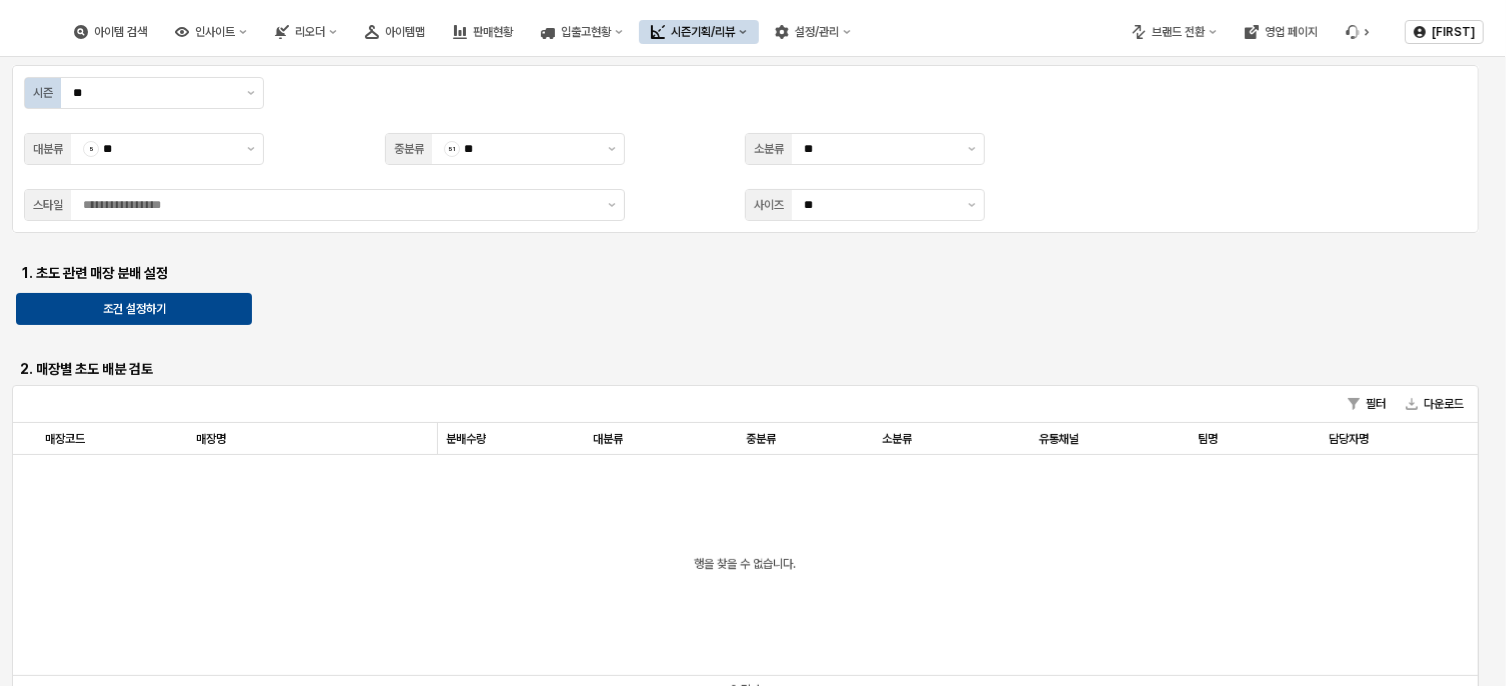 click at bounding box center (745, 341) 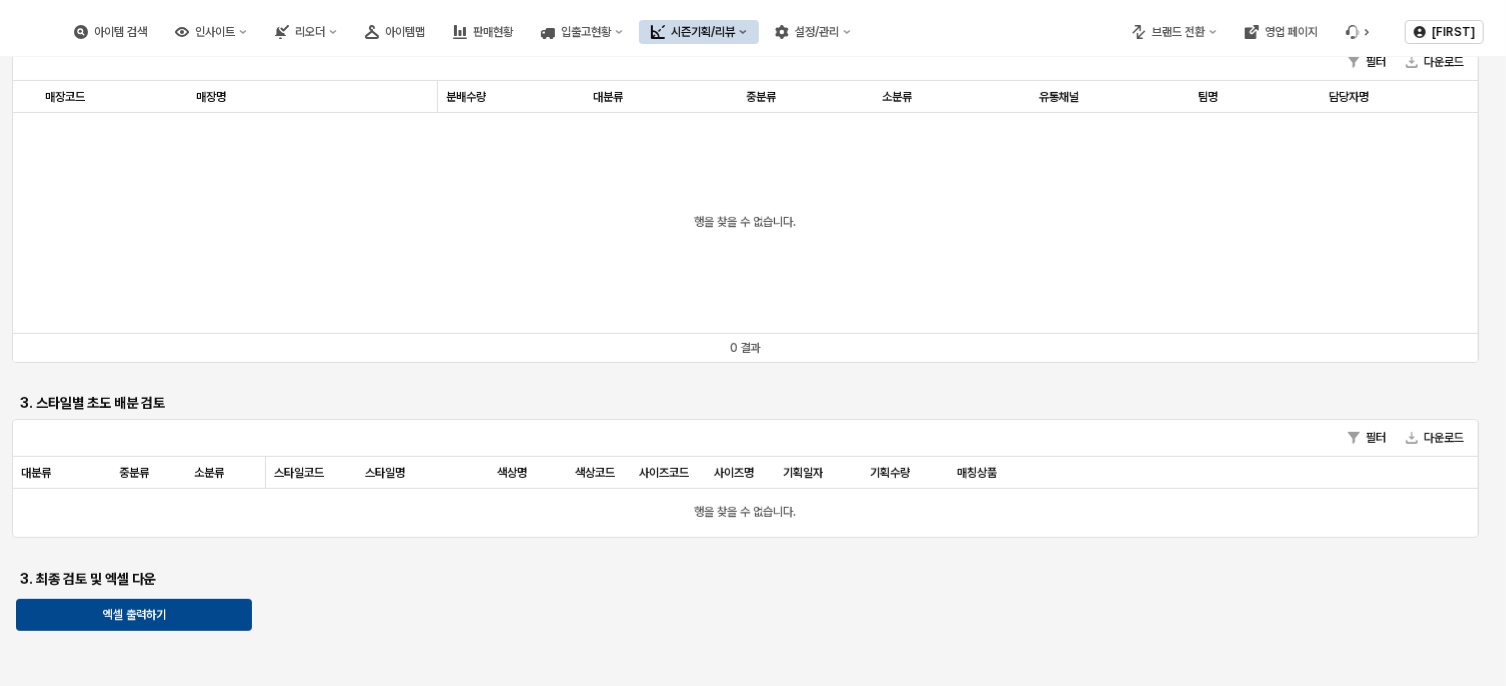 scroll, scrollTop: 358, scrollLeft: 0, axis: vertical 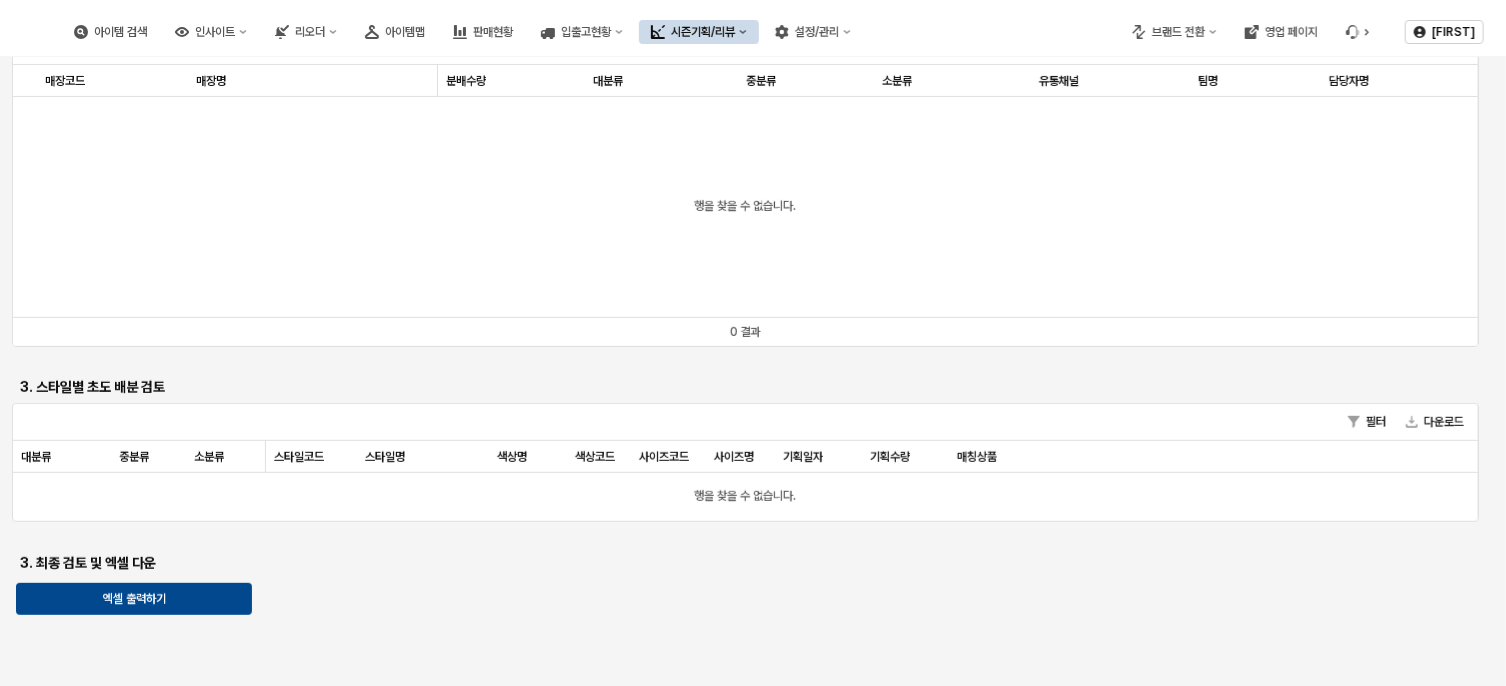 click on "시즌 ** 대분류 5 ** 중분류 51 ** 소분류 ** 스타일 사이즈 ** 1. 초도 관련 매장 분배 설정 조건 설정하기 2. 매장별 초도 배분 검토 필터 다운로드 매장코드 매장코드 매장명 매장명 분배수량 분배수량 대분류 대분류 중분류 중분류 소분류 소분류 유통채널 유통채널 팀명 팀명 담당자명 담당자명 [PERSON_NAME] 행을 찾을 수 없습니다. 0 결과 3. 스타일별 초도 배분 검토 필터 다운로드 대분류 대분류 중분류 중분류 소분류 소분류 스타일코드 스타일코드 스타일명 스타일명 색상명 색상명 색상코드 색상코드 사이즈코드 사이즈명 사이즈명 기획일자 기획일자 기획수량 기획수량 매칭상품 매칭상품 행을 찾을 수 없습니다. 3. 최종 검토 및 엑셀 다운 엑셀 출력하기" at bounding box center (753, 163) 